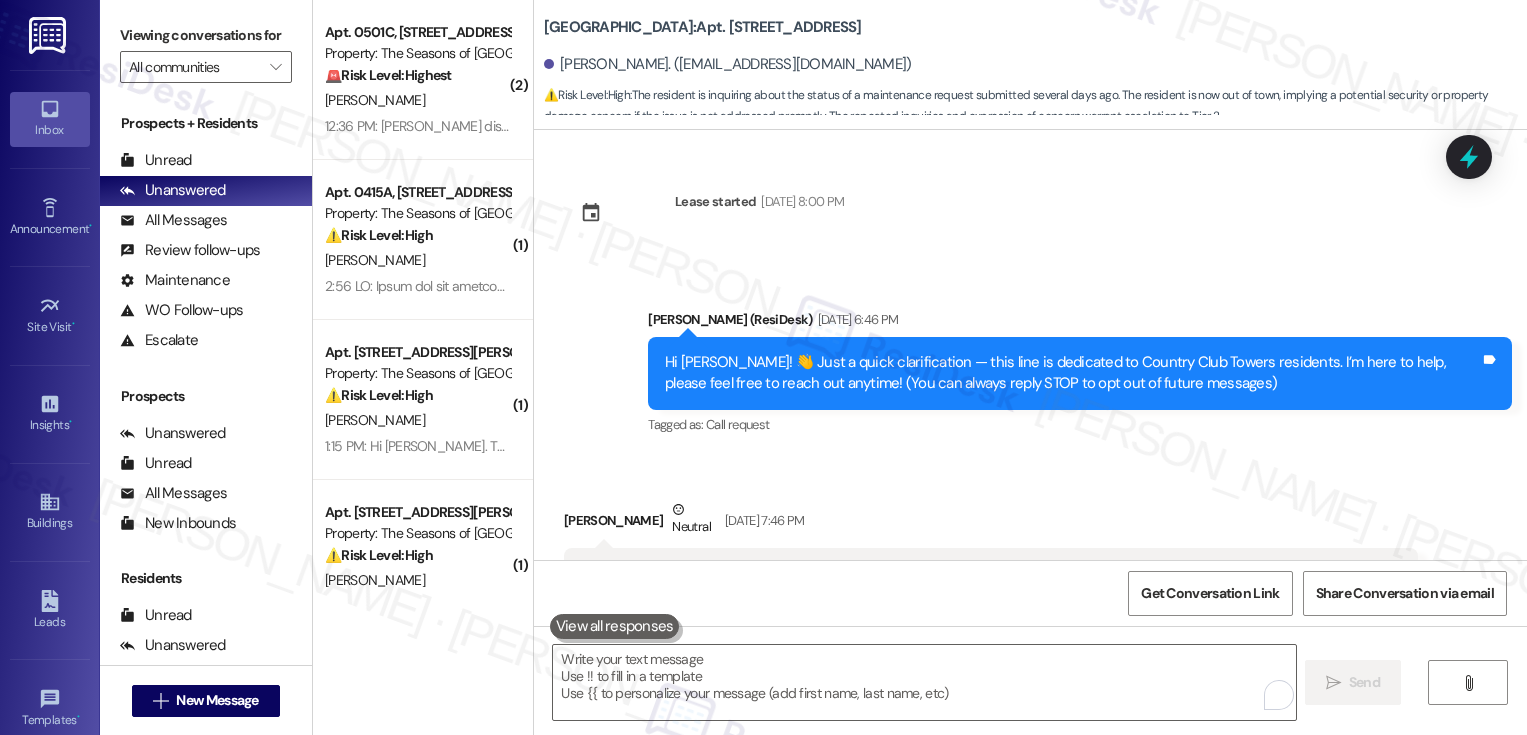 scroll, scrollTop: 0, scrollLeft: 0, axis: both 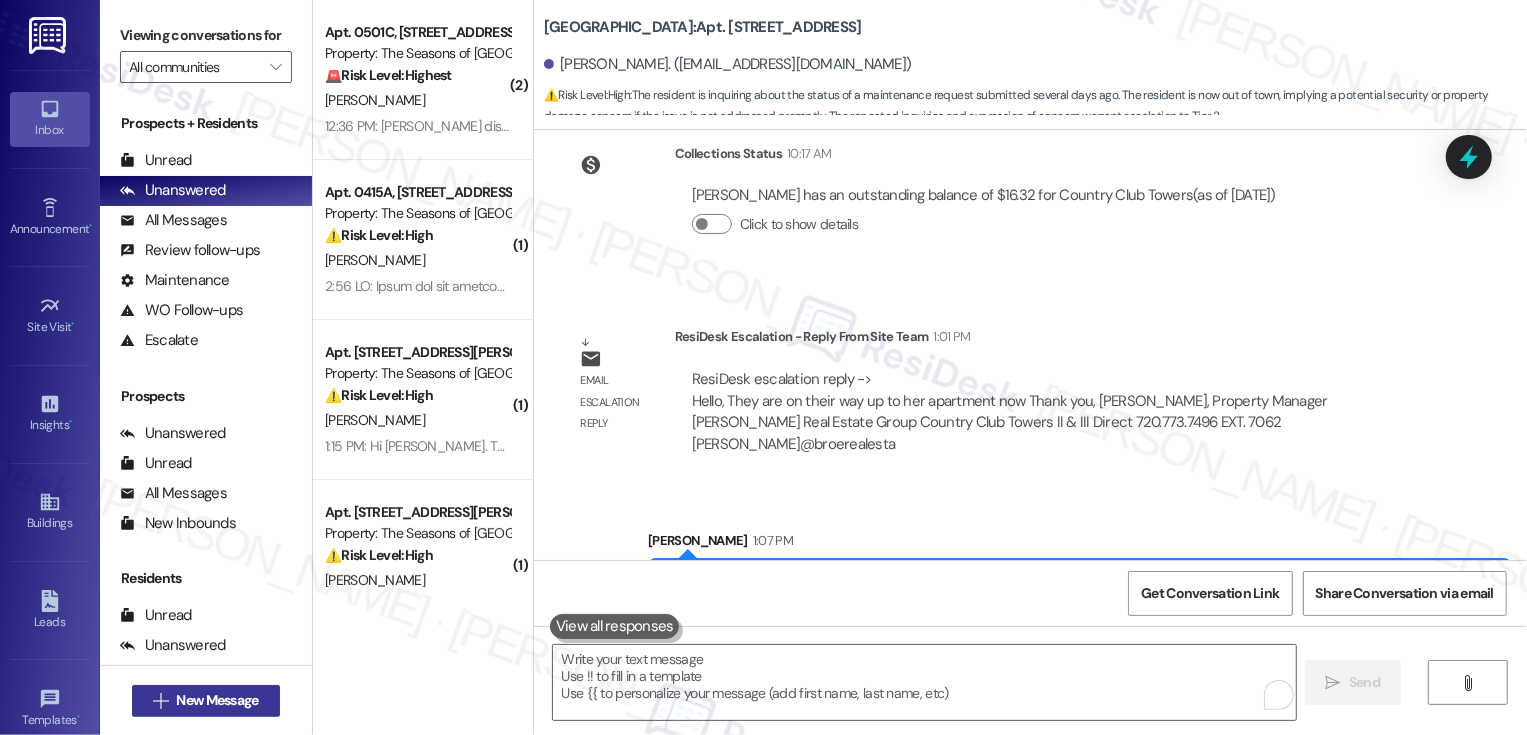 click on "New Message" at bounding box center [217, 700] 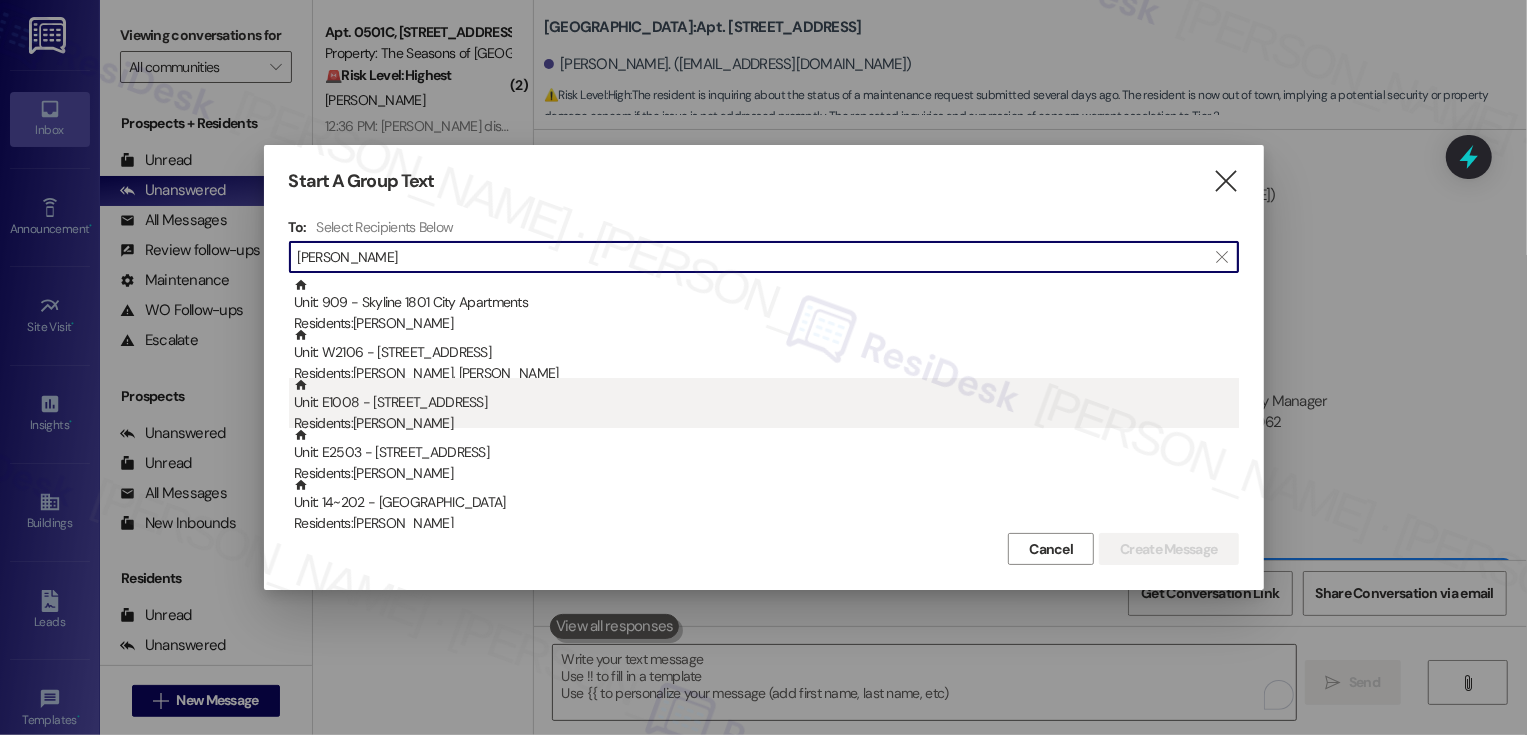 type on "morgan" 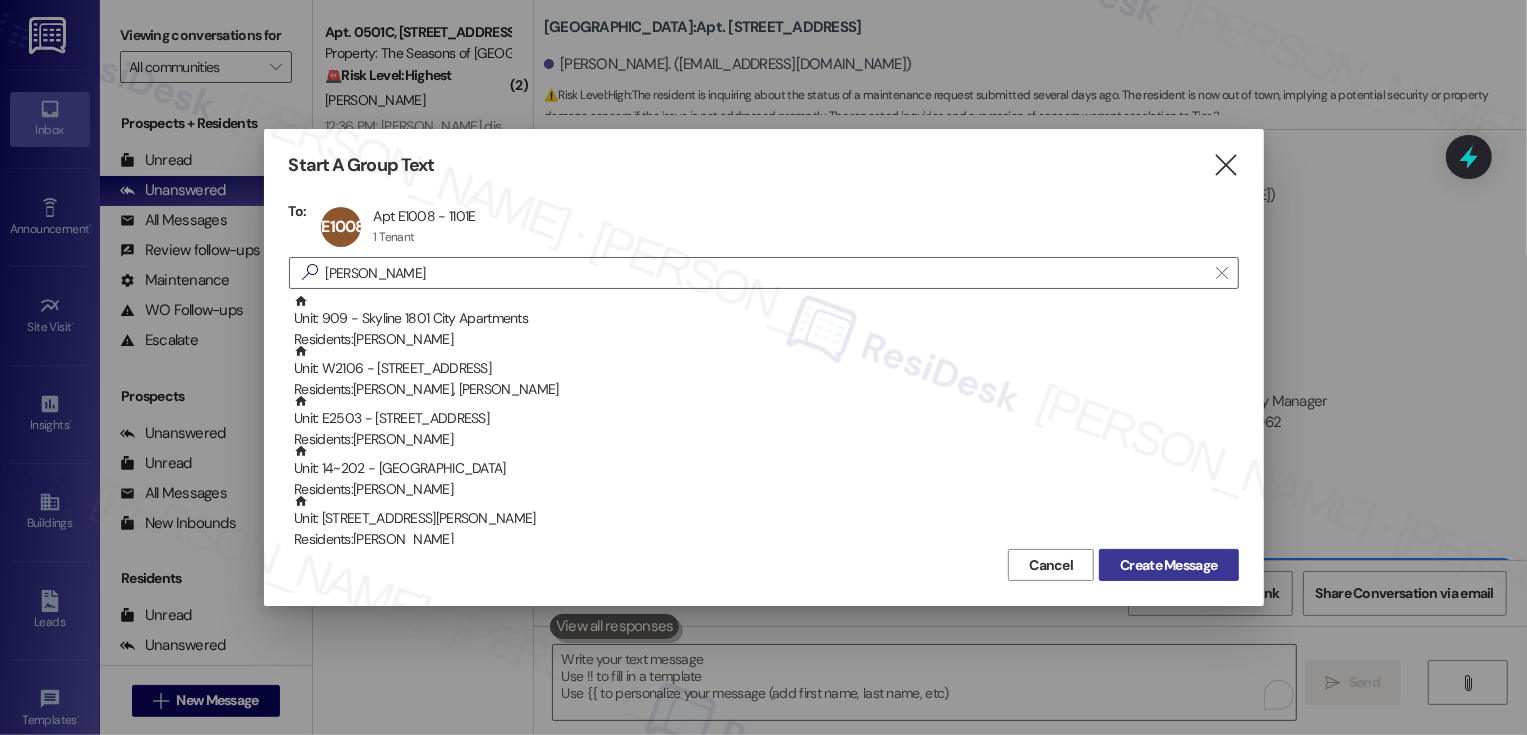 click on "Create Message" at bounding box center (1168, 565) 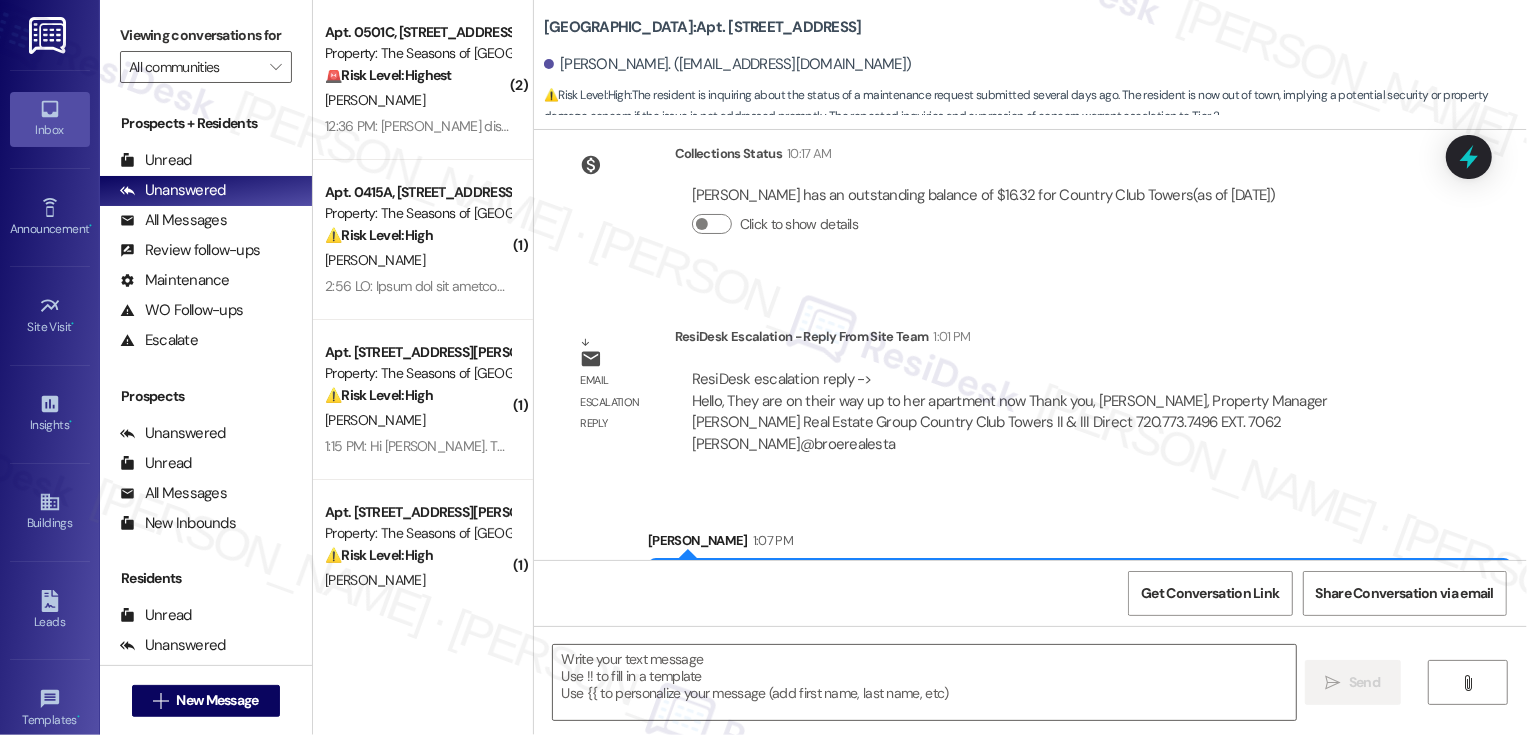 type on "Fetching suggested responses. Please feel free to read through the conversation in the meantime." 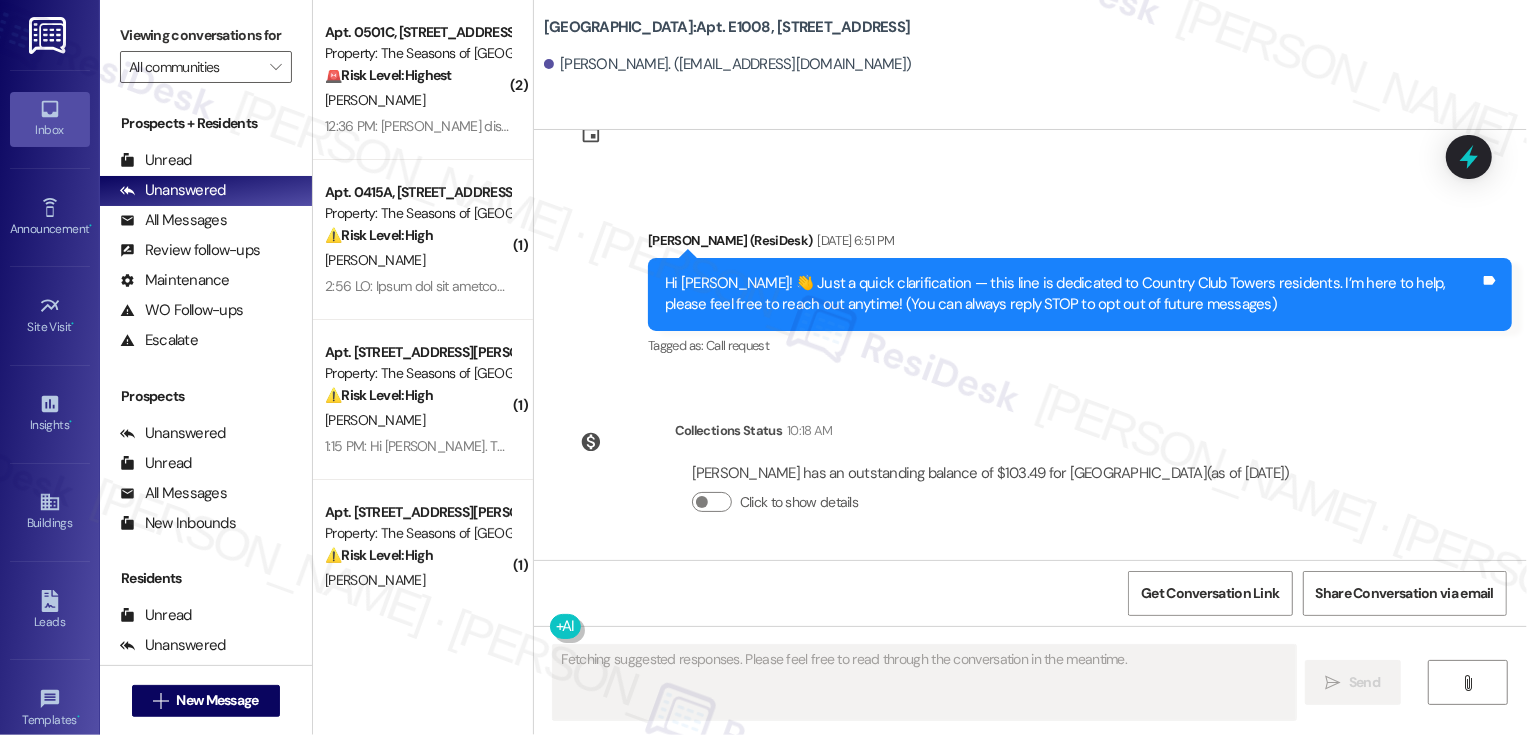 type 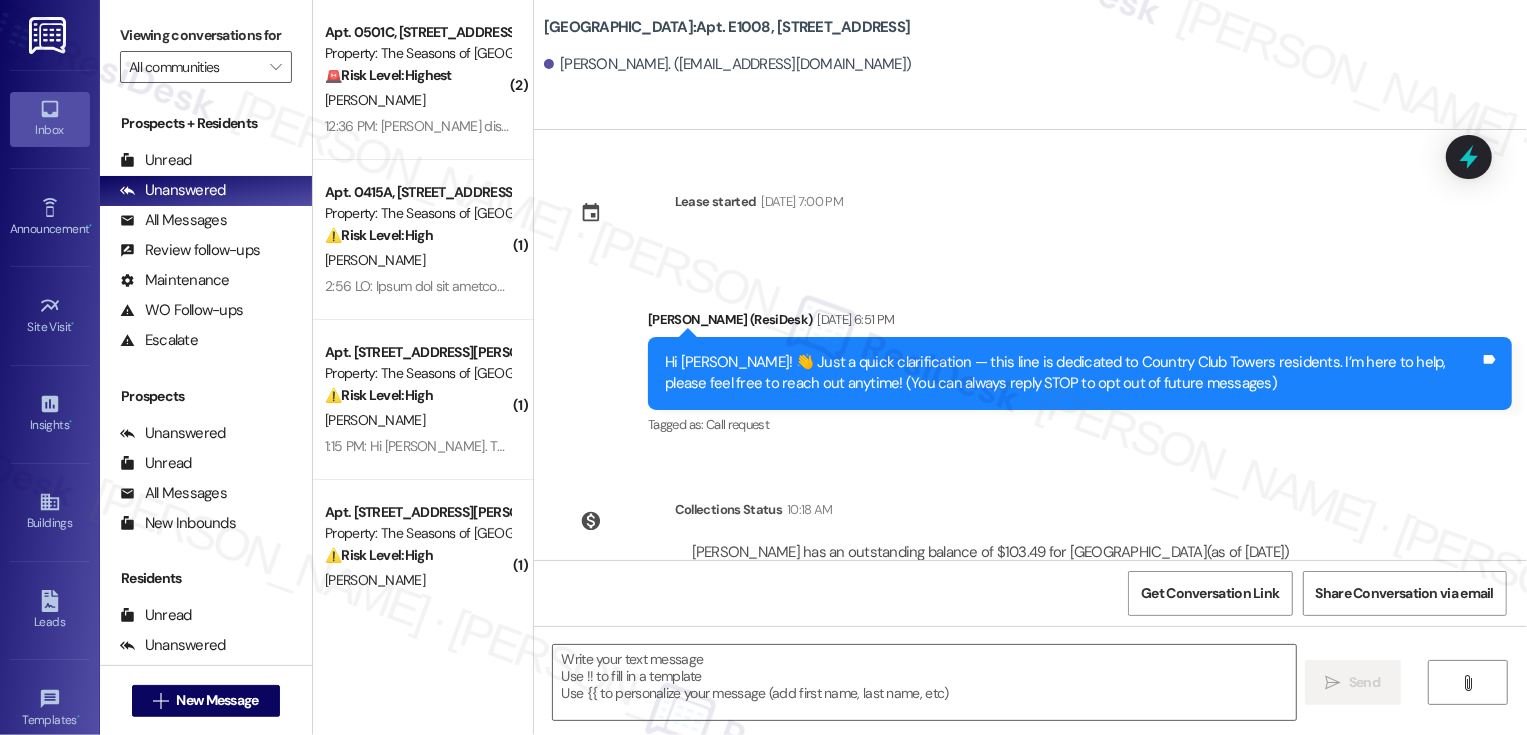 scroll, scrollTop: 78, scrollLeft: 0, axis: vertical 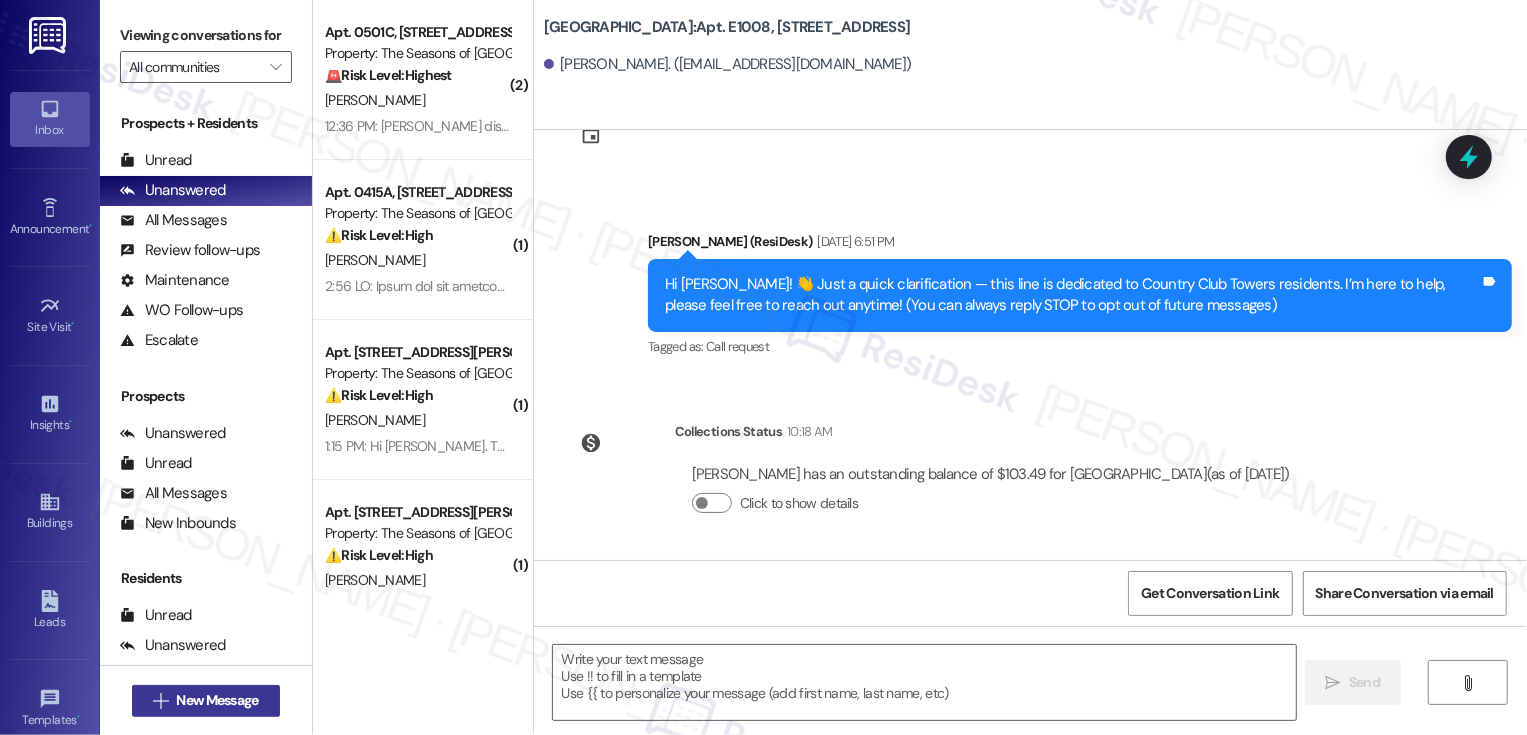 click on "New Message" at bounding box center (217, 700) 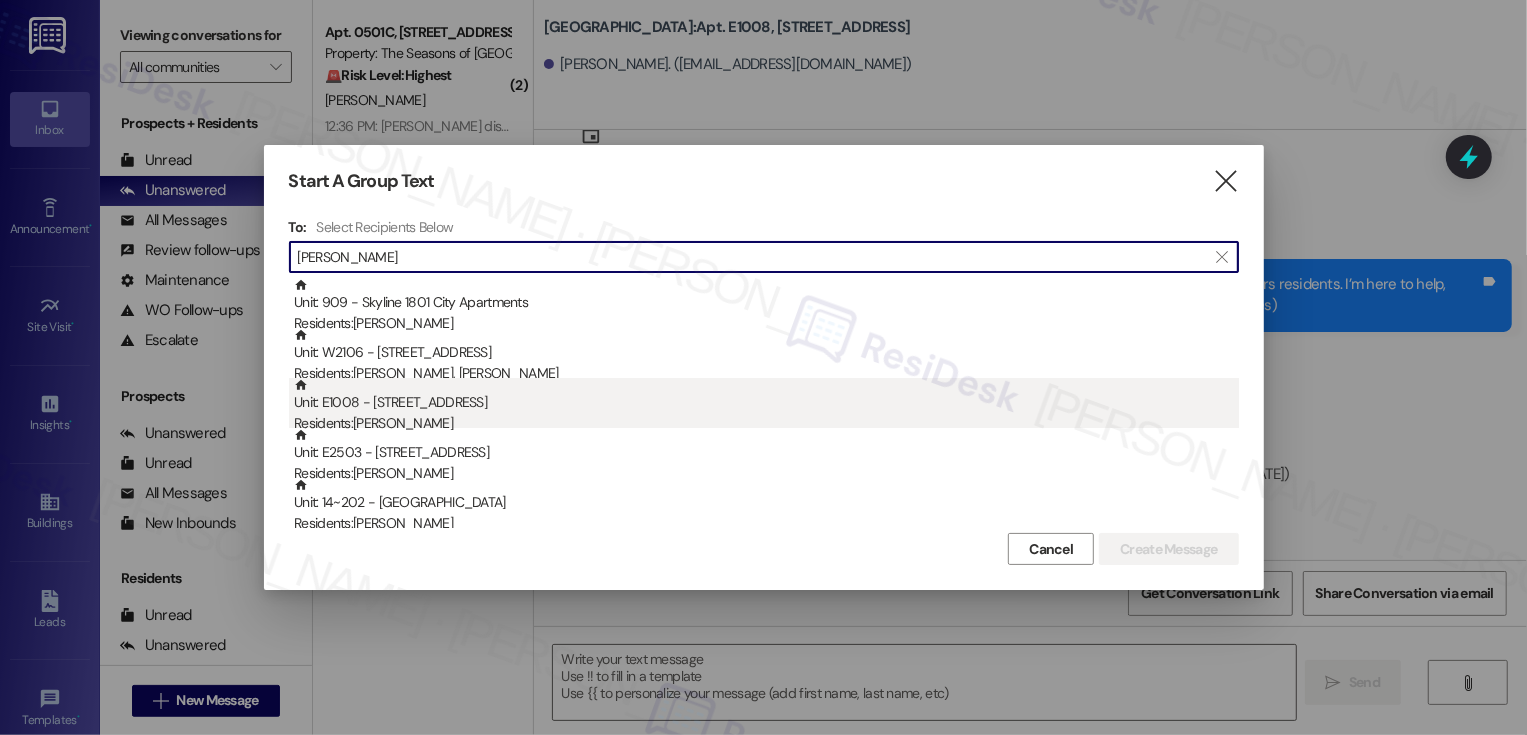 scroll, scrollTop: 10, scrollLeft: 0, axis: vertical 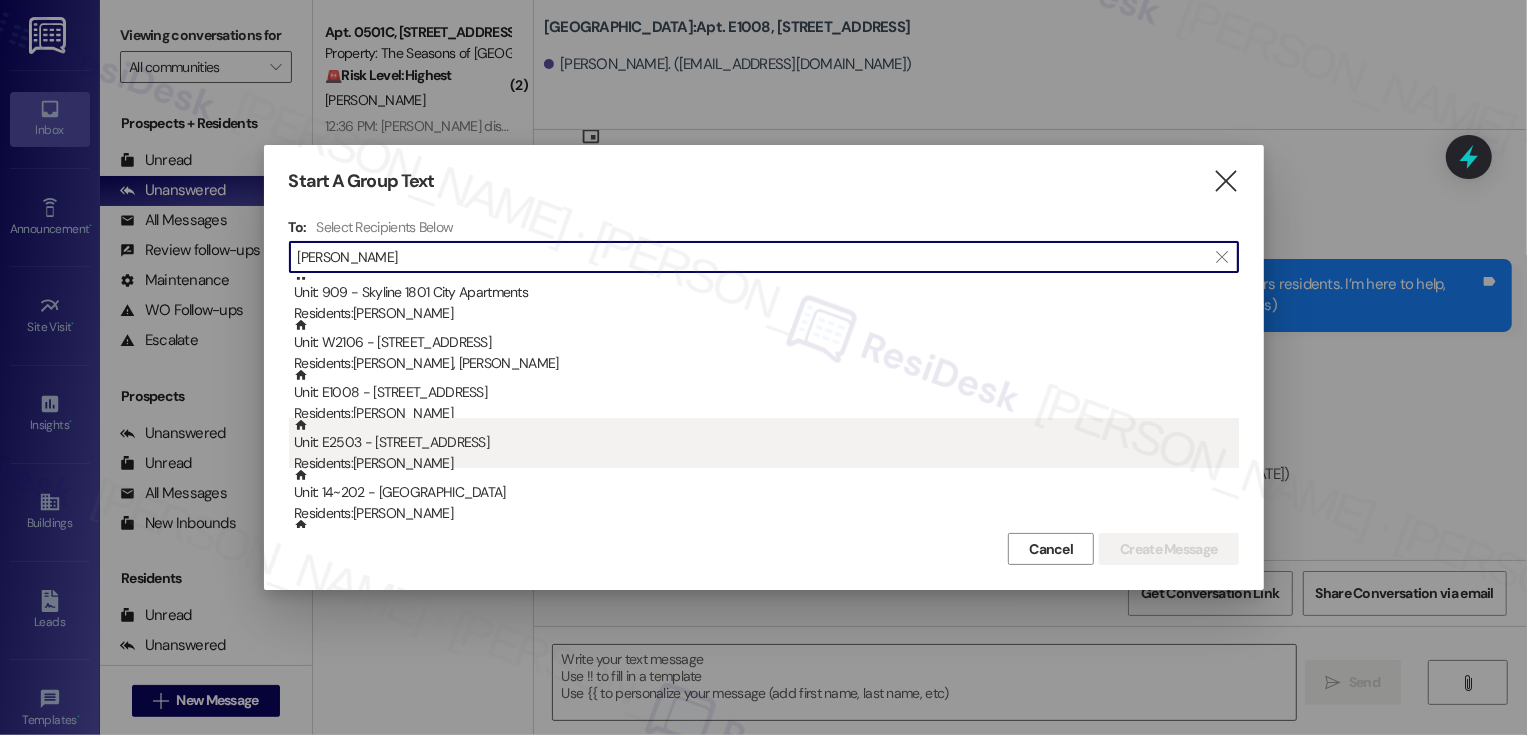 type on "morgan" 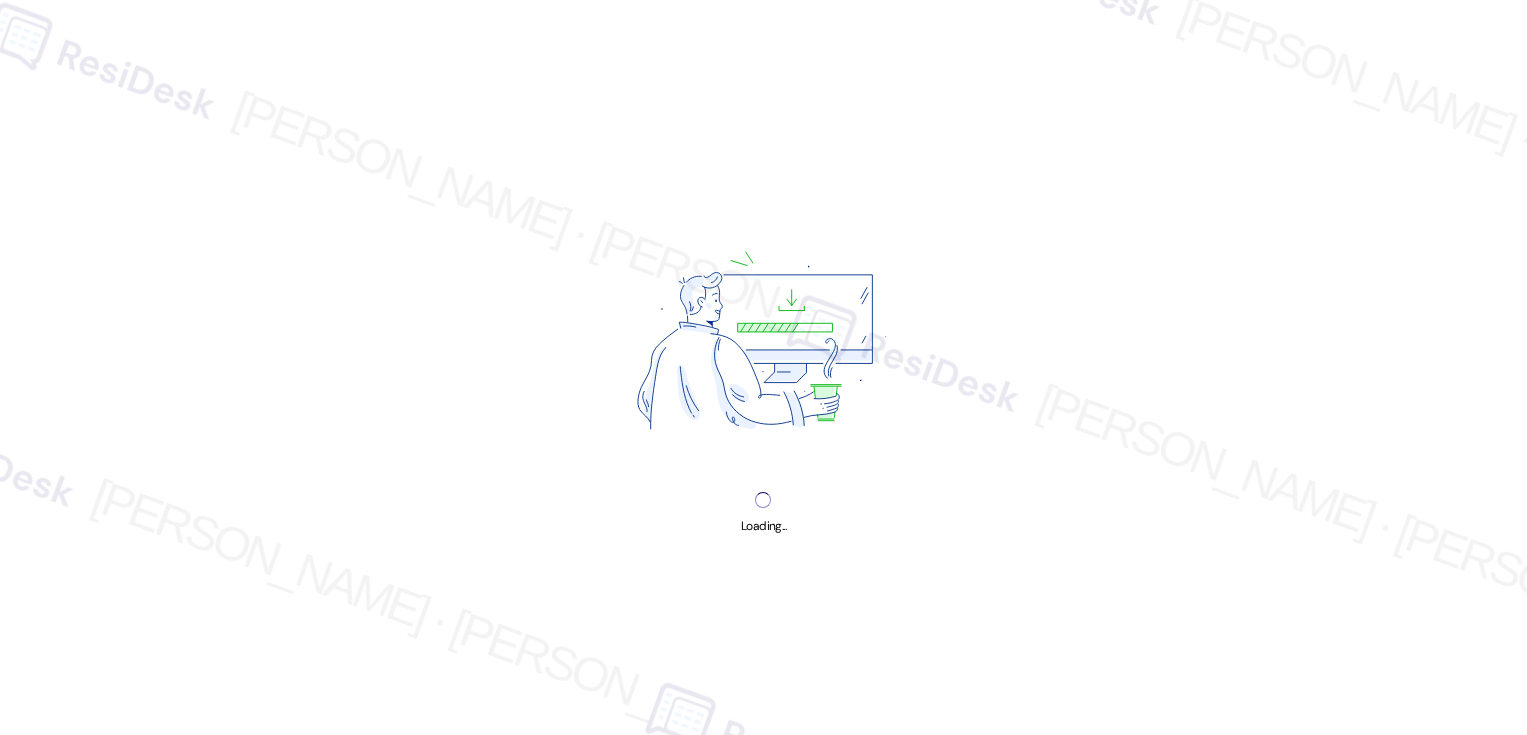 scroll, scrollTop: 0, scrollLeft: 0, axis: both 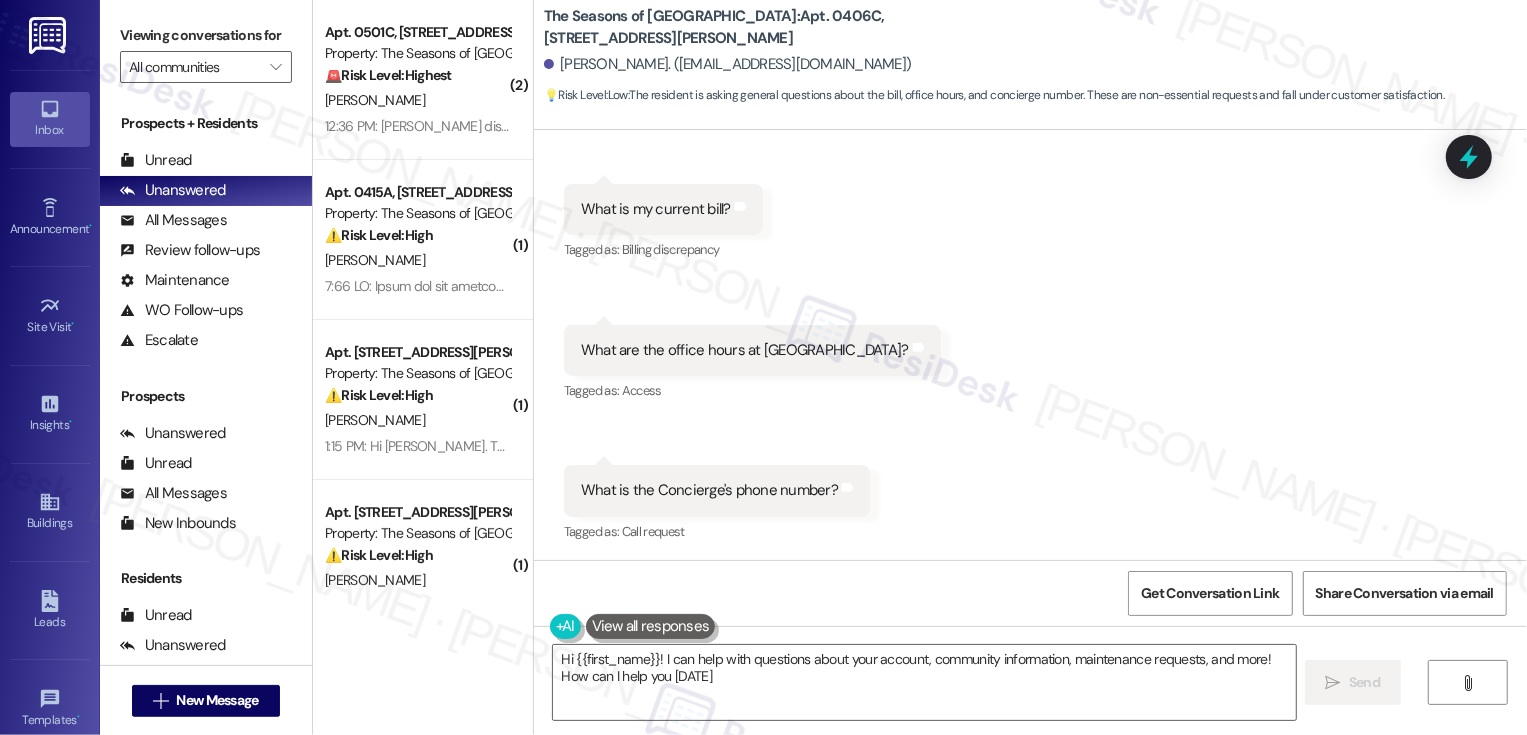 type on "Hi {{first_name}}! I can help with questions about your account, community information, maintenance requests, and more! How can I help you [DATE]?" 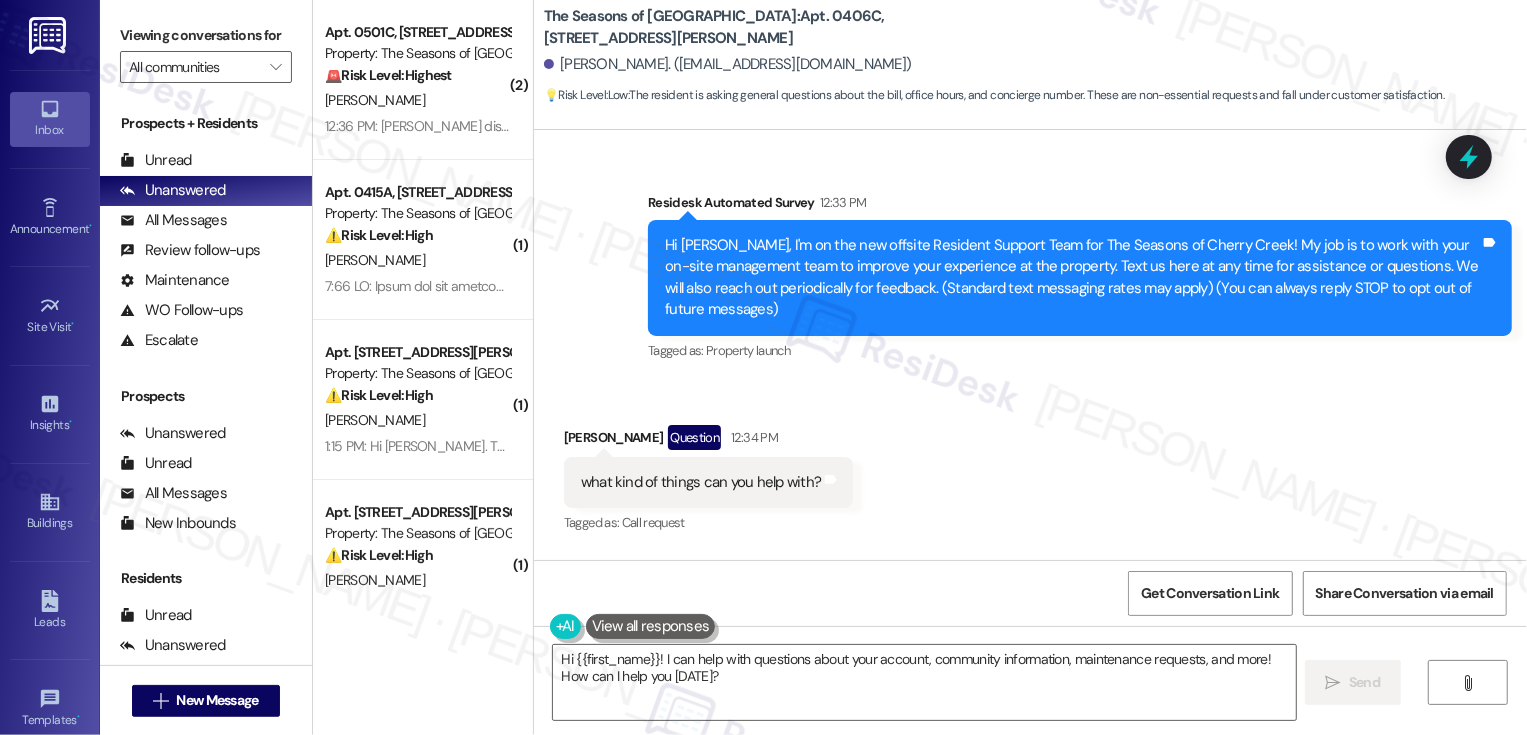 scroll, scrollTop: 0, scrollLeft: 0, axis: both 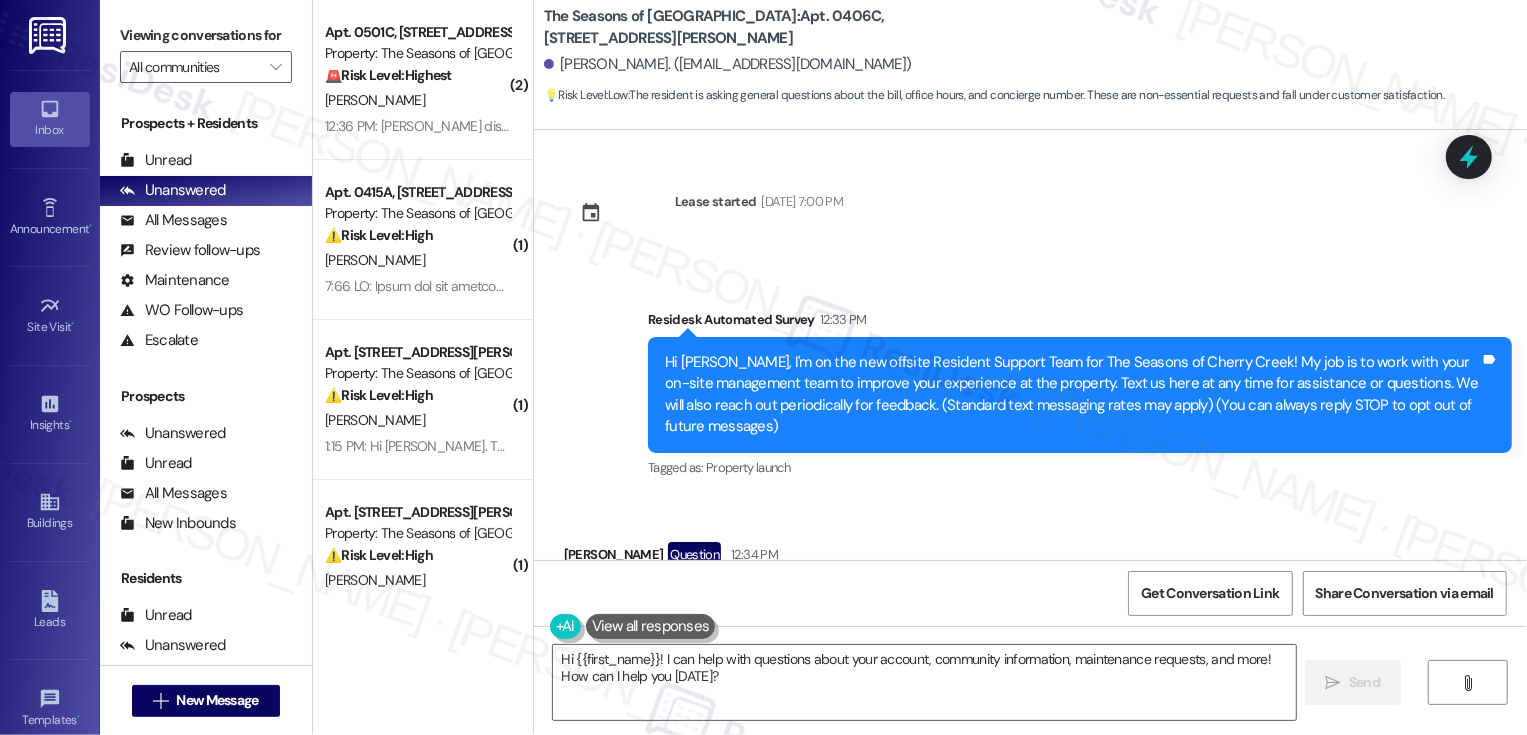 click on "Hi [PERSON_NAME], I'm on the new offsite Resident Support Team for The Seasons of Cherry Creek! My job is to work with your on-site management team to improve your experience at the property. Text us here at any time for assistance or questions. We will also reach out periodically for feedback. (Standard text messaging rates may apply) (You can always reply STOP to opt out of future messages)" at bounding box center [1072, 395] 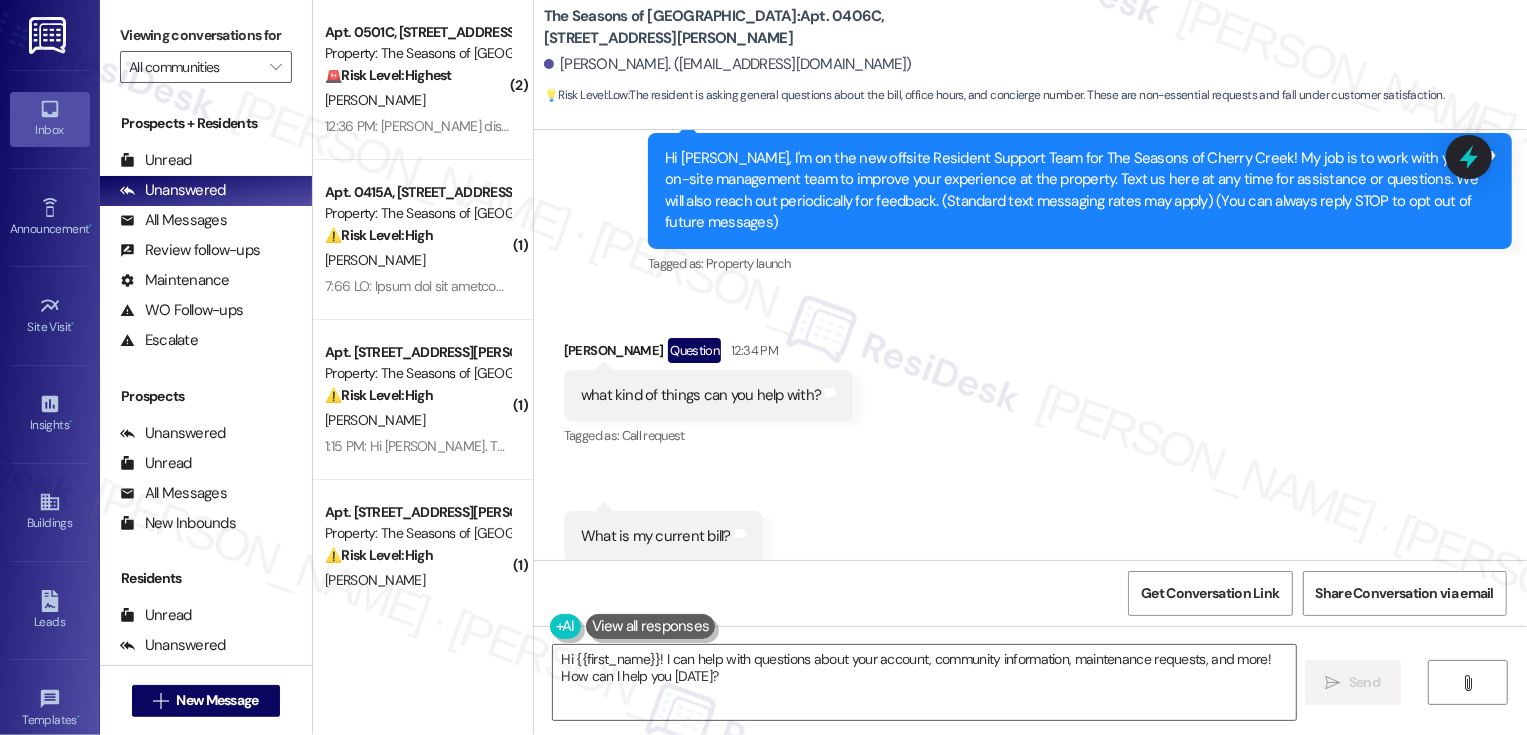 scroll, scrollTop: 154, scrollLeft: 0, axis: vertical 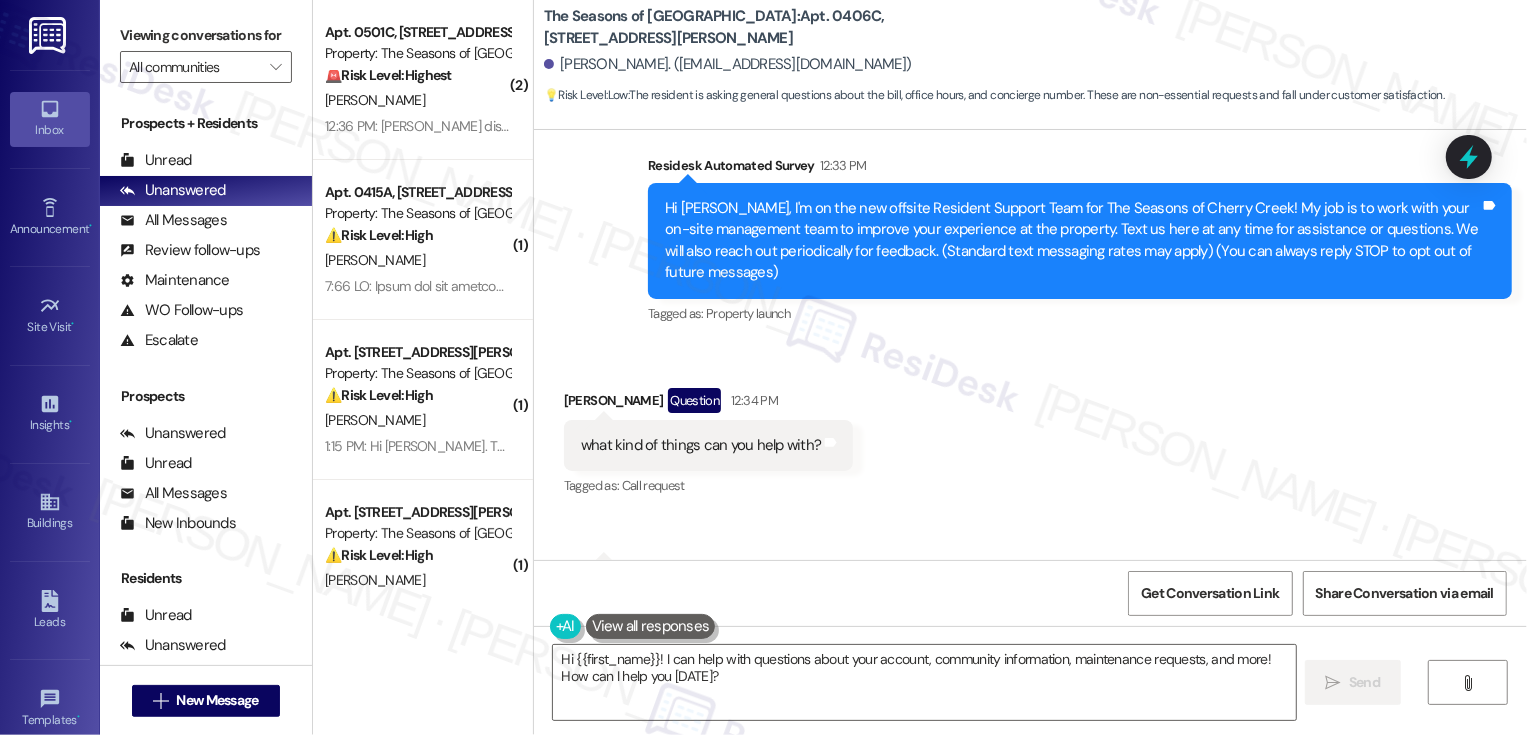 drag, startPoint x: 1029, startPoint y: 207, endPoint x: 1123, endPoint y: 207, distance: 94 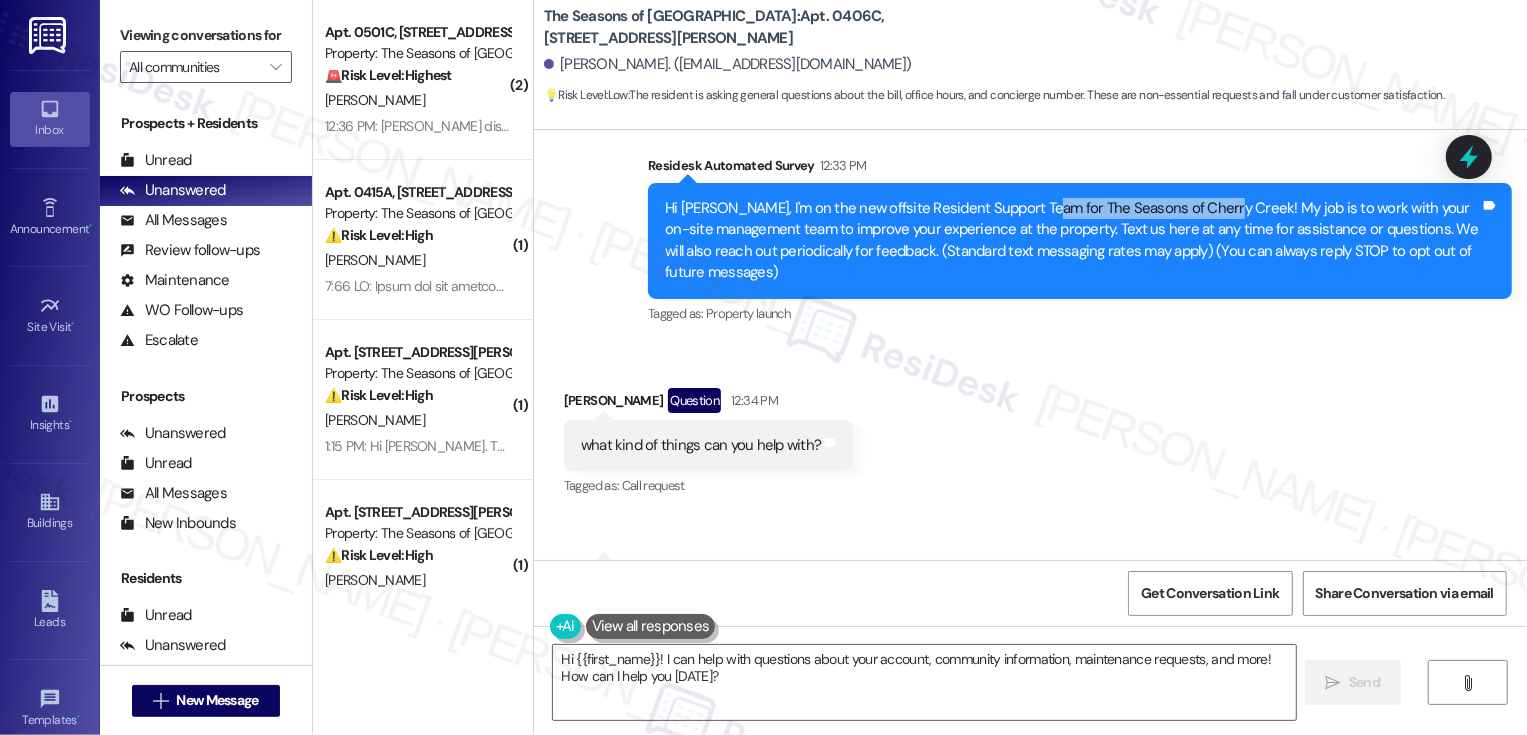 drag, startPoint x: 1026, startPoint y: 206, endPoint x: 1206, endPoint y: 206, distance: 180 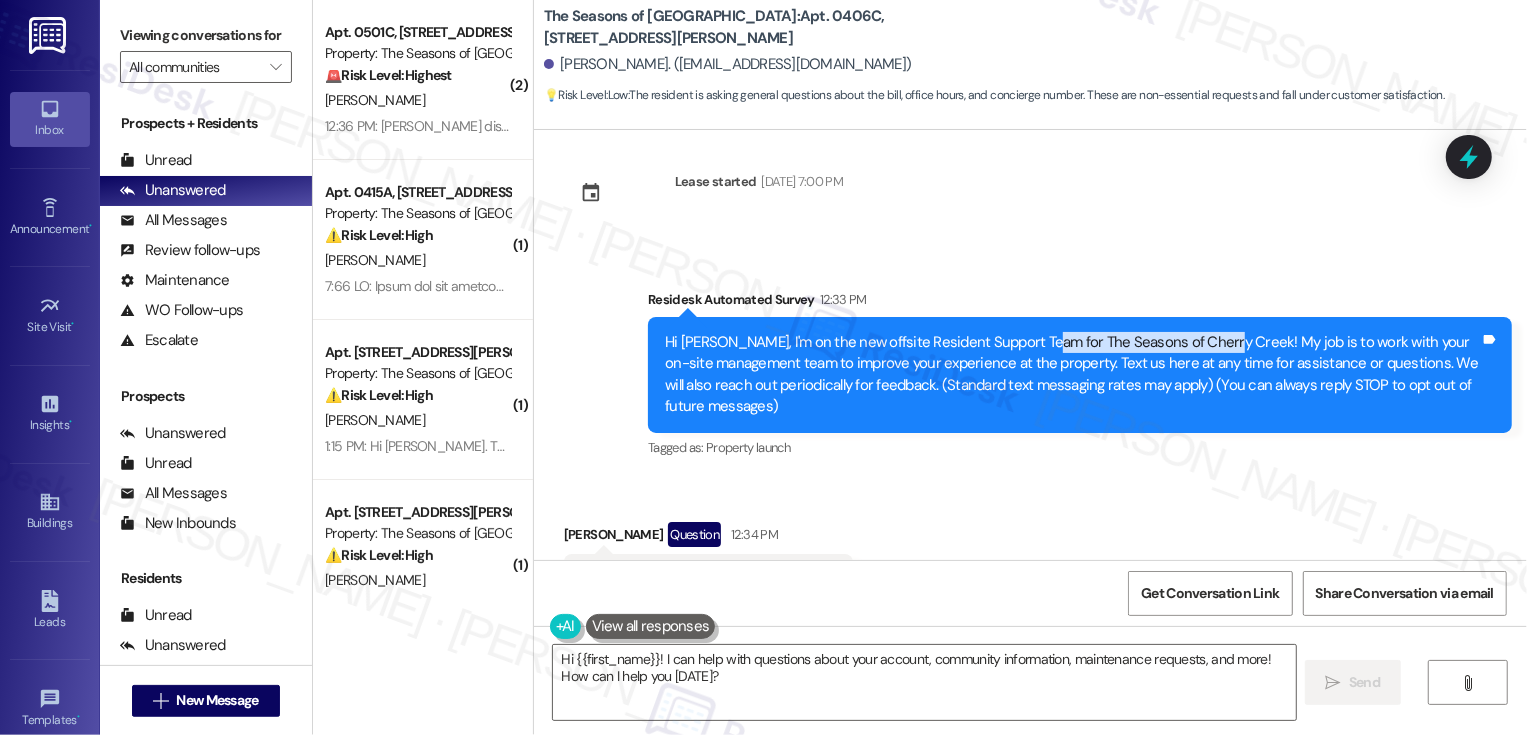 scroll, scrollTop: 12, scrollLeft: 0, axis: vertical 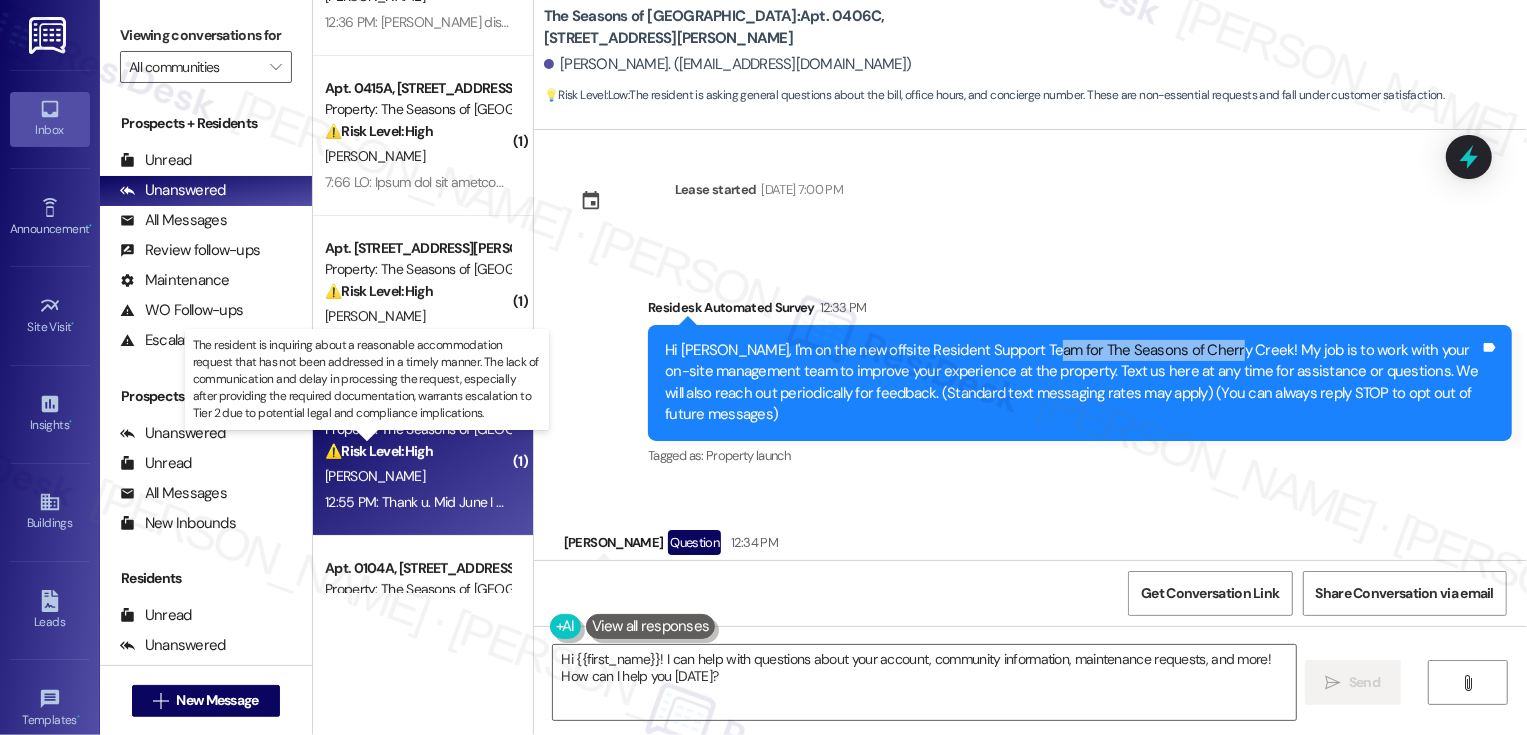 click on "⚠️  Risk Level:  High" at bounding box center [379, 451] 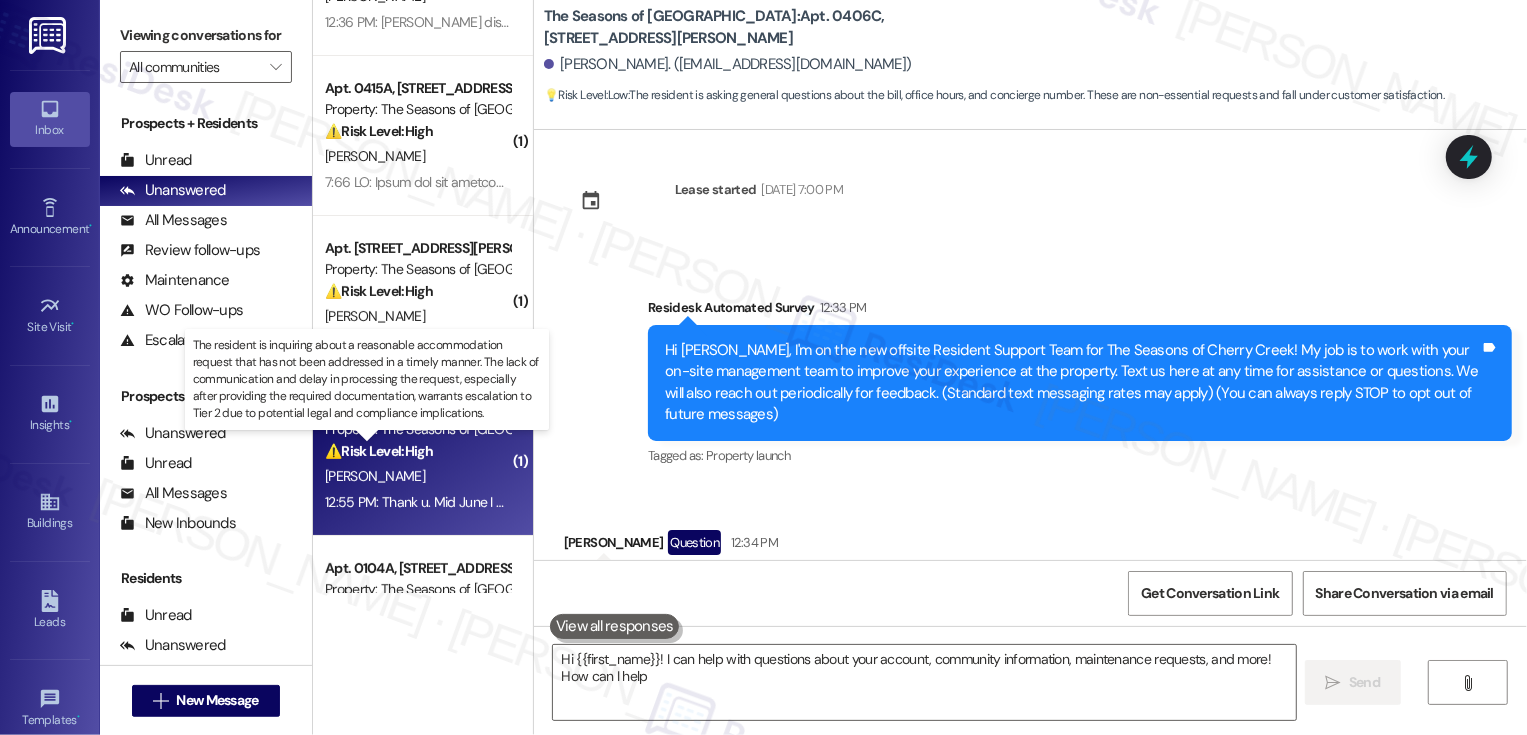 type on "Hi {{first_name}}! I can help with questions about your account, community information, maintenance requests, and more! How can I help you" 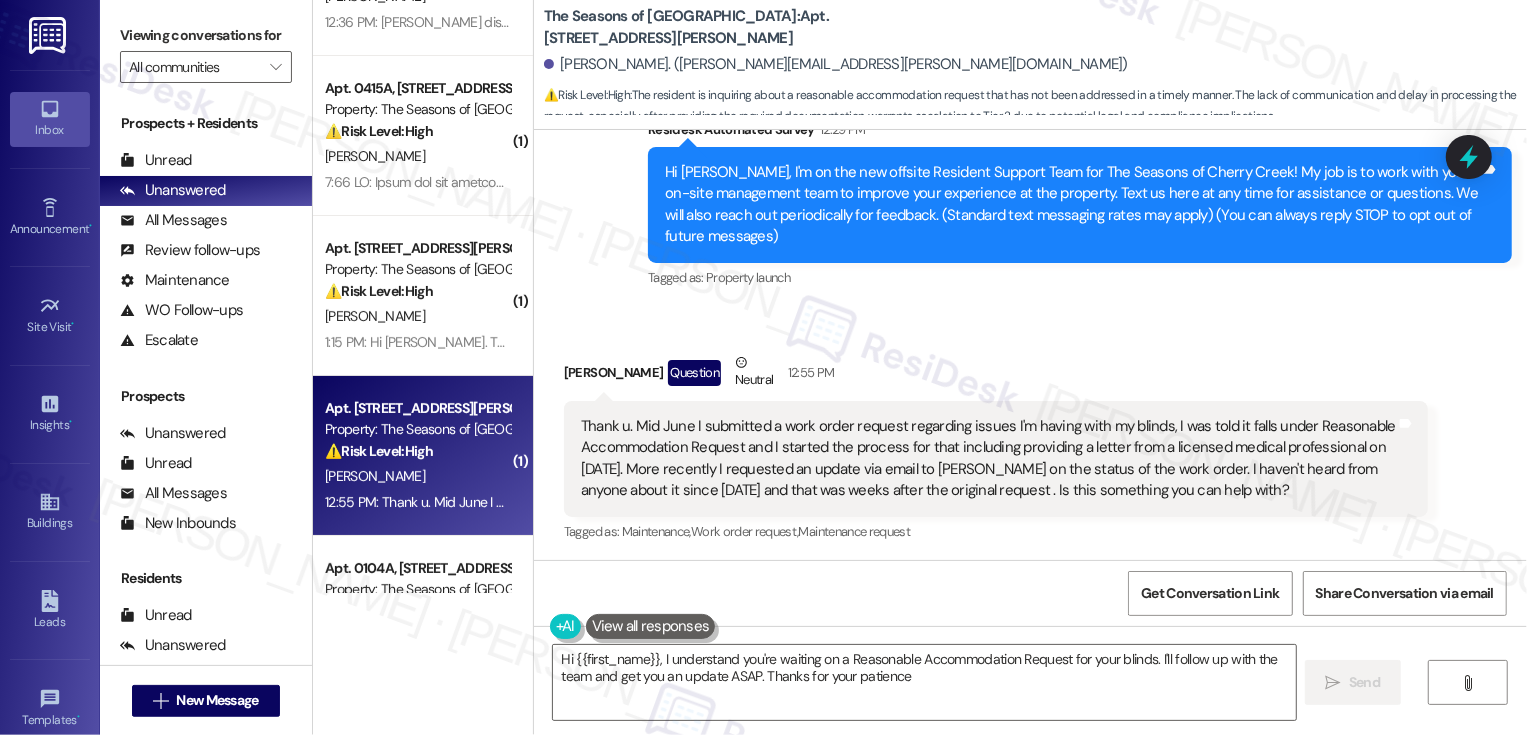 type on "Hi {{first_name}}, I understand you're waiting on a Reasonable Accommodation Request for your blinds. I'll follow up with the team and get you an update ASAP. Thanks for your patience!" 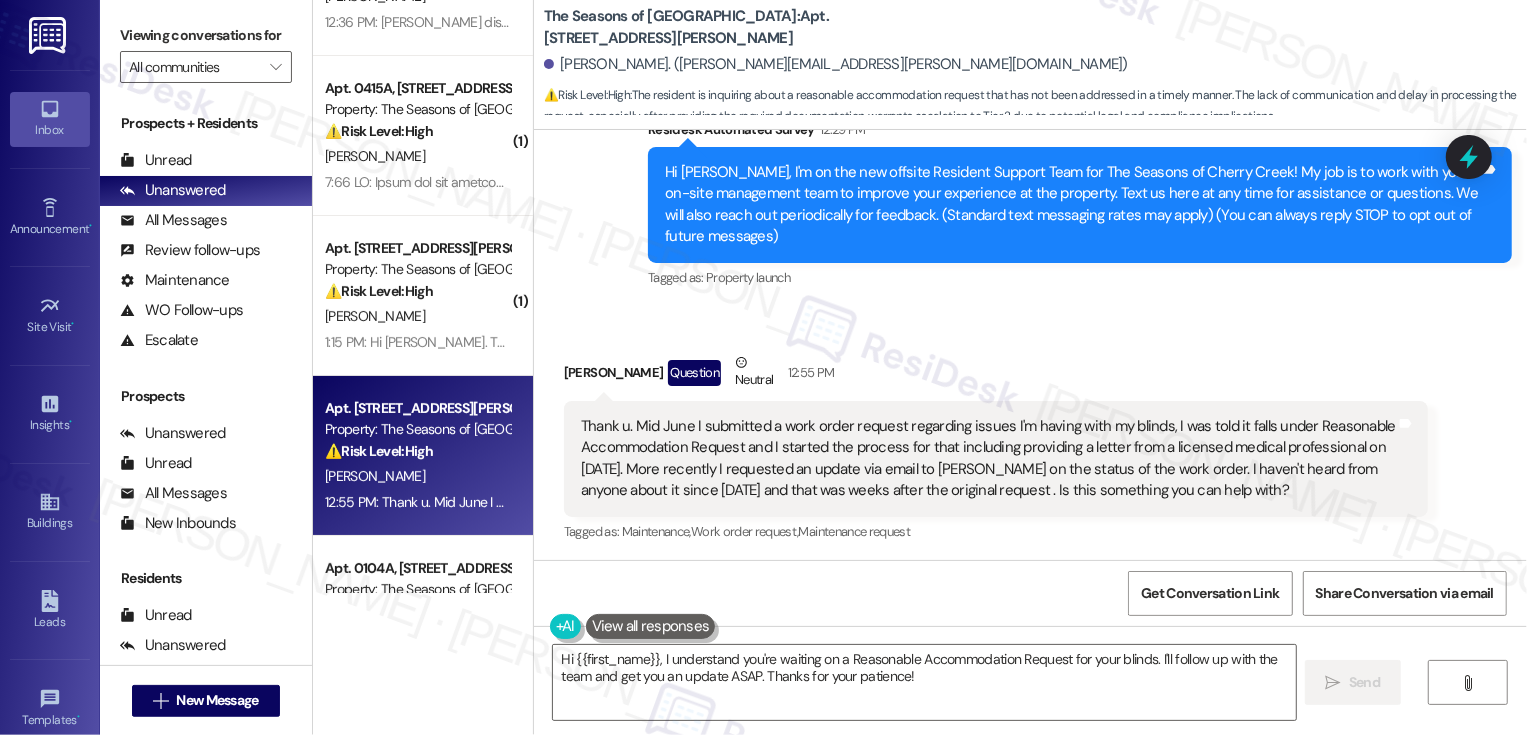 scroll, scrollTop: 191, scrollLeft: 0, axis: vertical 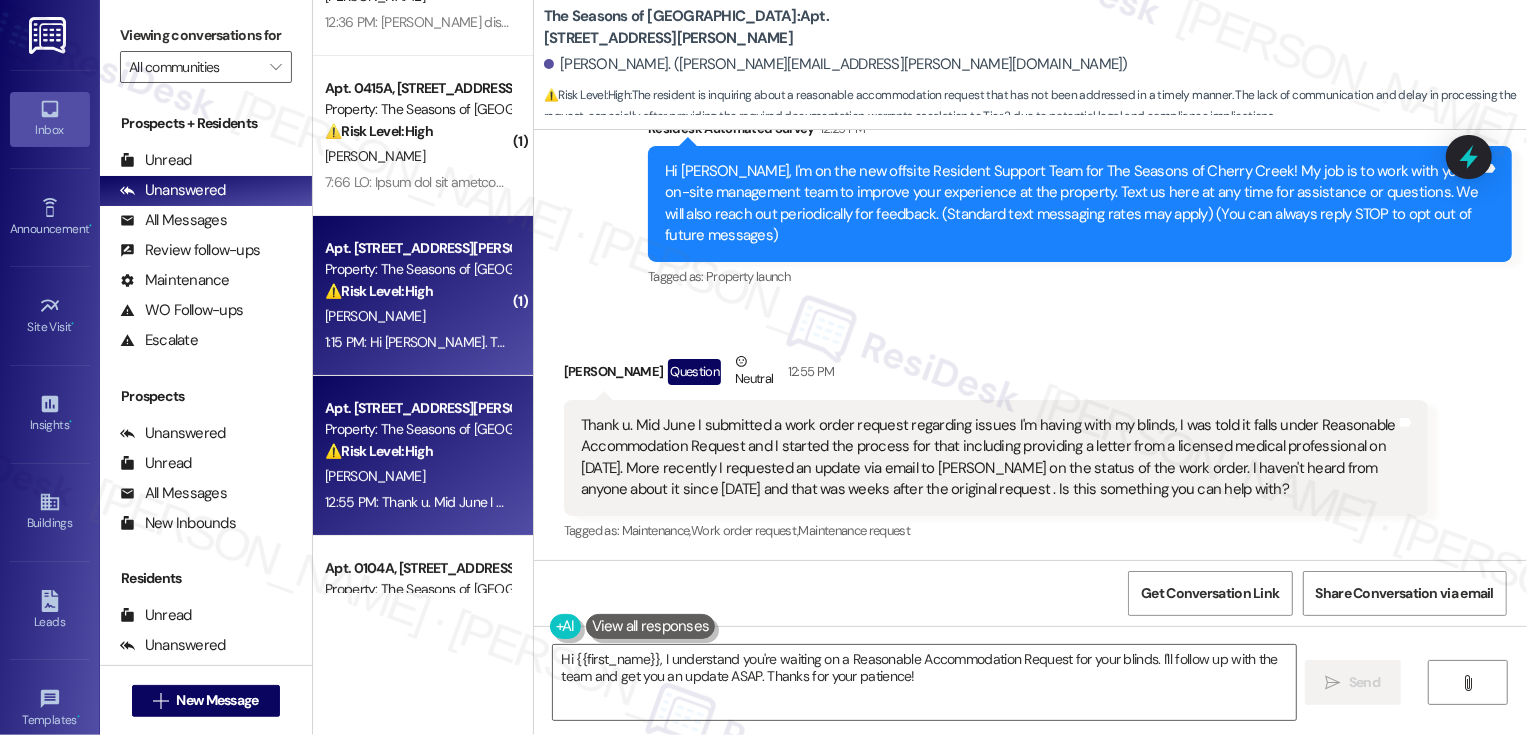 click on "[PERSON_NAME]" at bounding box center [417, 316] 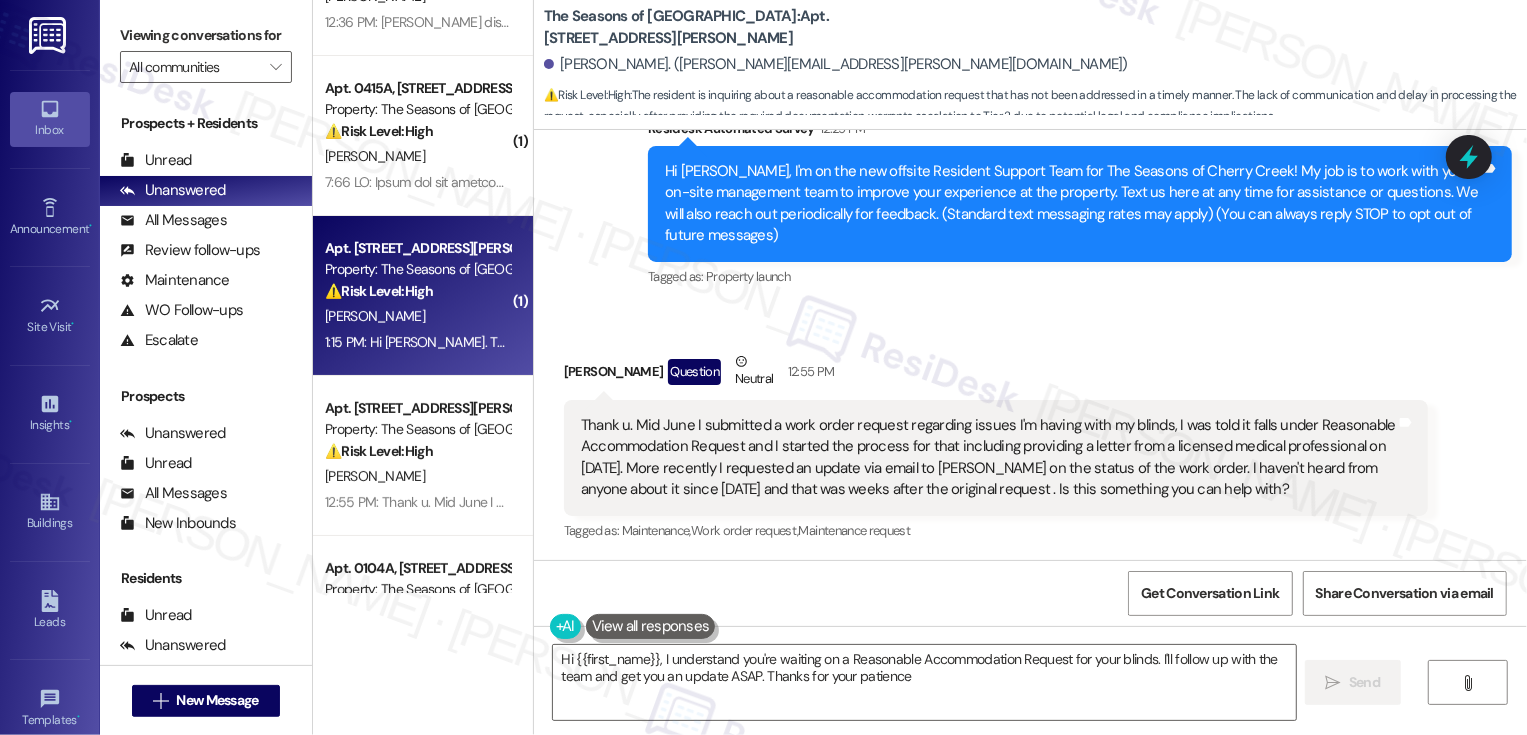 scroll, scrollTop: 127, scrollLeft: 0, axis: vertical 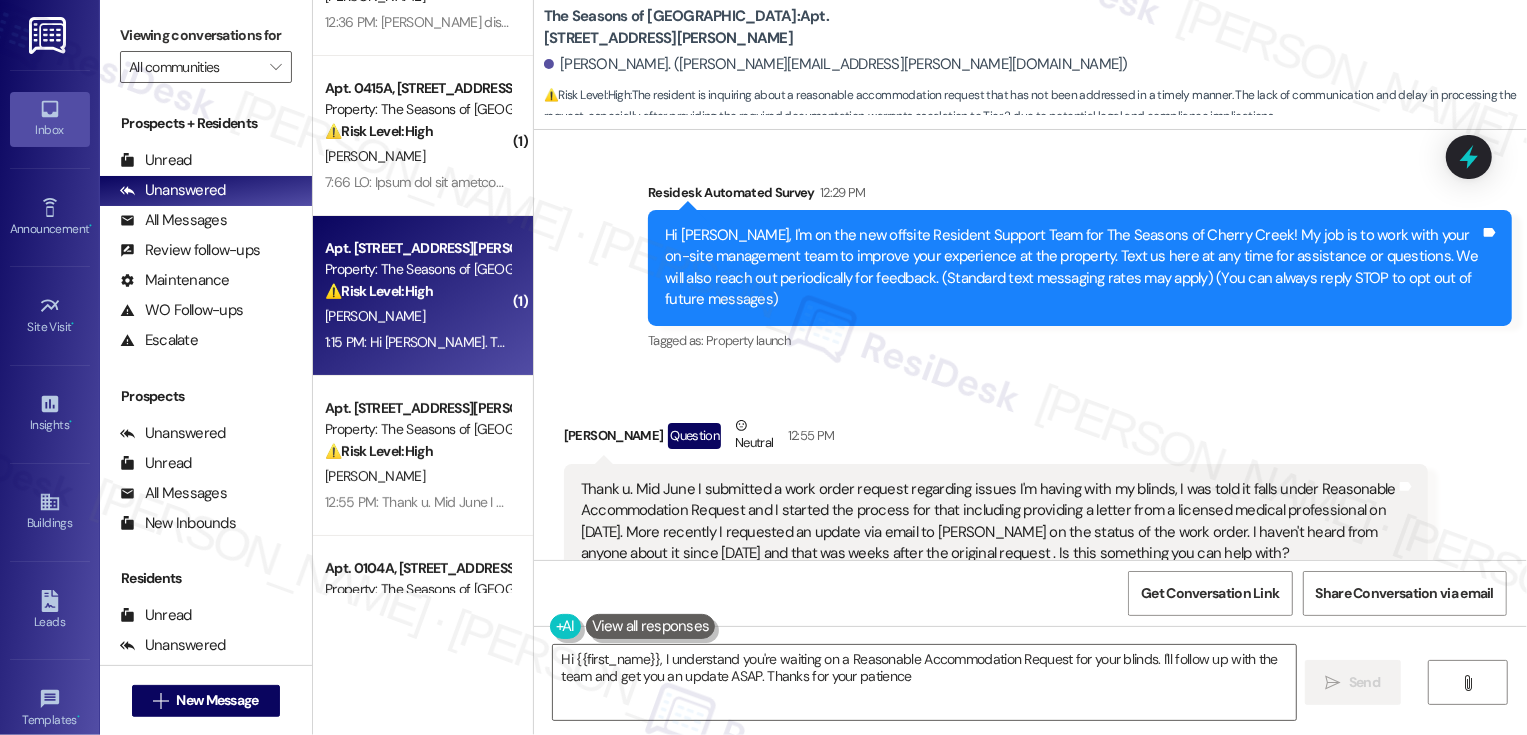 type on "Hi {{first_name}}, I understand you're waiting on a Reasonable Accommodation Request for your blinds. I'll follow up with the team and get you an update ASAP. Thanks for your patience!" 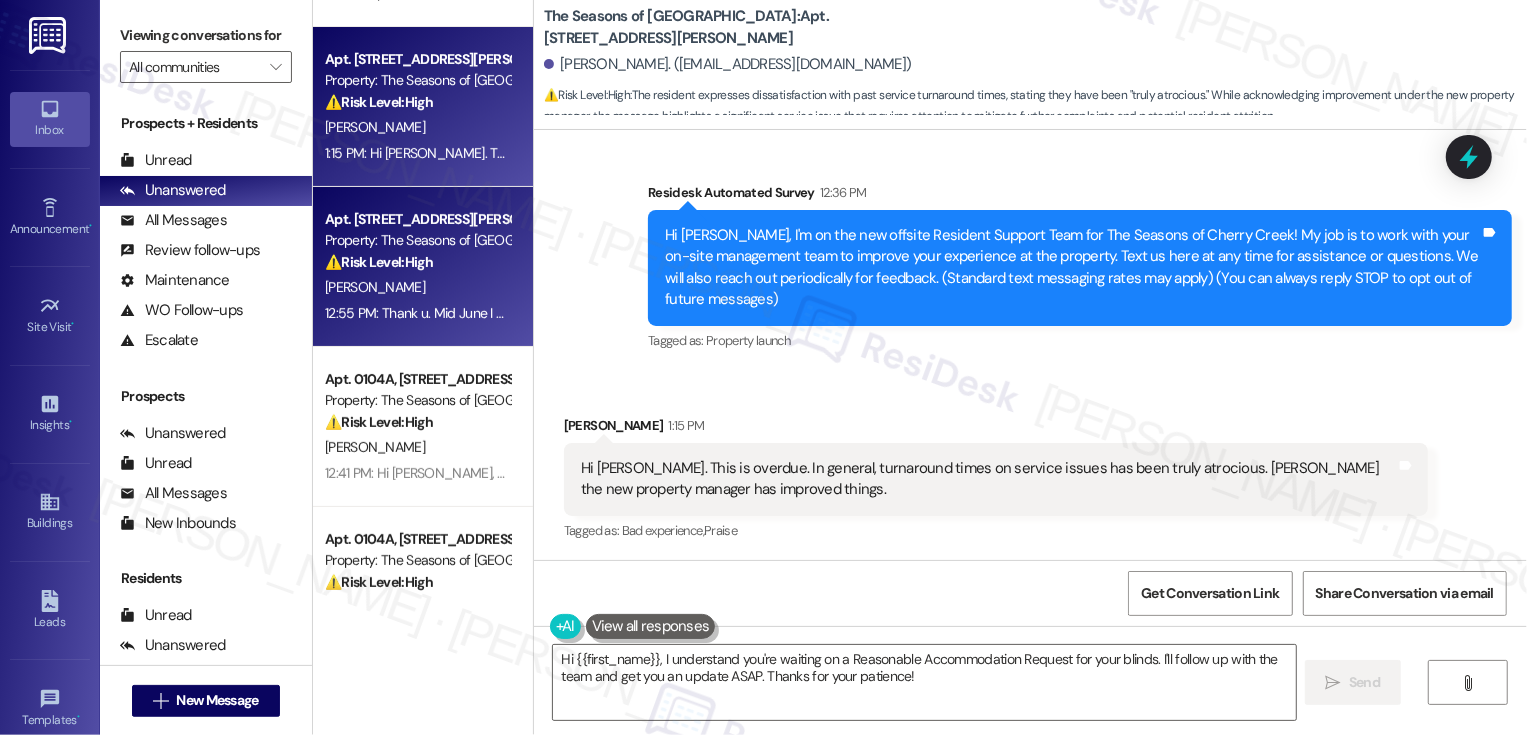 scroll, scrollTop: 535, scrollLeft: 0, axis: vertical 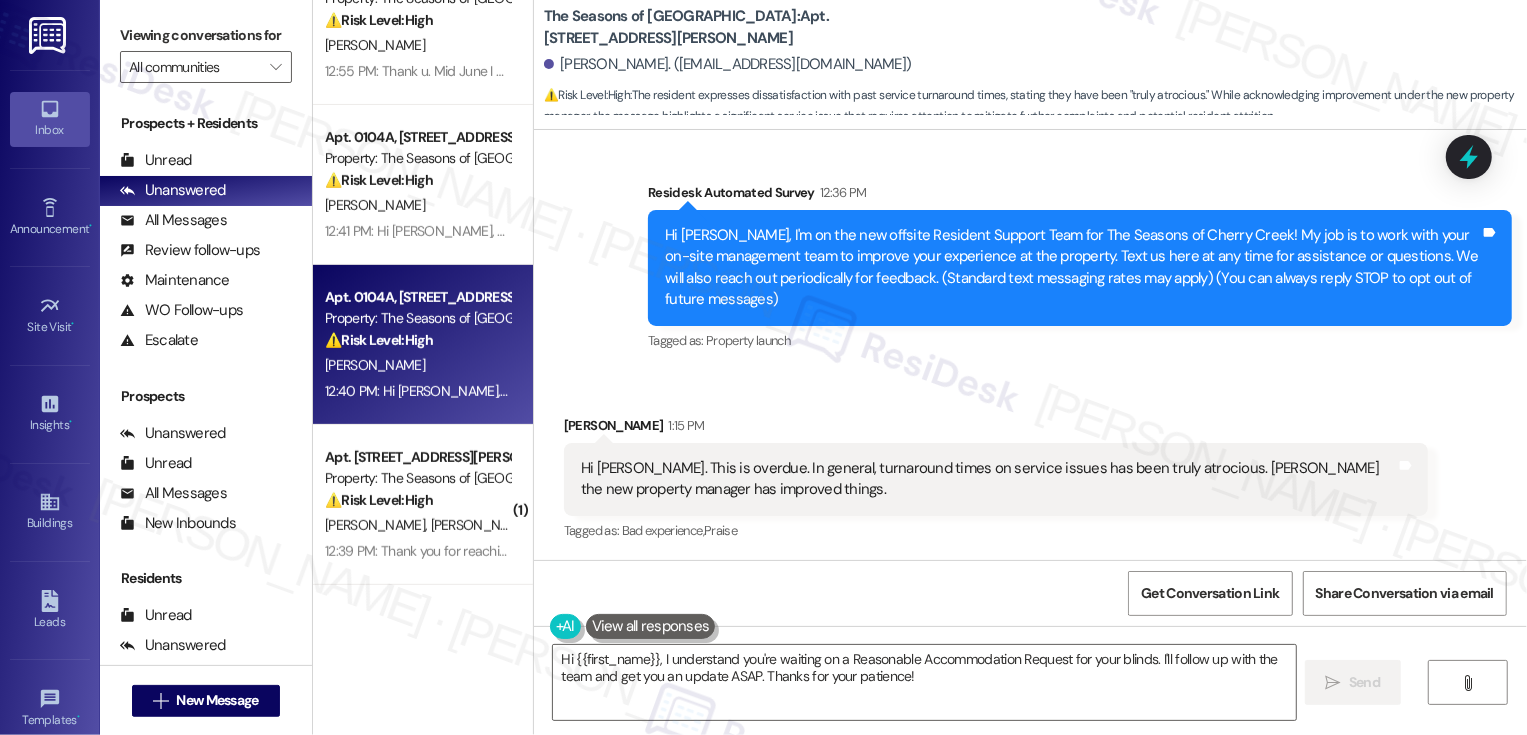 click on "[PERSON_NAME]" at bounding box center [417, 365] 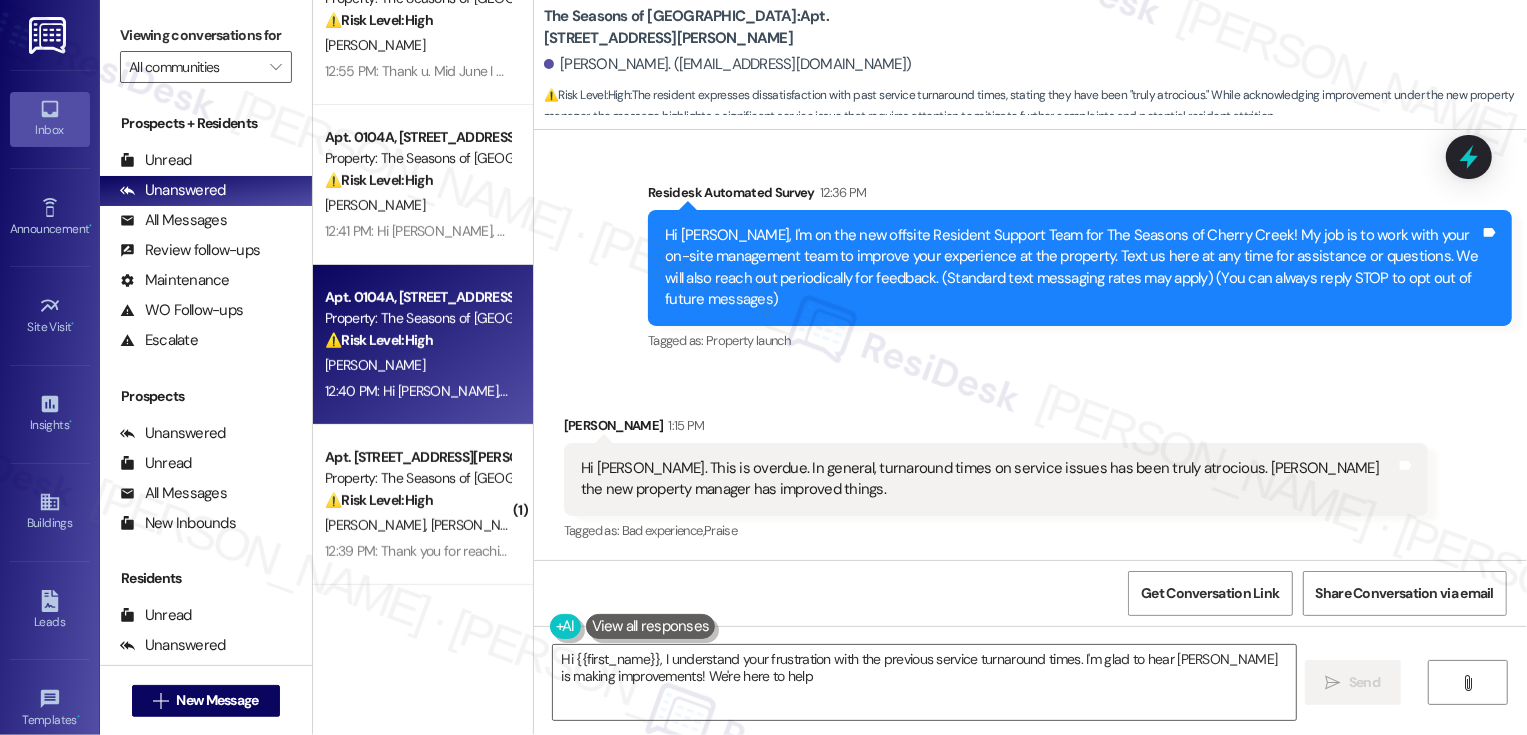 type on "Hi {{first_name}}, I understand your frustration with the previous service turnaround times. I'm glad to hear Kayla is making improvements! We're here to help make" 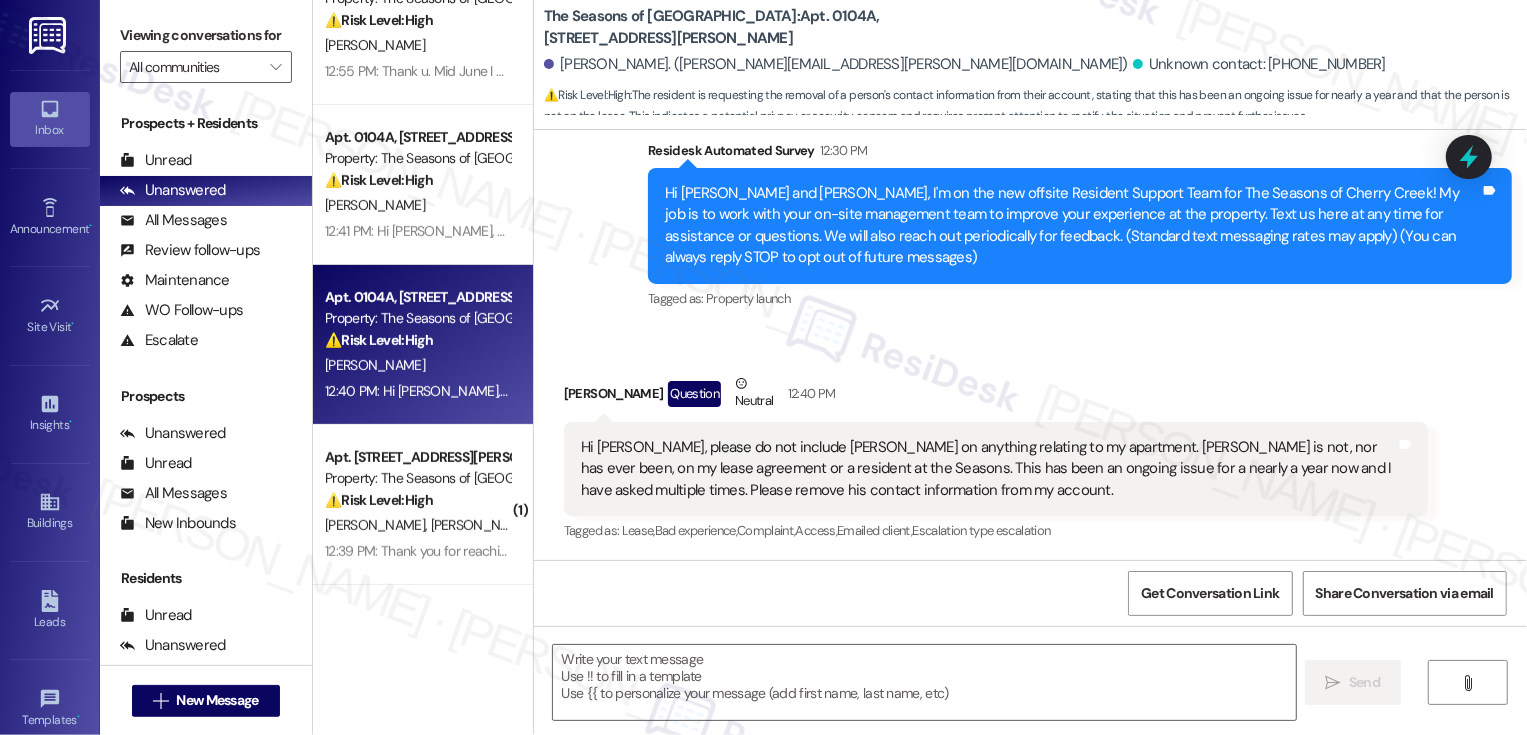 type on "Fetching suggested responses. Please feel free to read through the conversation in the meantime." 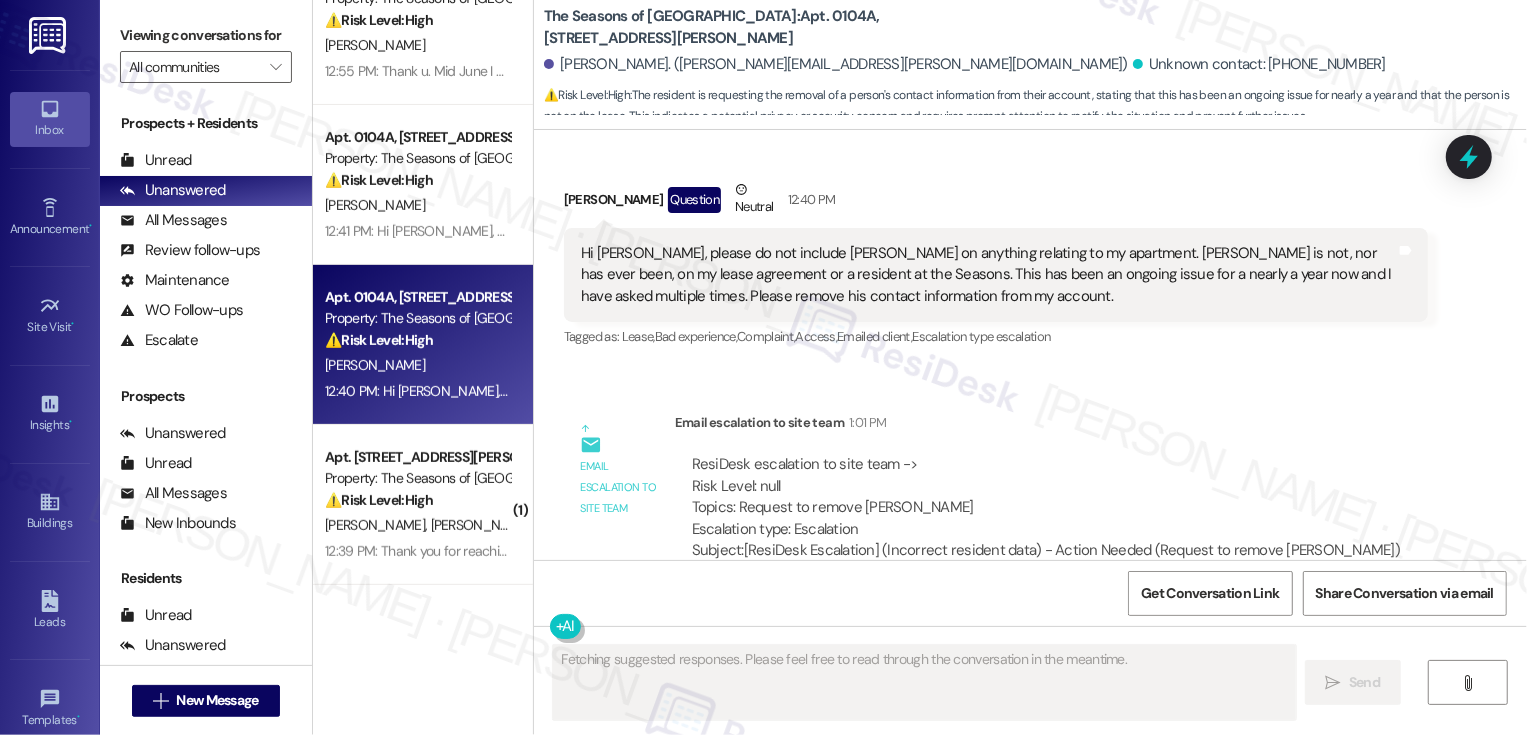 scroll, scrollTop: 173, scrollLeft: 0, axis: vertical 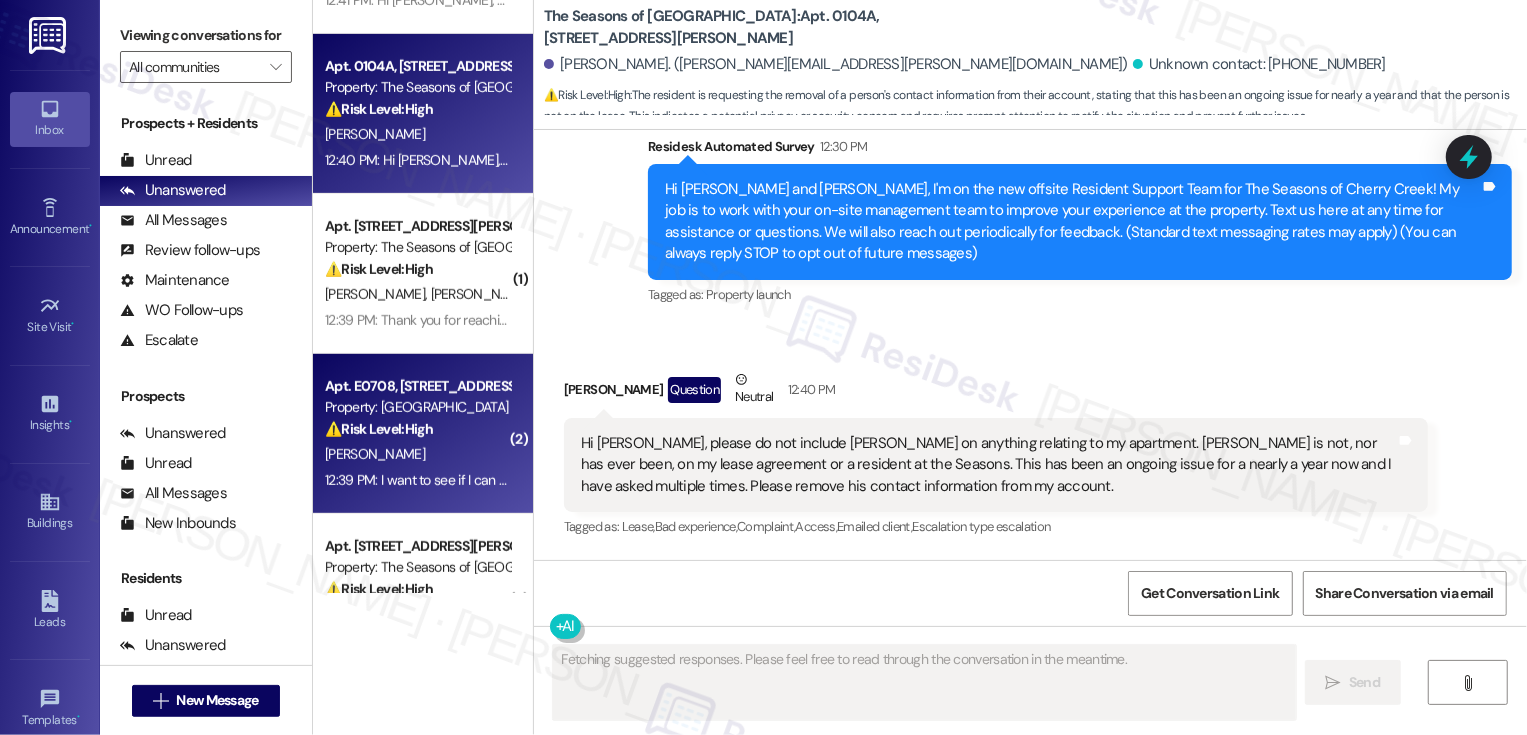 click on "Apt. E0708, 1101 East Bayaud Avenue Property: Country Club Towers ⚠️  Risk Level:  High The resident is unhappy with their current unit and wants to explore a 2-bedroom option. This indicates a potential retention risk and a need to address their concerns and housing needs promptly. K. Kumar 12:39 PM: I want to see if I can get a 2 bedroom  12:39 PM: I want to see if I can get a 2 bedroom" at bounding box center (423, 434) 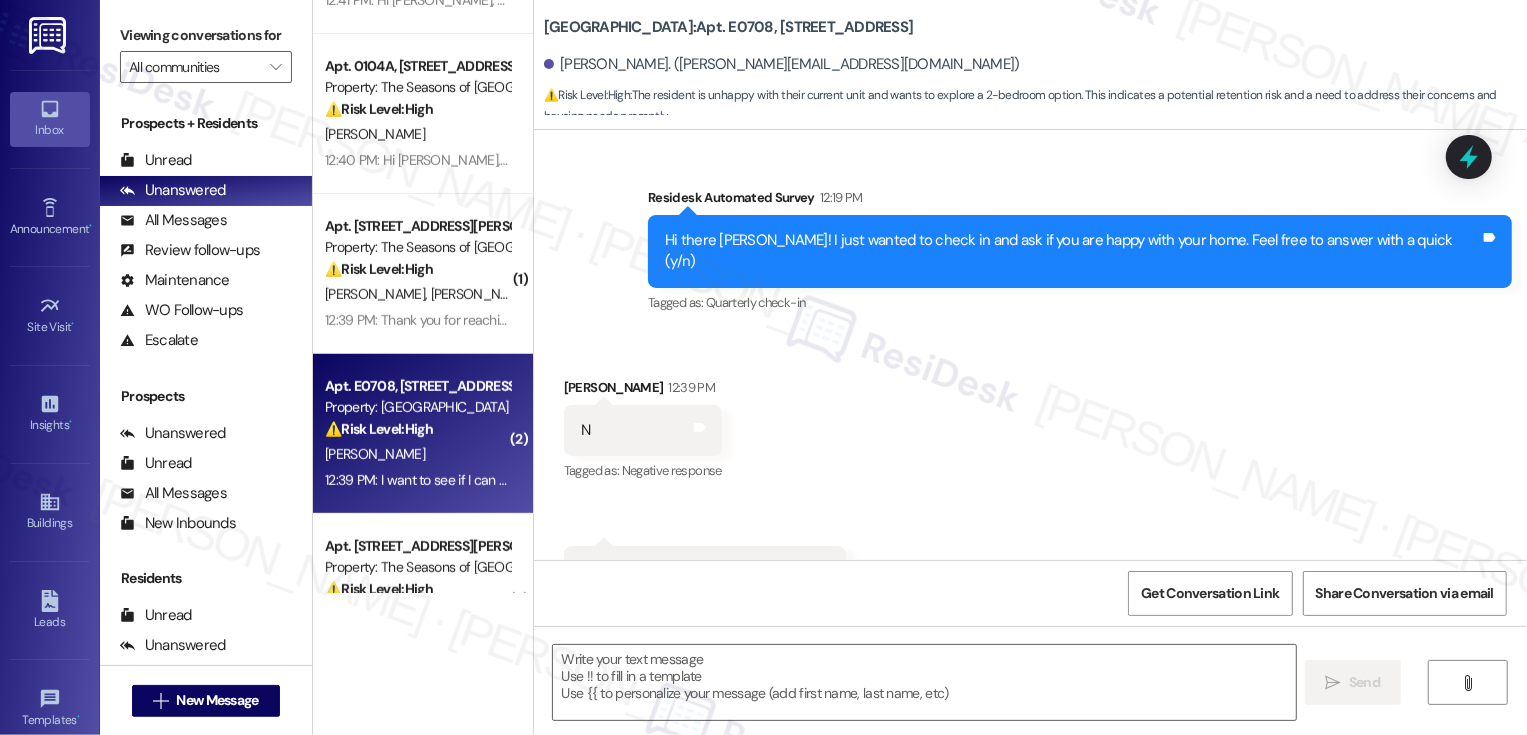 type on "Fetching suggested responses. Please feel free to read through the conversation in the meantime." 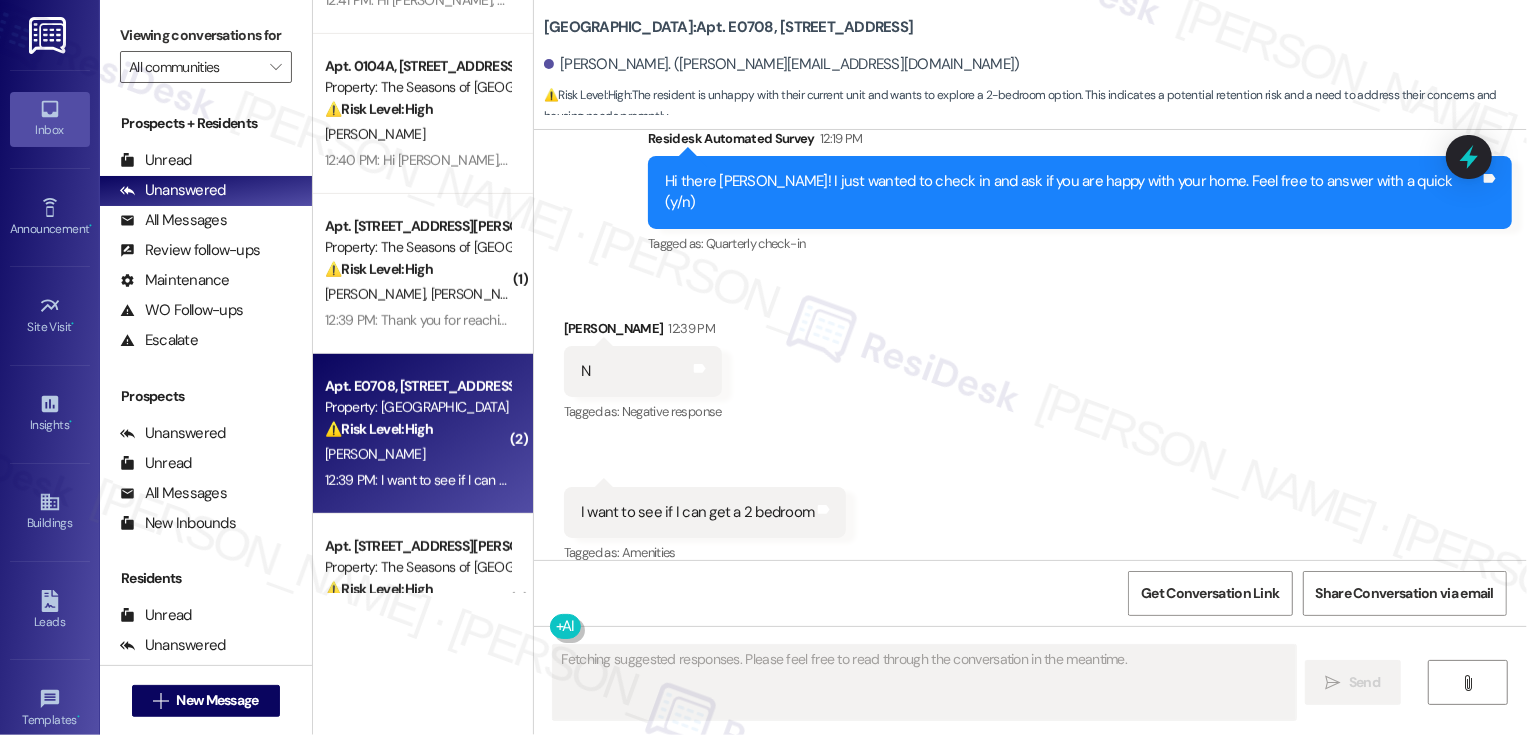 scroll, scrollTop: 555, scrollLeft: 0, axis: vertical 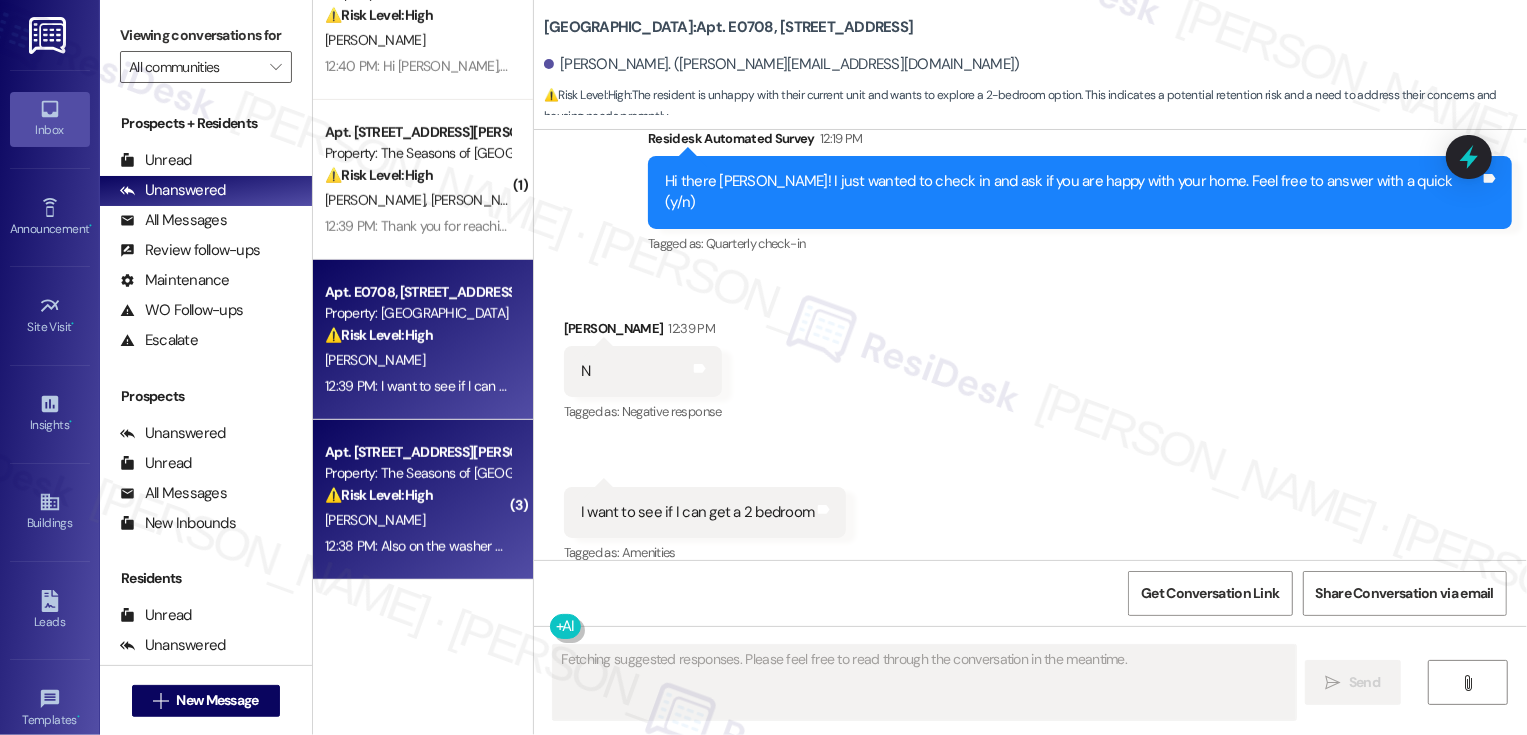 click on "Property: The Seasons of [GEOGRAPHIC_DATA]" at bounding box center (417, 473) 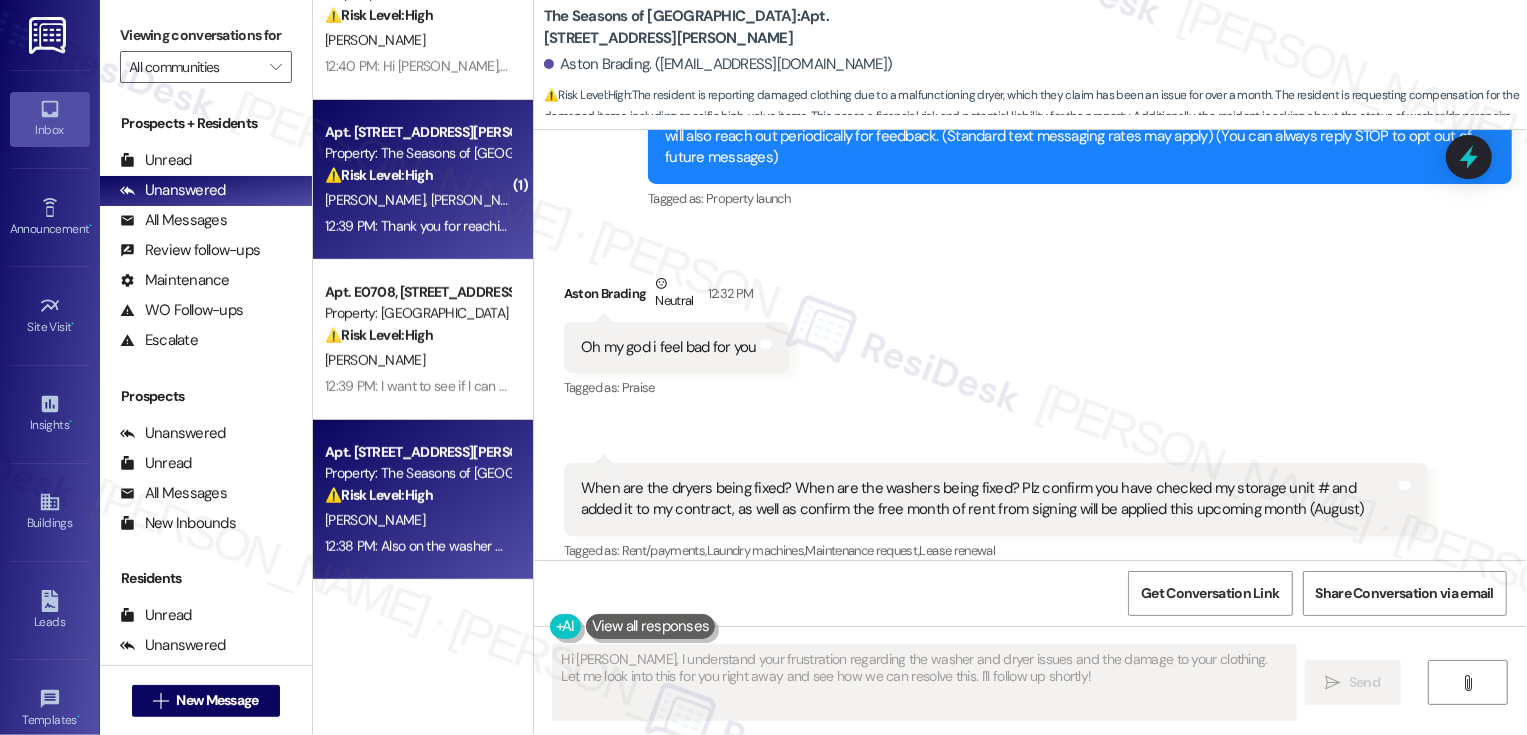 scroll, scrollTop: 264, scrollLeft: 0, axis: vertical 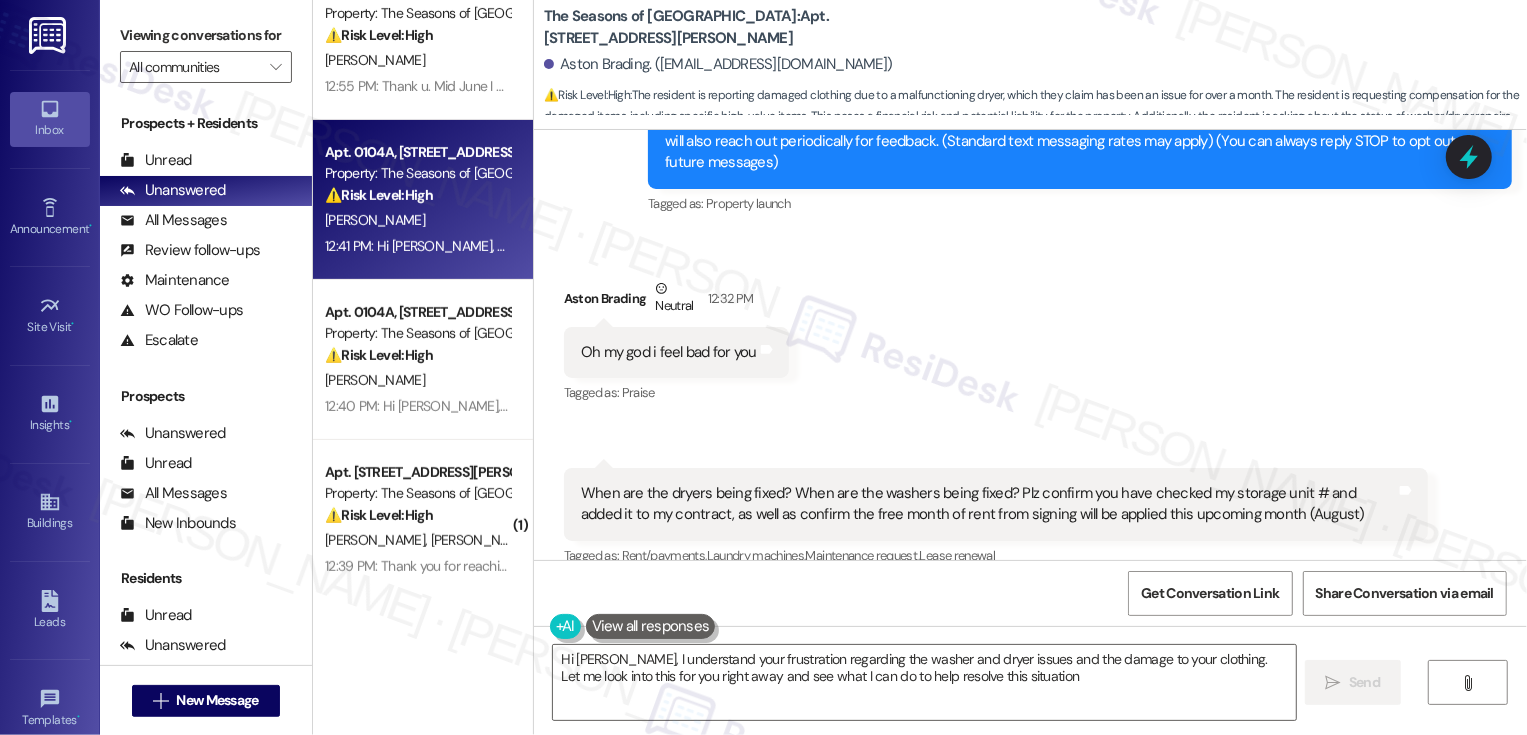 type on "Hi Aston, I understand your frustration regarding the washer and dryer issues and the damage to your clothing. Let me look into this for you right away and see what I can do to help resolve this situation." 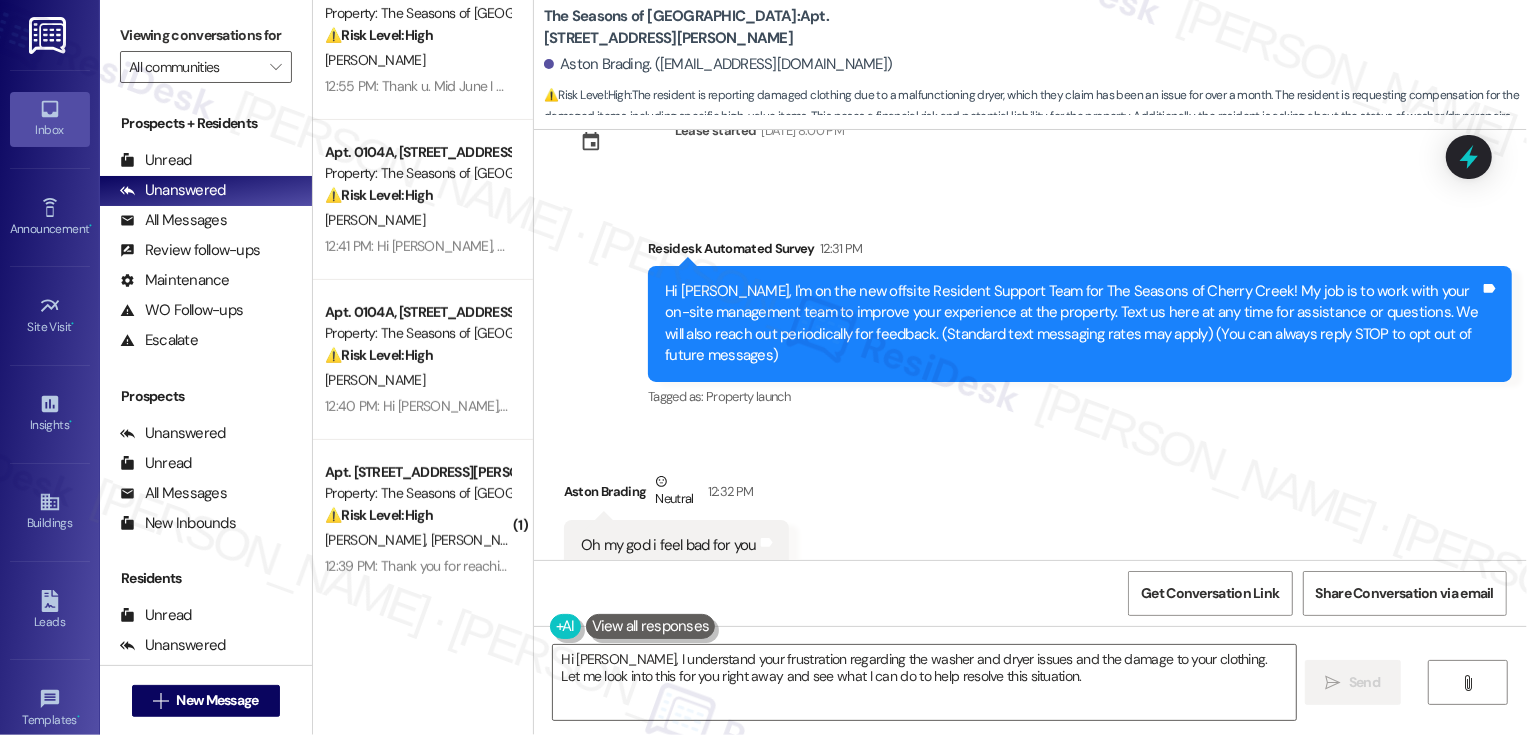 scroll, scrollTop: 0, scrollLeft: 0, axis: both 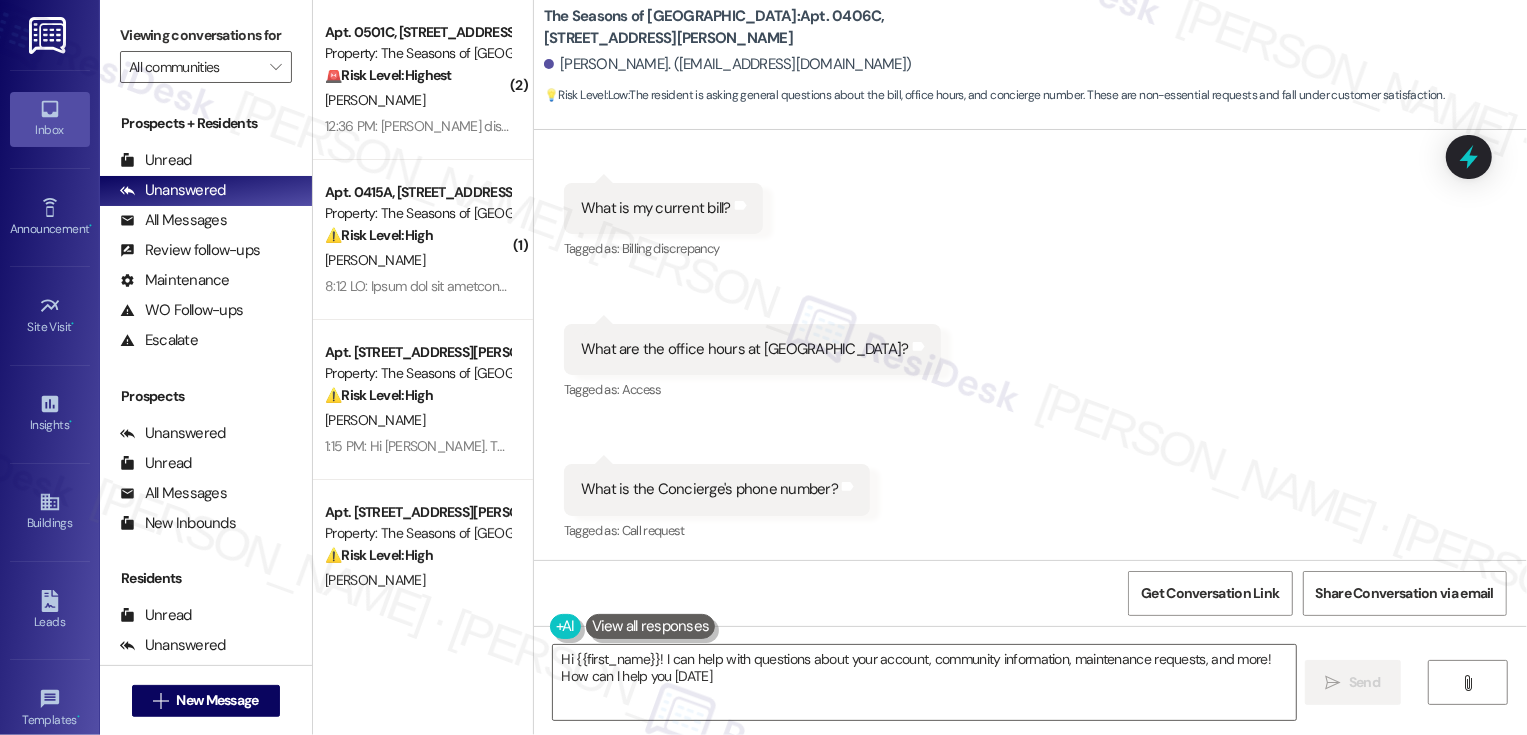 type on "Hi {{first_name}}! I can help with questions about your account, community information, maintenance requests, and more! How can I help you [DATE]?" 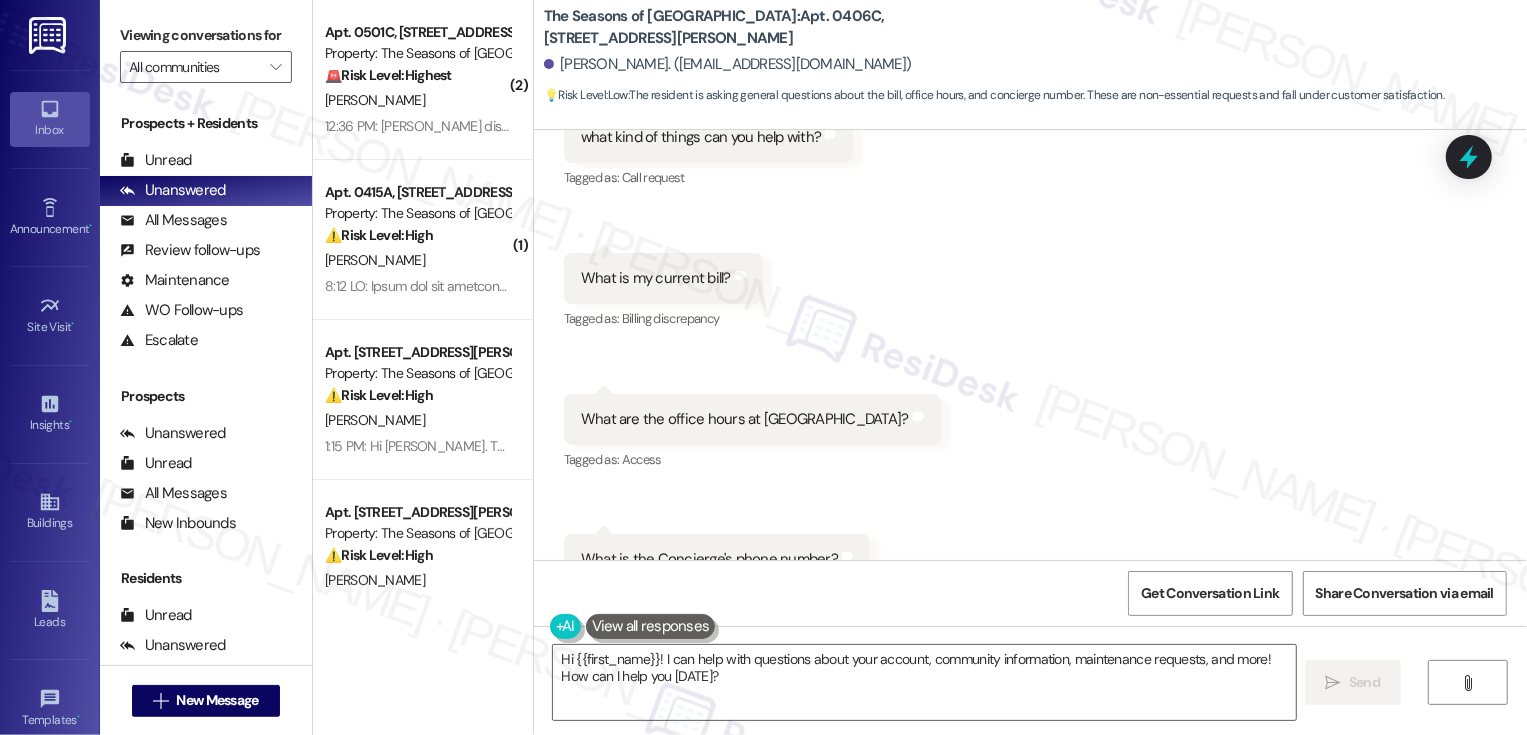 scroll, scrollTop: 468, scrollLeft: 0, axis: vertical 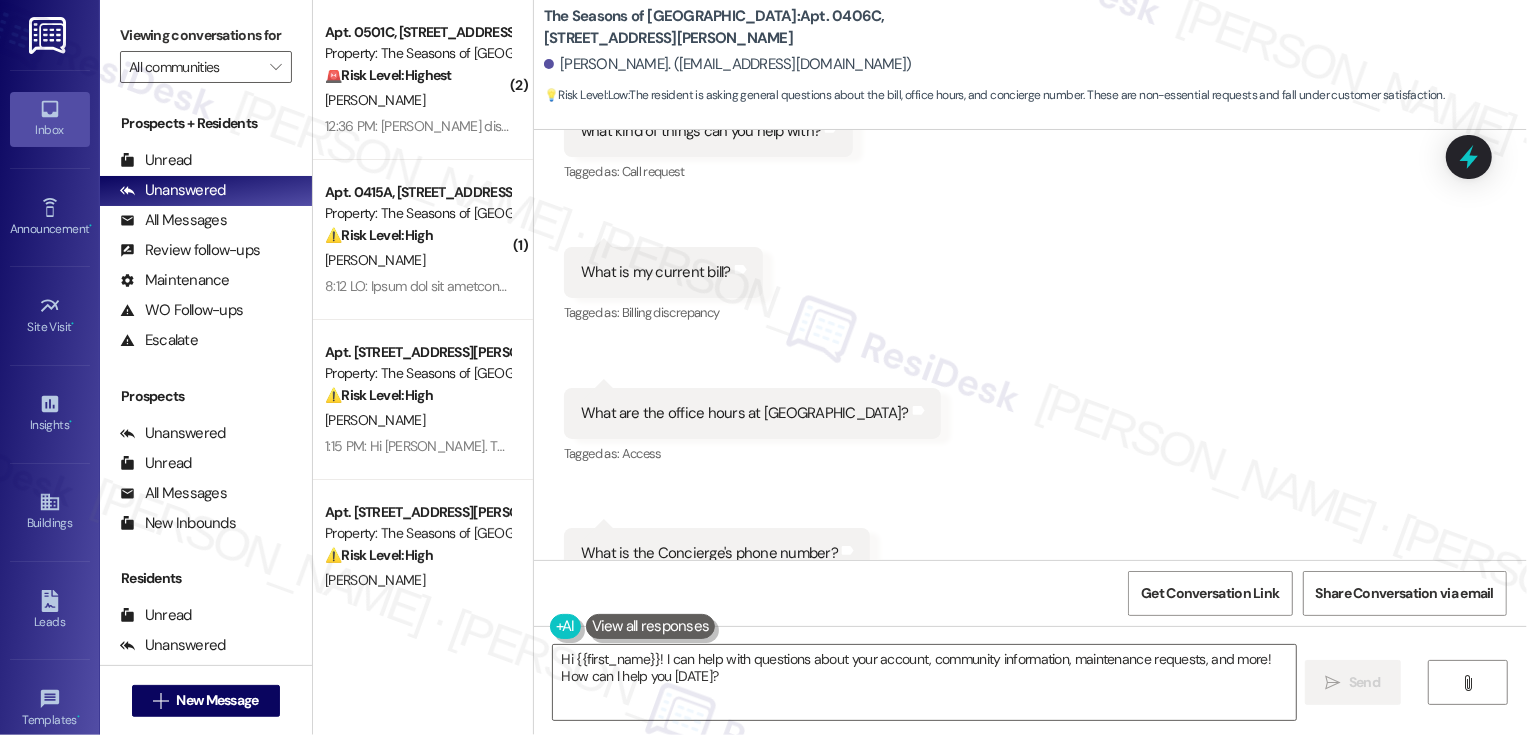 click on "Received via SMS Morgan Stoll Question 12:34 PM what kind of things can you help with? Tags and notes Tagged as:   Call request Click to highlight conversations about Call request Received via SMS 12:36 PM Morgan Stoll Question 12:36 PM What is my current bill? Tags and notes Tagged as:   Billing discrepancy Click to highlight conversations about Billing discrepancy Received via SMS 12:39 PM Morgan Stoll Question 12:39 PM What are the office hours at The Seasons? Tags and notes Tagged as:   Access Click to highlight conversations about Access Received via SMS 12:39 PM Morgan Stoll Question 12:39 PM What is the Concierge's phone number? Tags and notes Tagged as:   Call request Click to highlight conversations about Call request" at bounding box center (1030, 326) 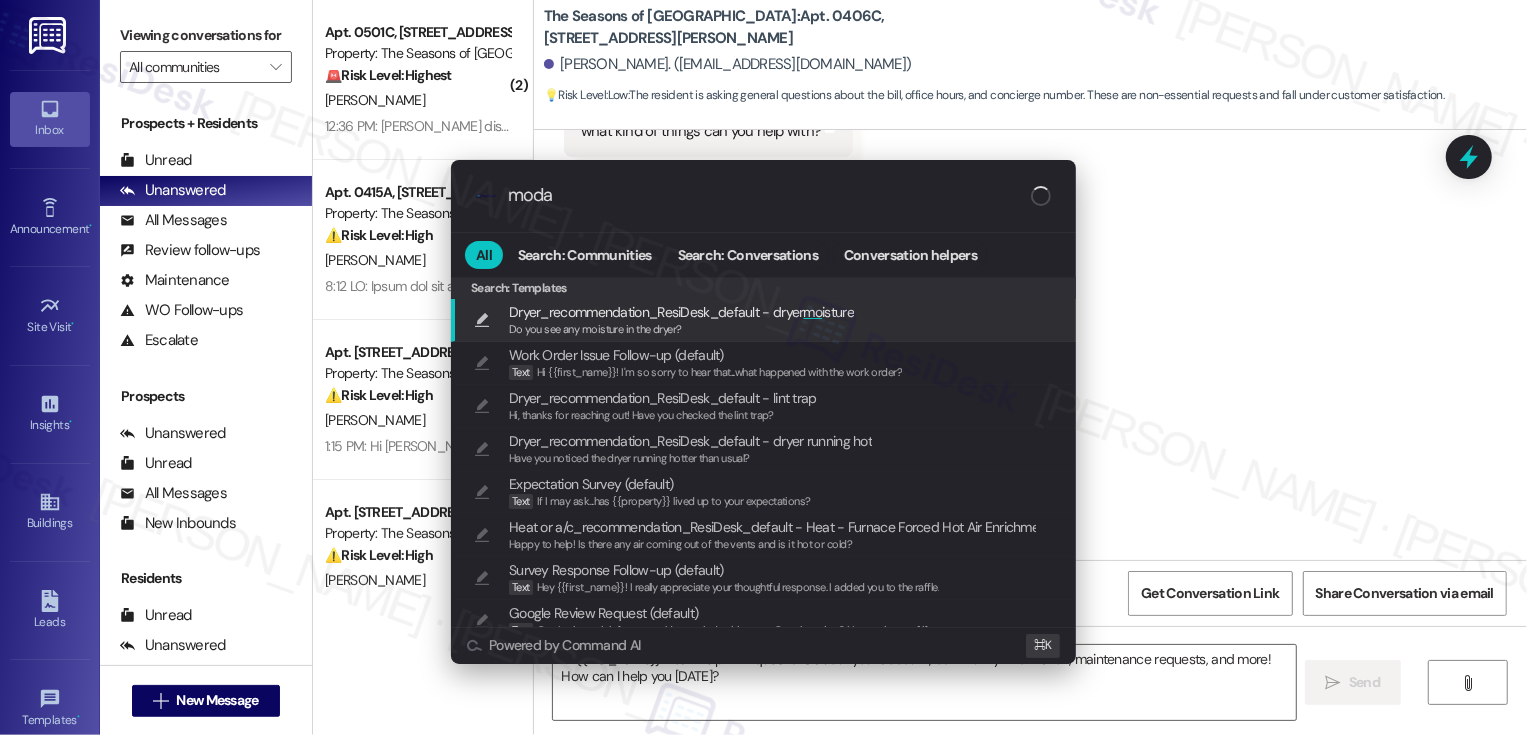 type on "modal" 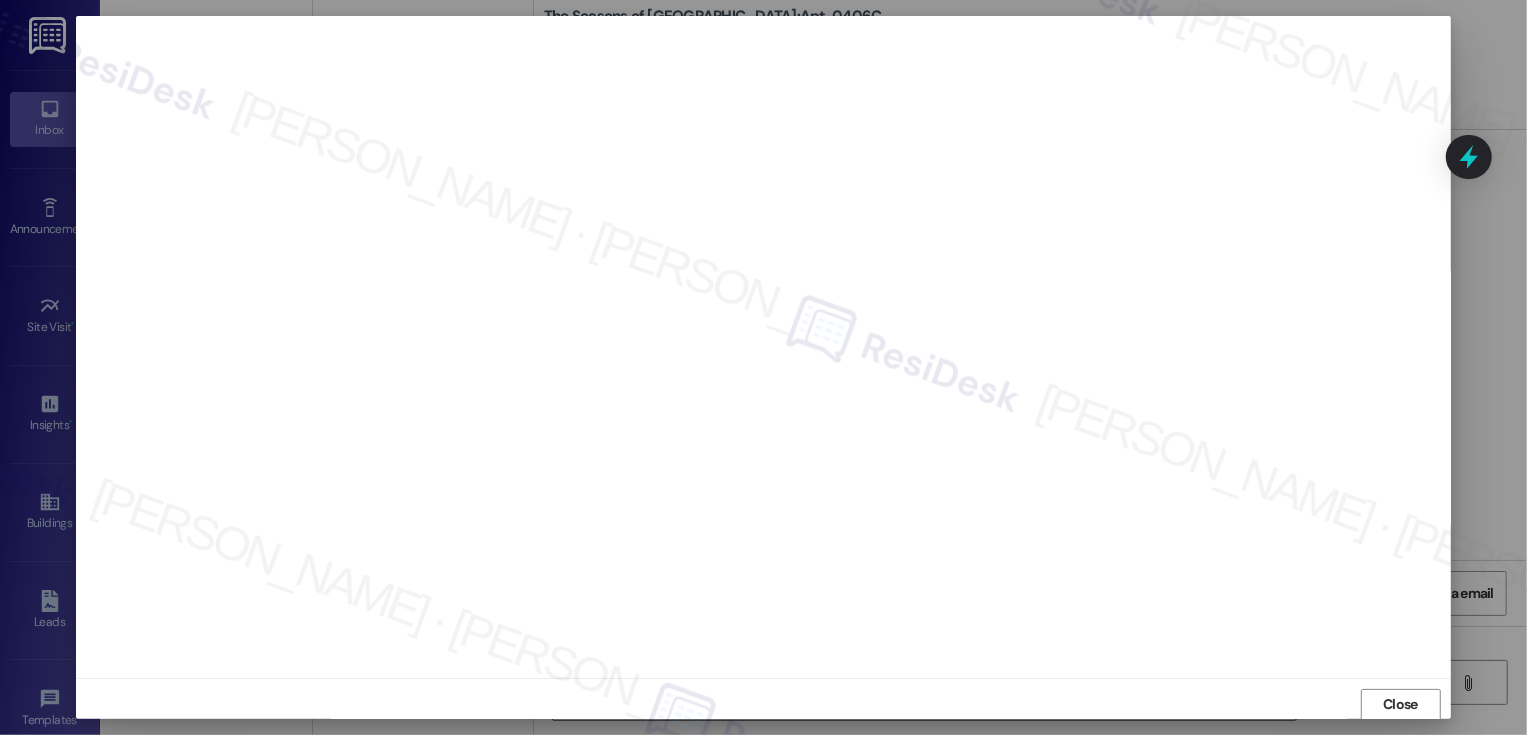 scroll, scrollTop: 1, scrollLeft: 0, axis: vertical 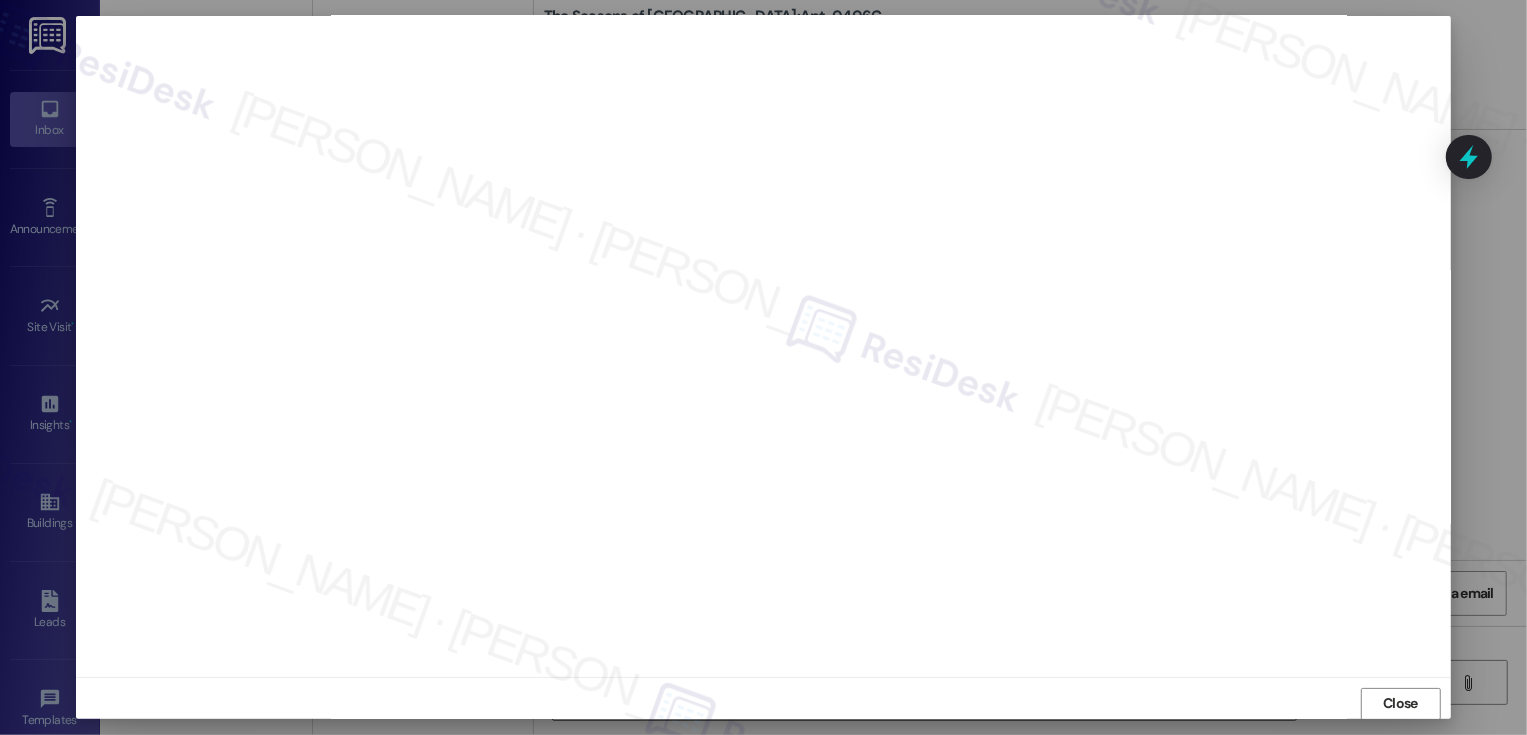 type 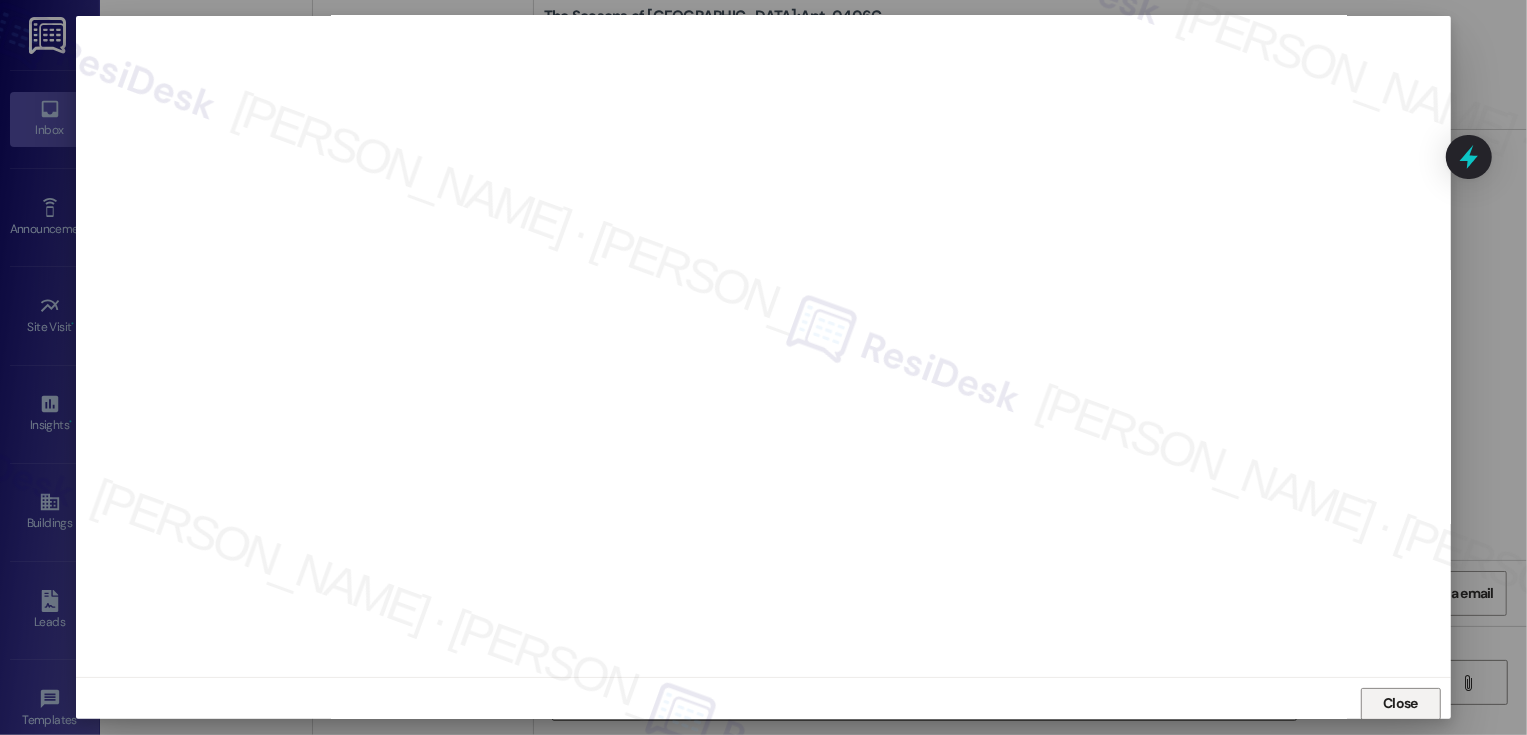 click on "Close" at bounding box center [1400, 703] 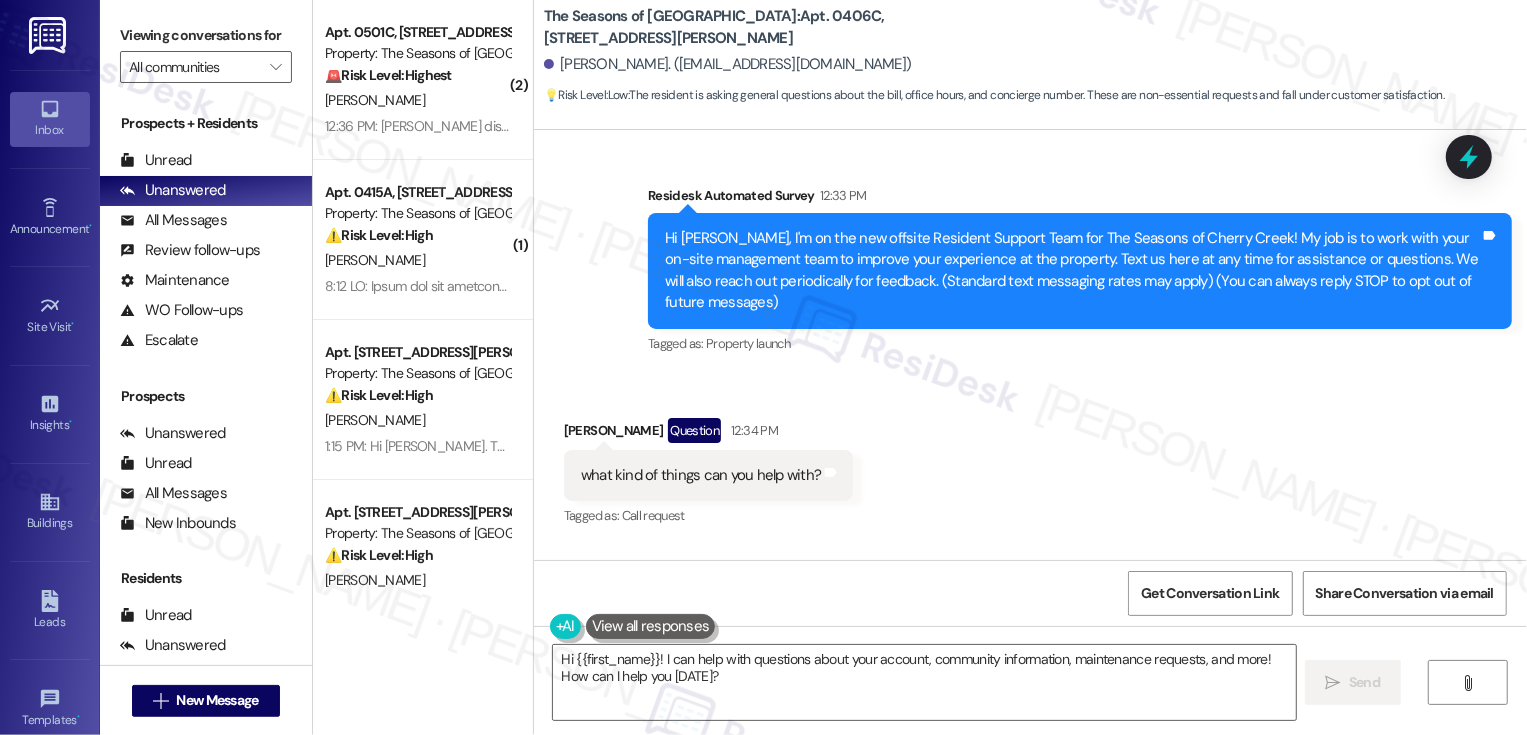 scroll, scrollTop: 139, scrollLeft: 0, axis: vertical 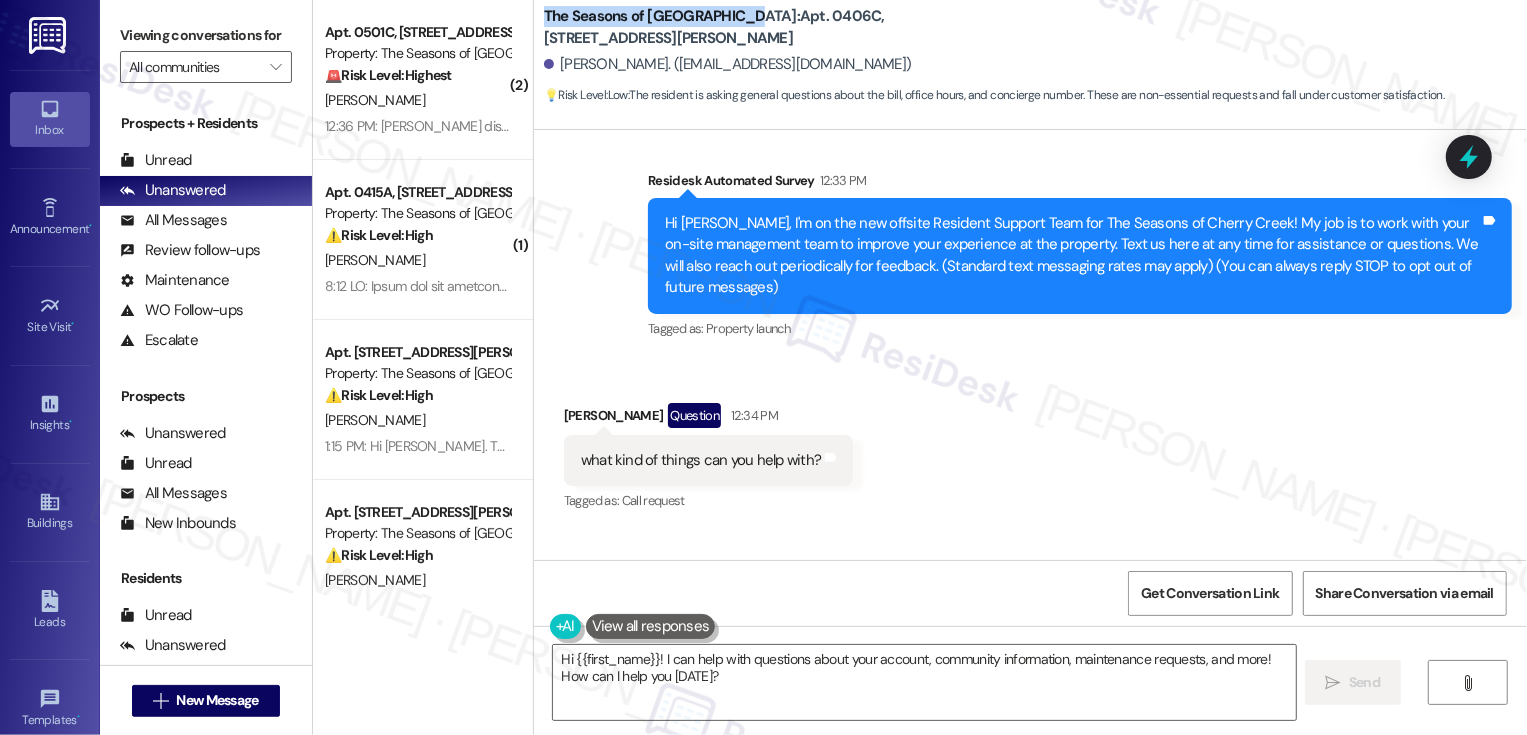 drag, startPoint x: 534, startPoint y: 14, endPoint x: 724, endPoint y: 18, distance: 190.0421 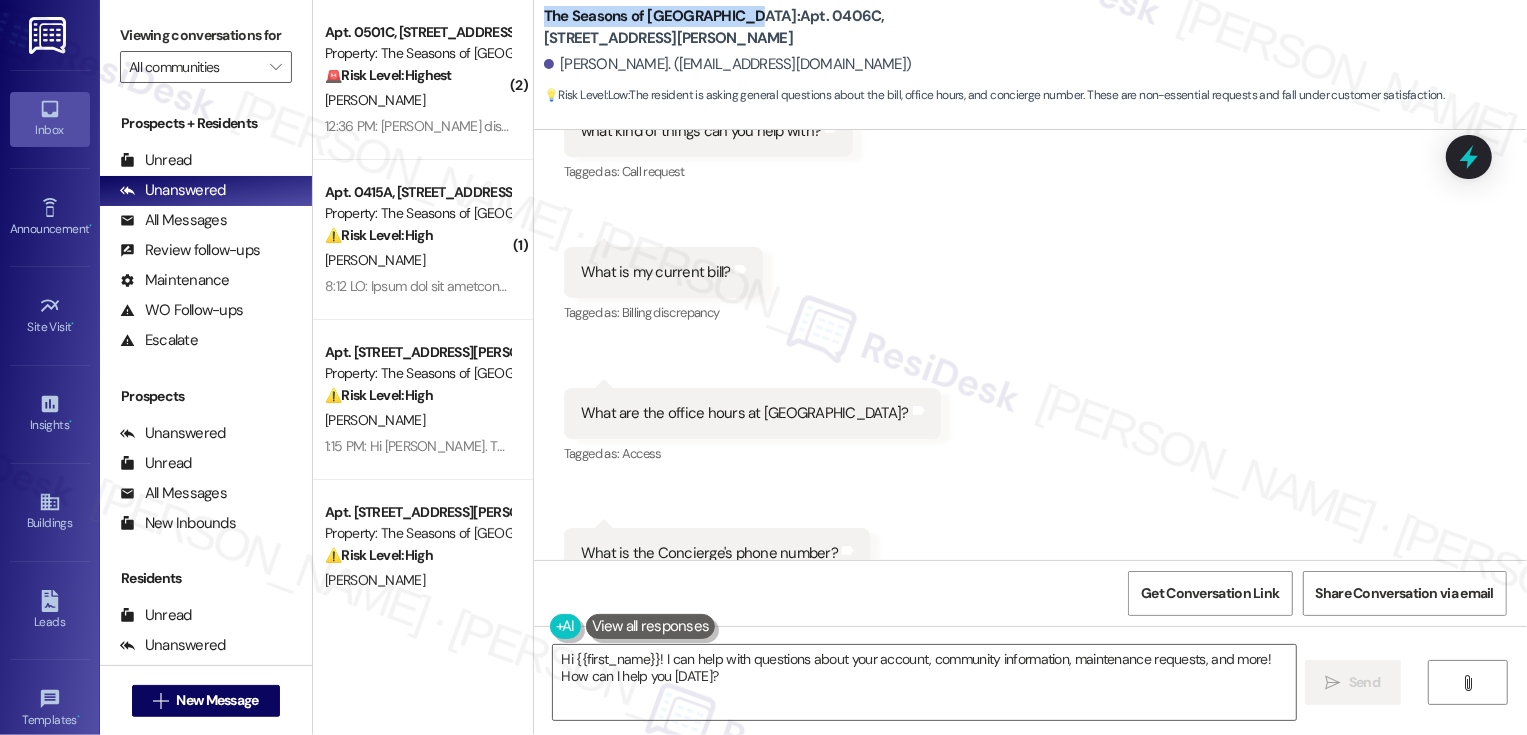 scroll, scrollTop: 532, scrollLeft: 0, axis: vertical 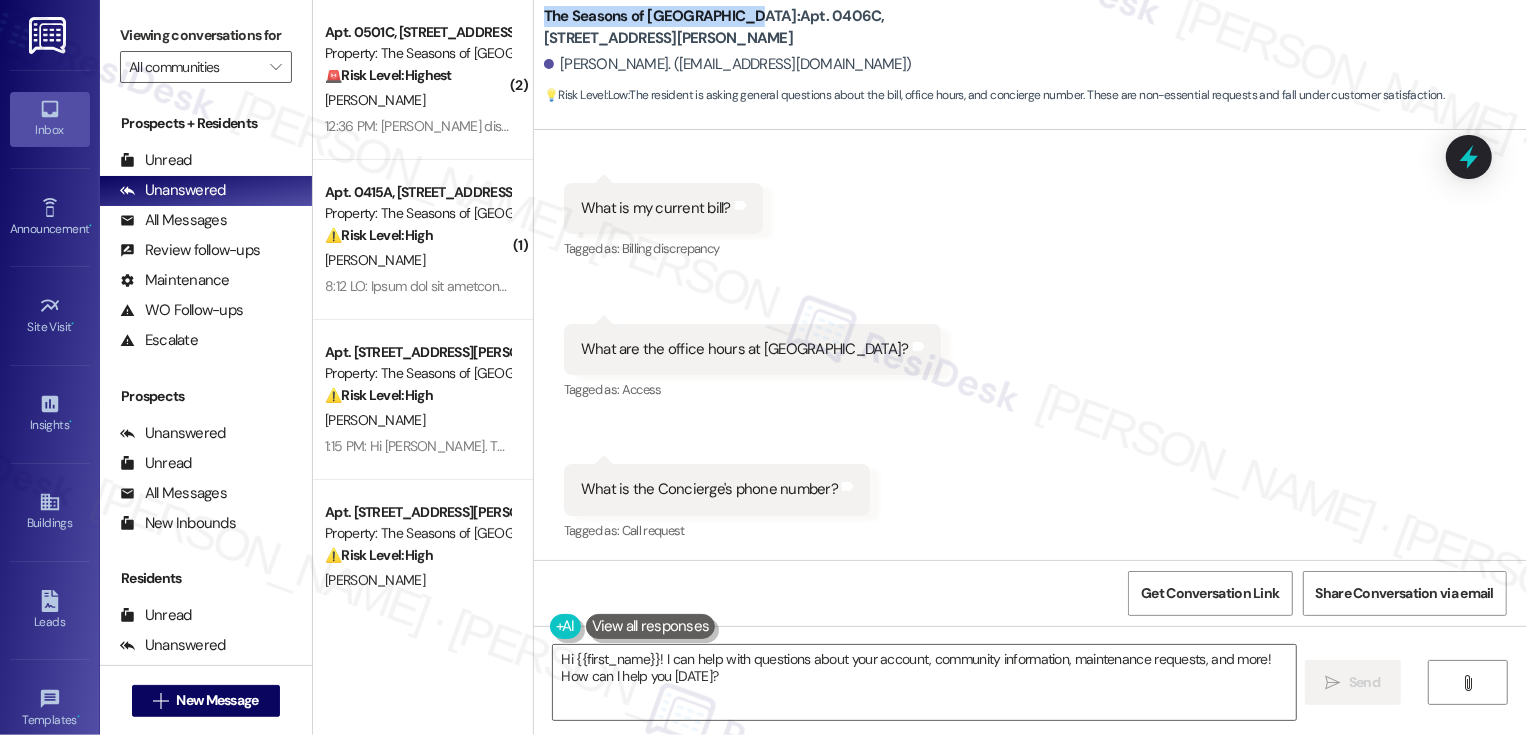 click on "Received via SMS Morgan Stoll Question 12:34 PM what kind of things can you help with? Tags and notes Tagged as:   Call request Click to highlight conversations about Call request Received via SMS 12:36 PM Morgan Stoll Question 12:36 PM What is my current bill? Tags and notes Tagged as:   Billing discrepancy Click to highlight conversations about Billing discrepancy Received via SMS 12:39 PM Morgan Stoll Question 12:39 PM What are the office hours at The Seasons? Tags and notes Tagged as:   Access Click to highlight conversations about Access Received via SMS 12:39 PM Morgan Stoll Question 12:39 PM What is the Concierge's phone number? Tags and notes Tagged as:   Call request Click to highlight conversations about Call request" at bounding box center [1030, 262] 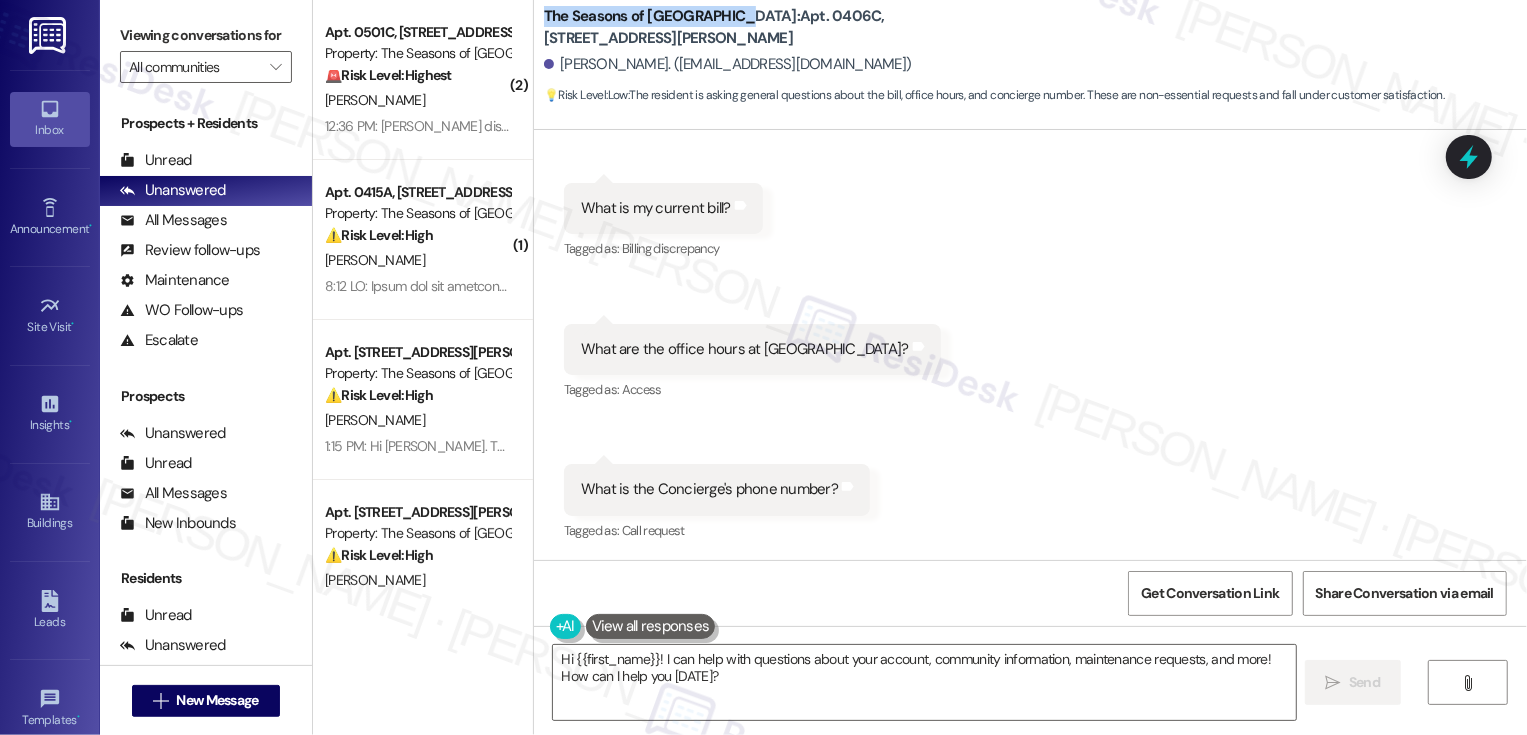 drag, startPoint x: 534, startPoint y: 14, endPoint x: 717, endPoint y: 26, distance: 183.39302 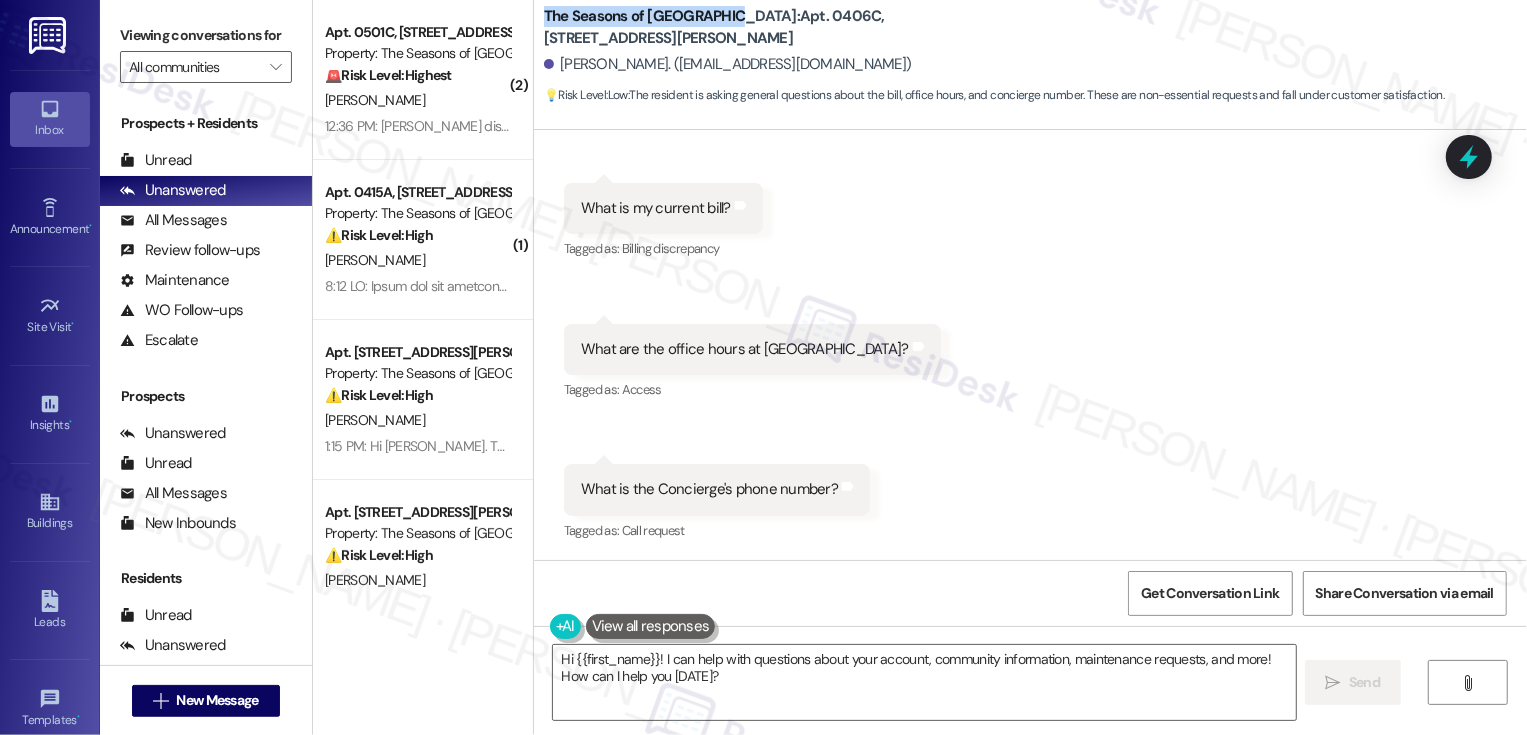 copy on "The Seasons of Cherry Cree" 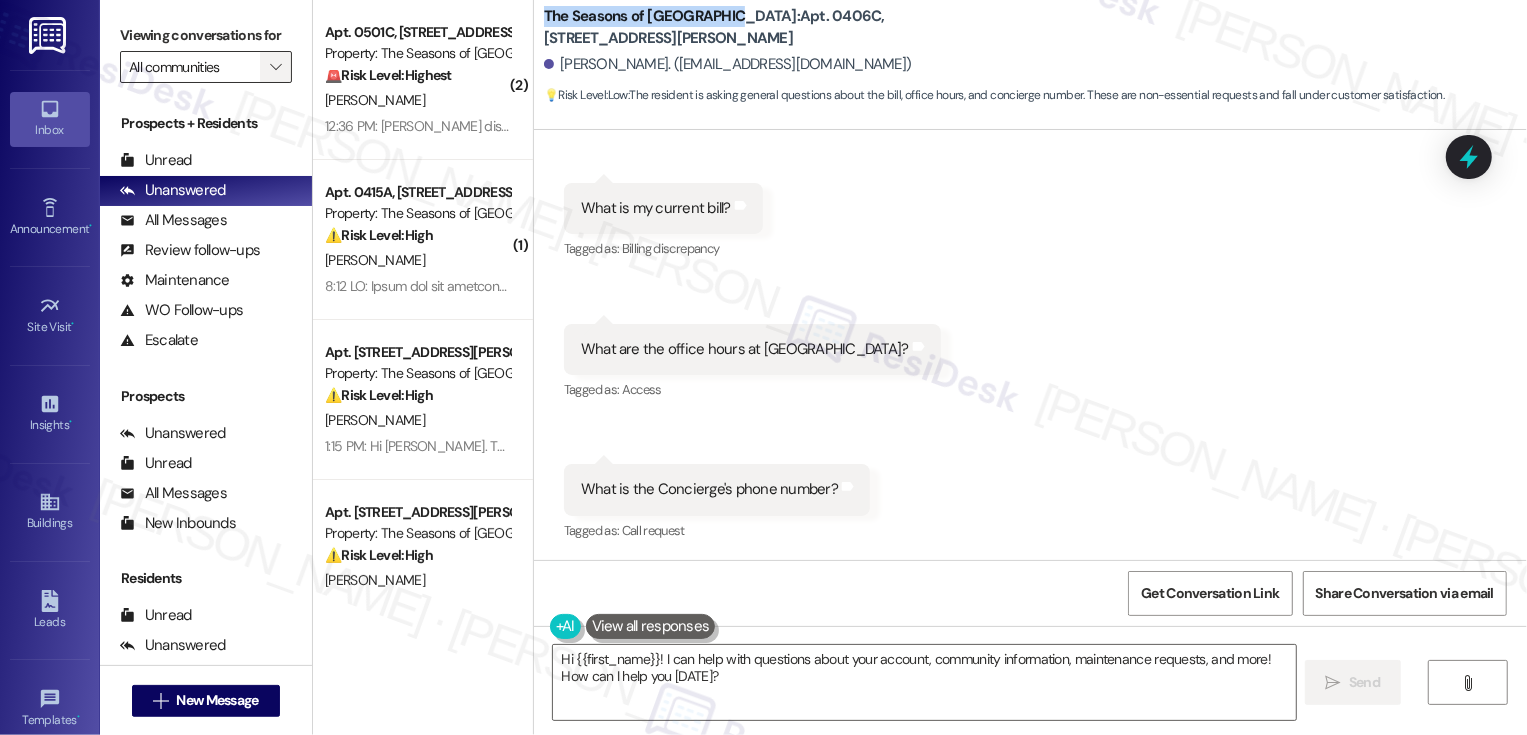 click on "" at bounding box center (275, 67) 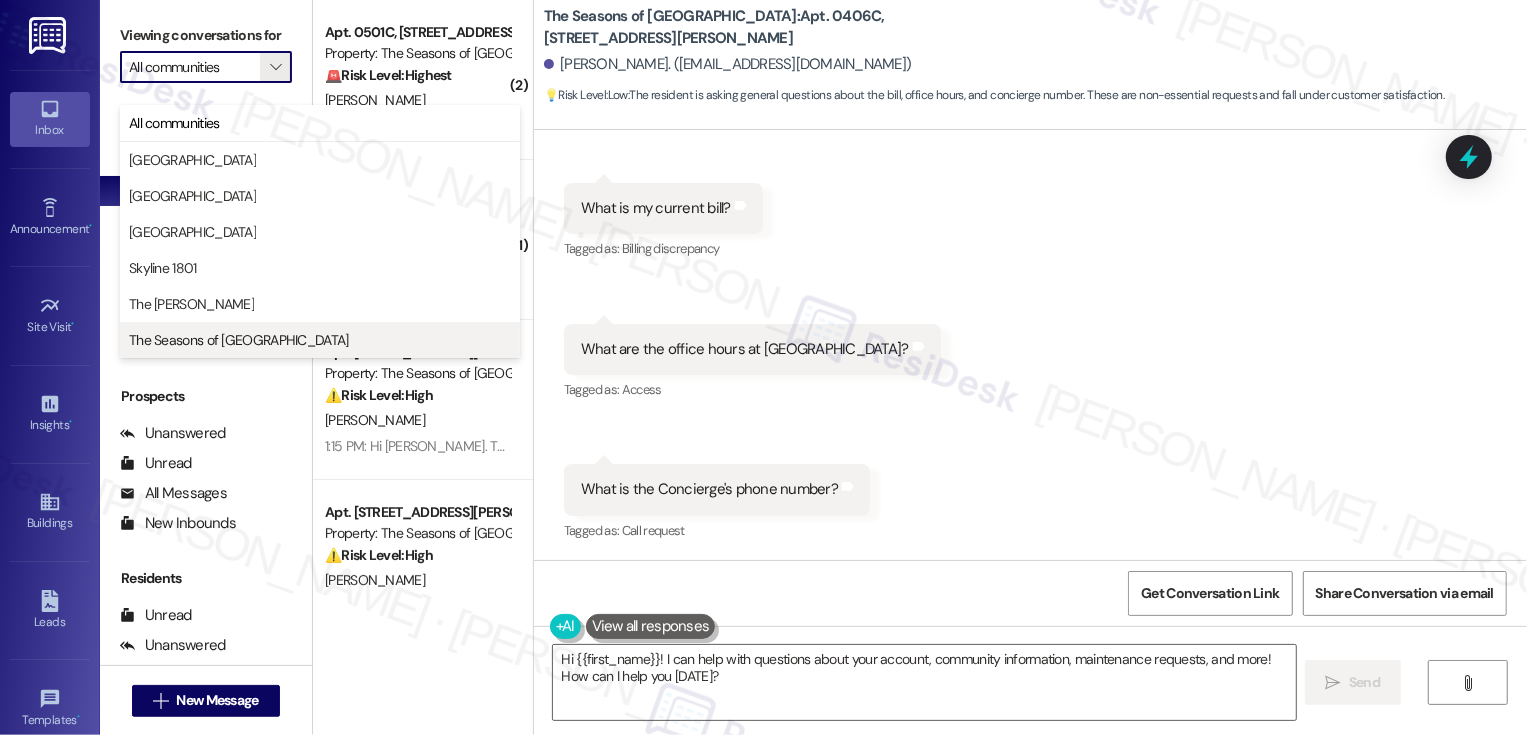 click on "The Seasons of Cherry Creek" at bounding box center [239, 340] 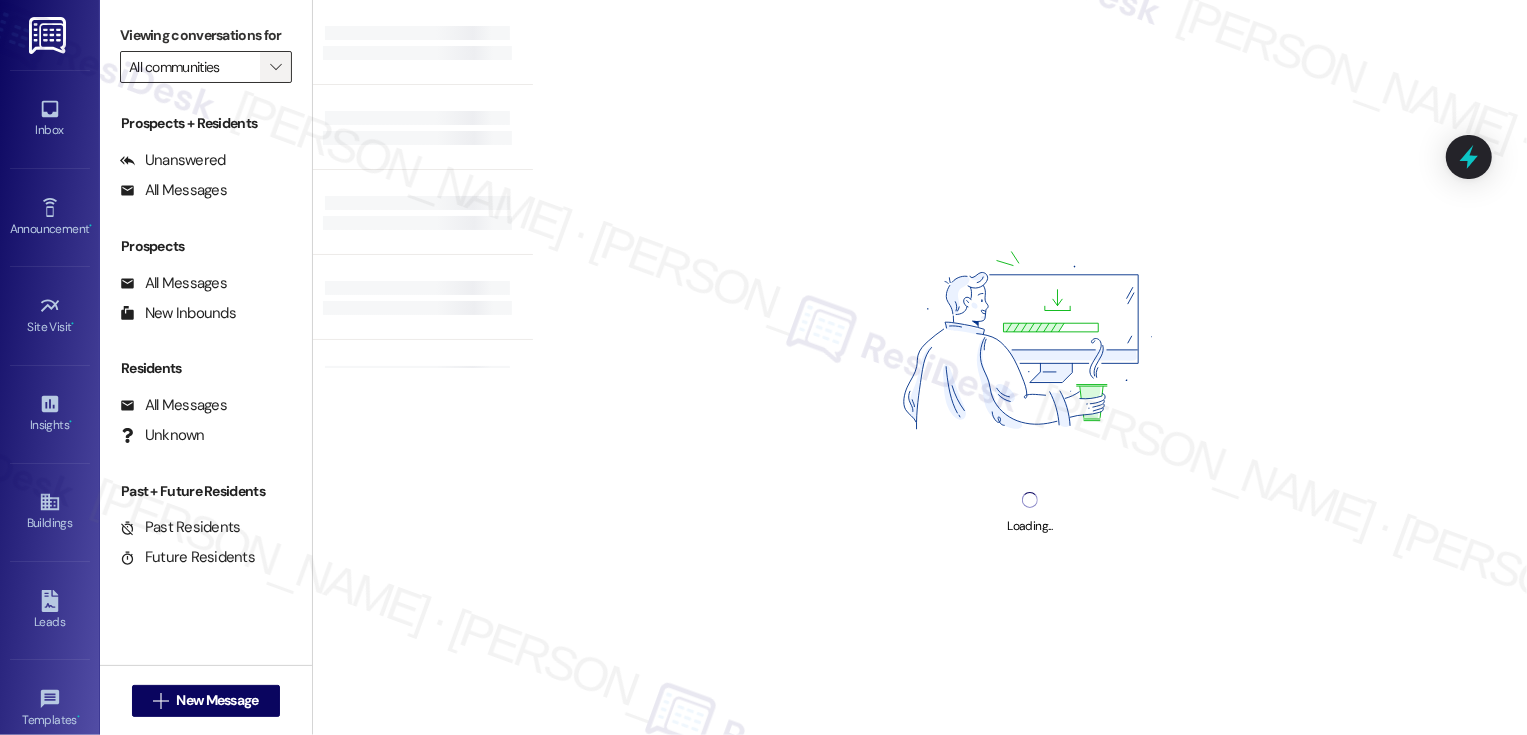 click on "" at bounding box center (275, 67) 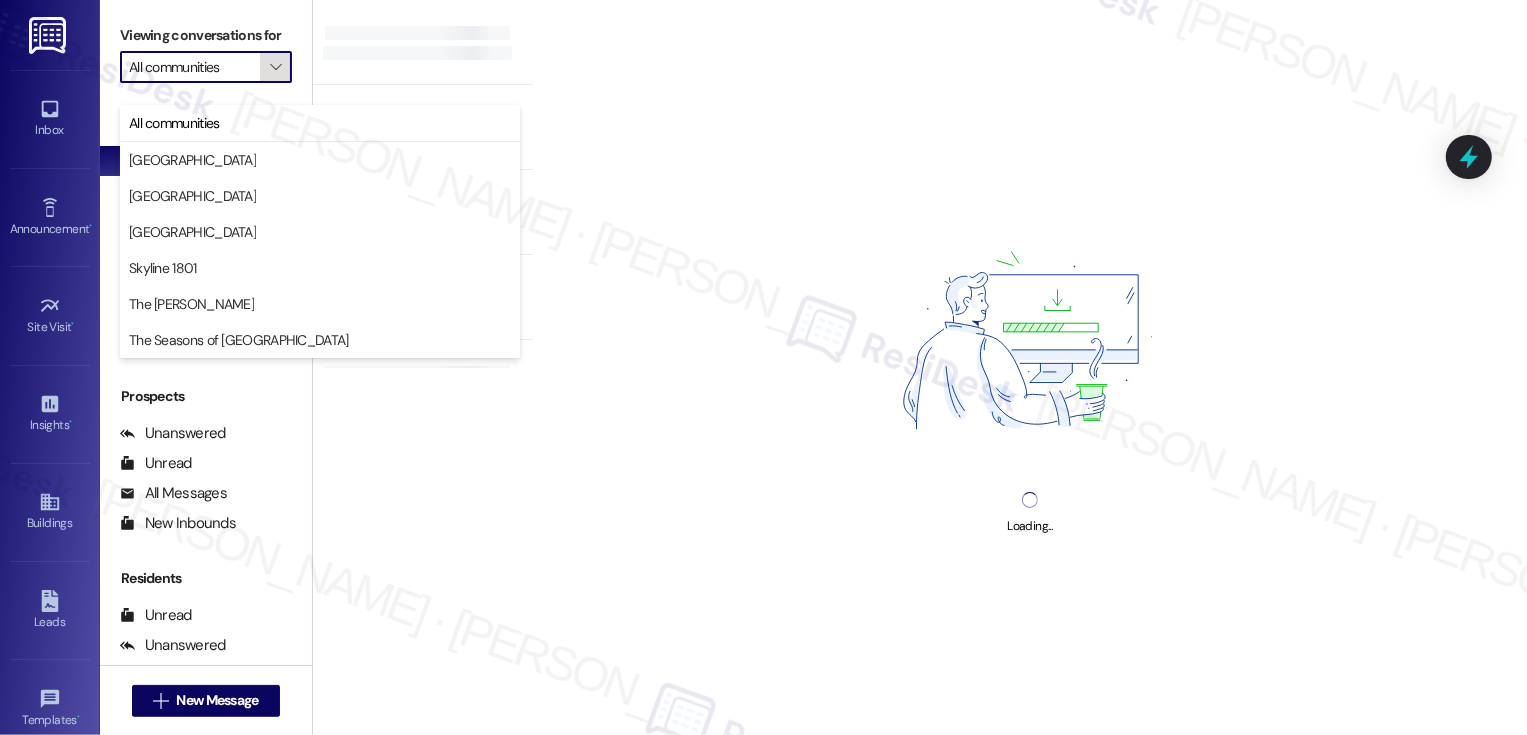 type on "The Seasons of Cherry Creek" 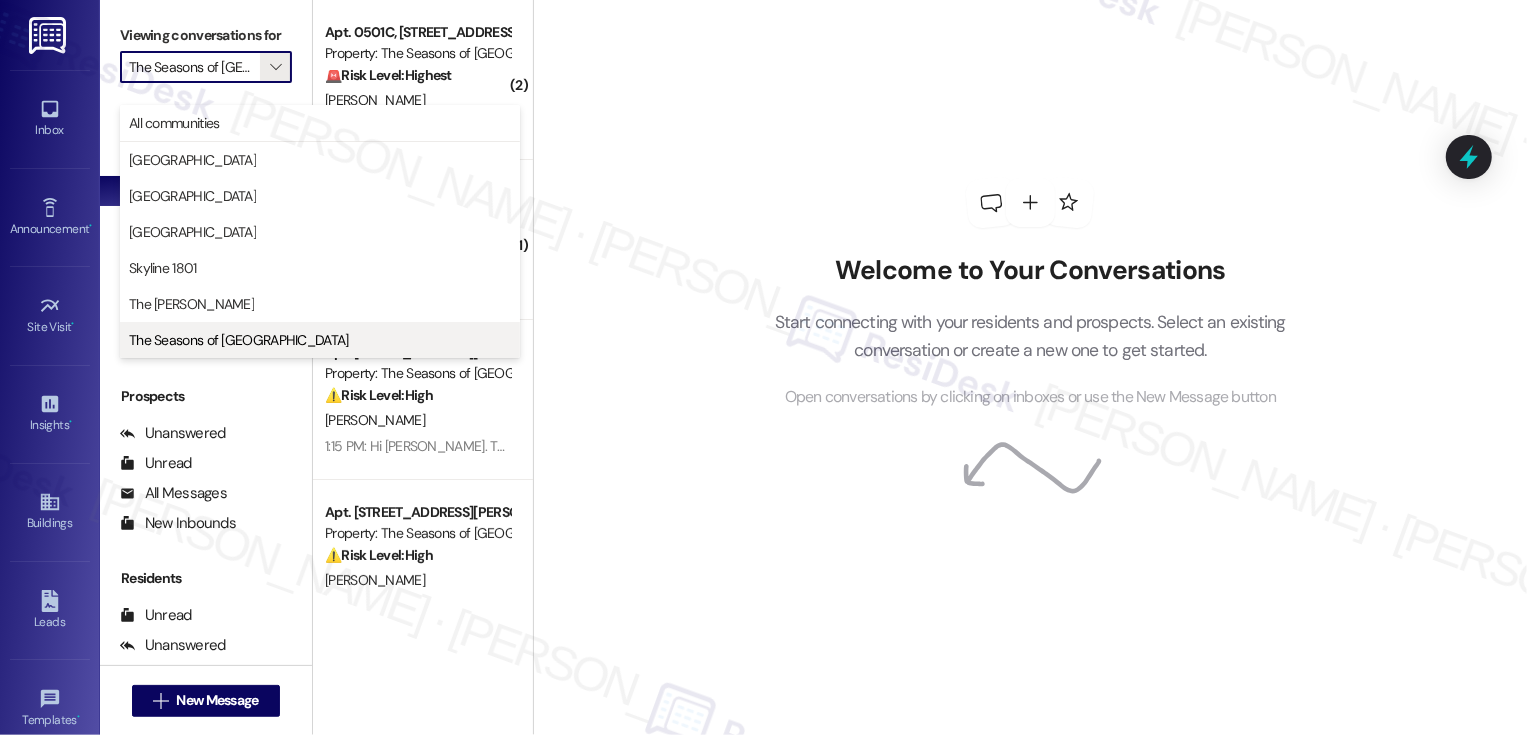 click on "The Seasons of Cherry Creek" at bounding box center [239, 340] 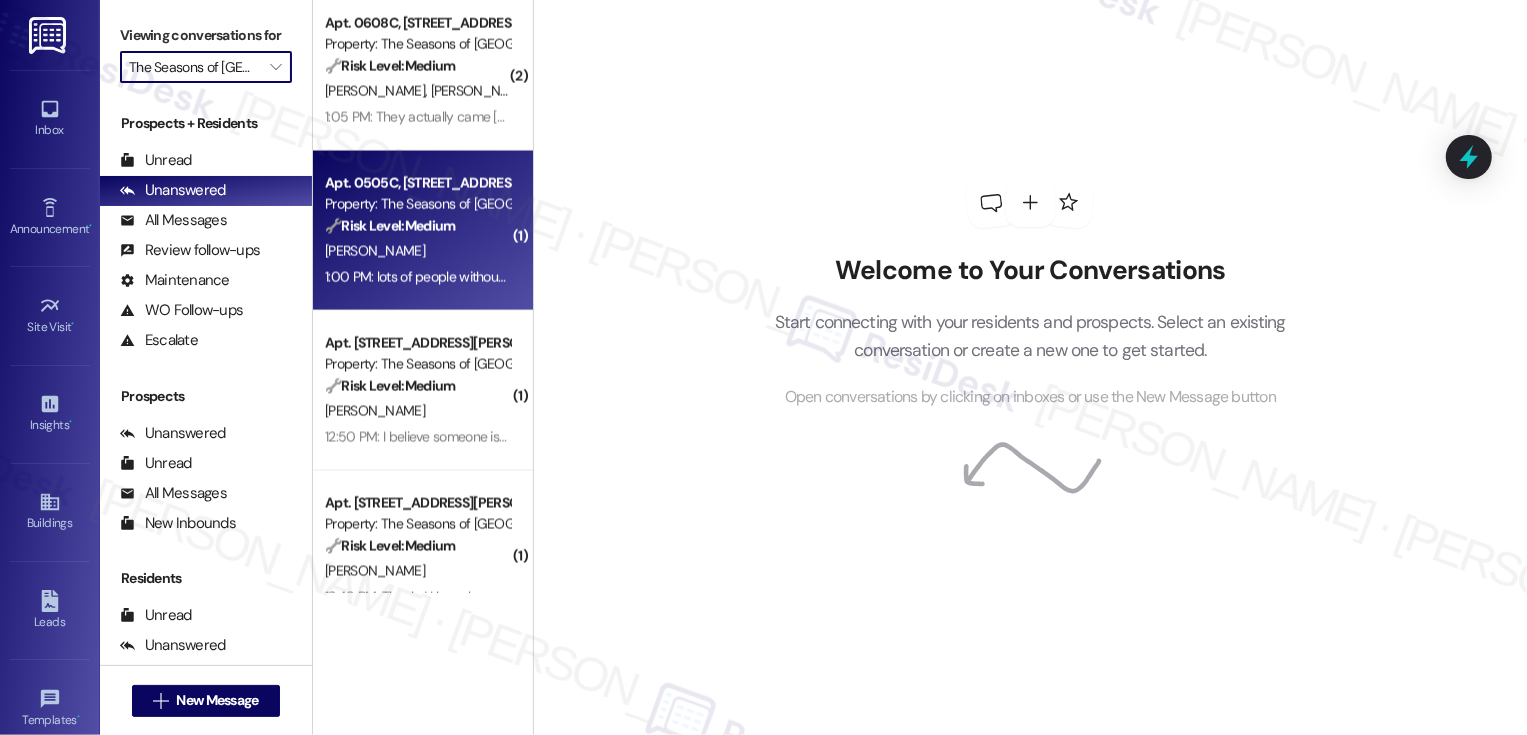 scroll, scrollTop: 2433, scrollLeft: 0, axis: vertical 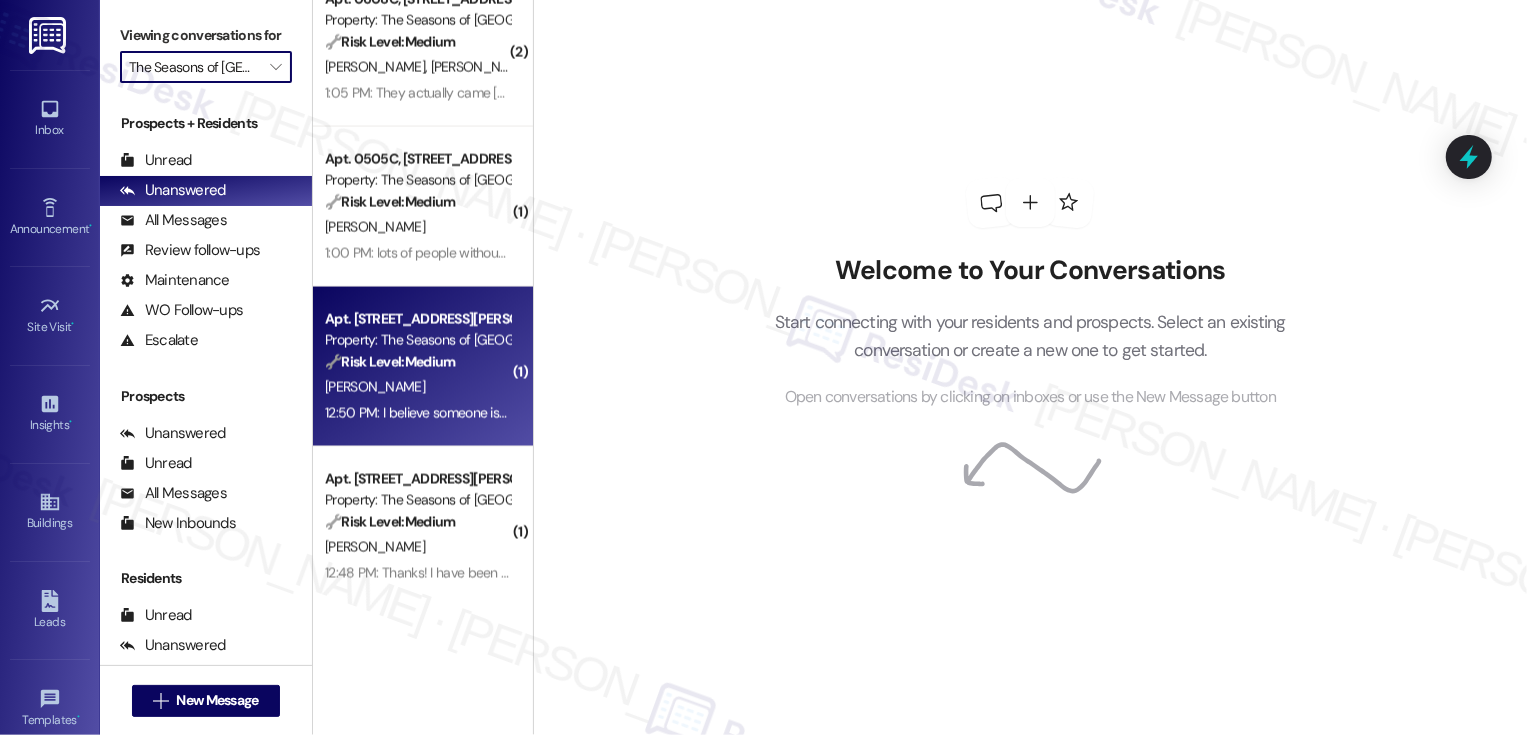 click on "T. Bain" at bounding box center [417, 387] 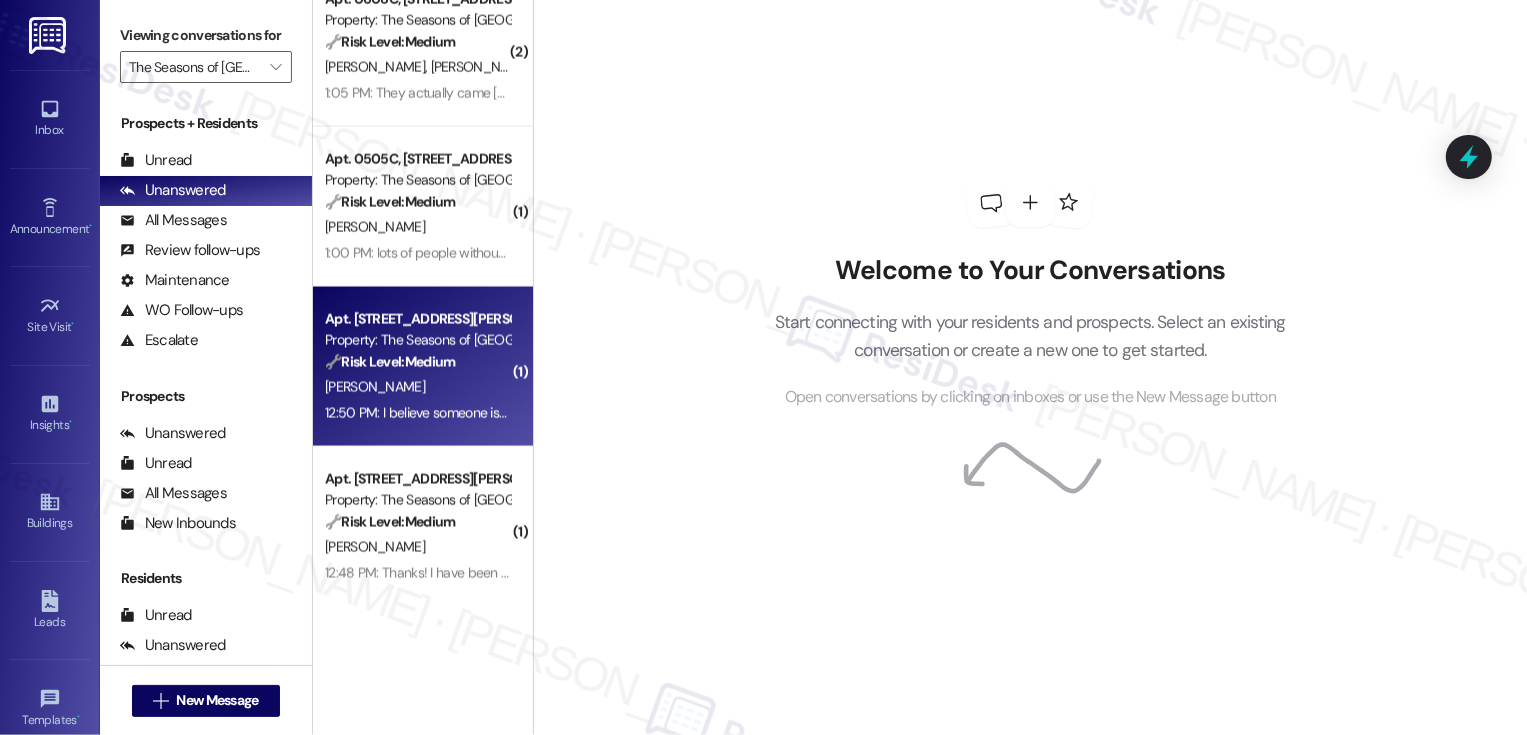 click on "T. Bain" at bounding box center (417, 387) 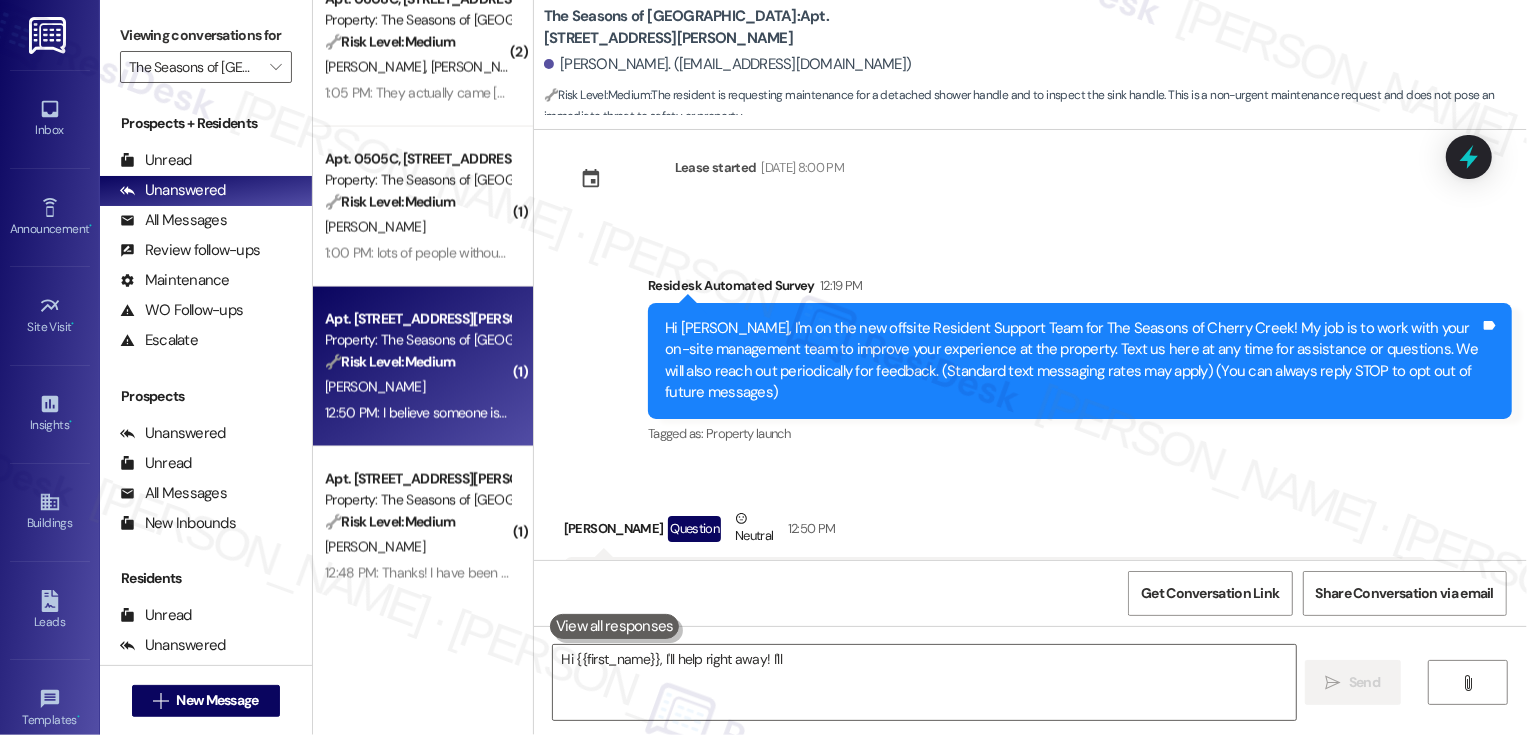 scroll, scrollTop: 126, scrollLeft: 0, axis: vertical 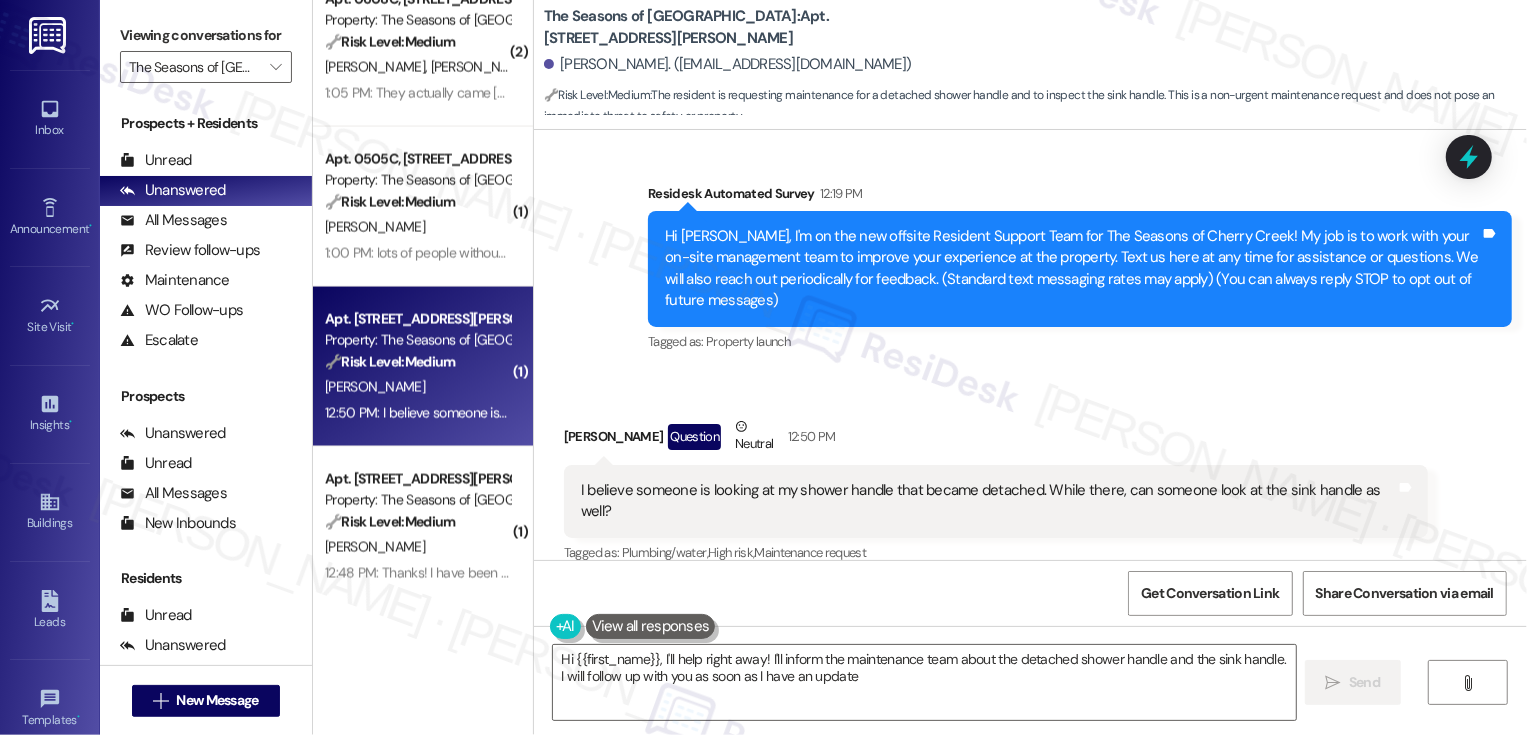 type on "Hi {{first_name}}, I'll help right away! I'll inform the maintenance team about the detached shower handle and the sink handle. I will follow up with you as soon as I have an update." 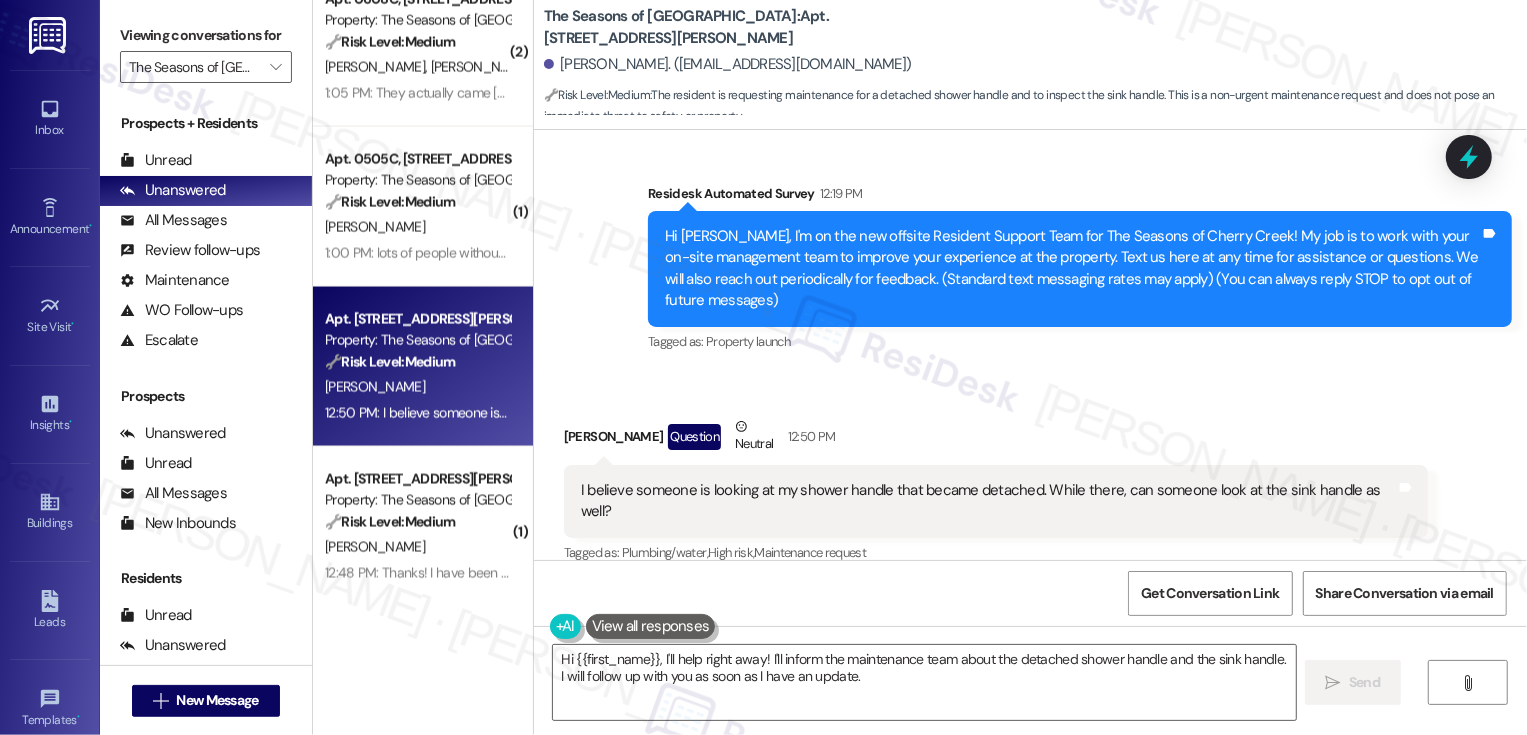 scroll, scrollTop: 127, scrollLeft: 0, axis: vertical 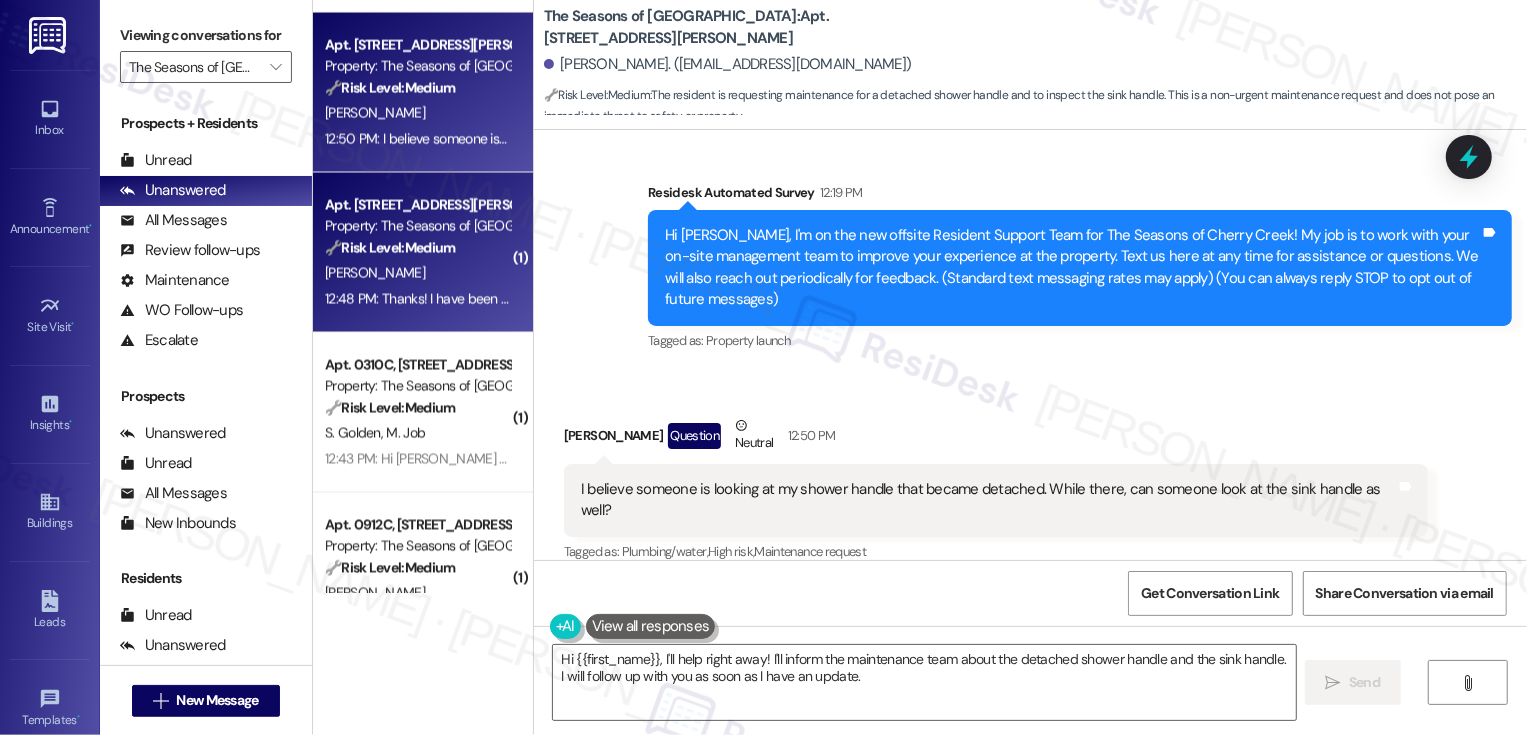 click on "M. Bush" at bounding box center (417, 273) 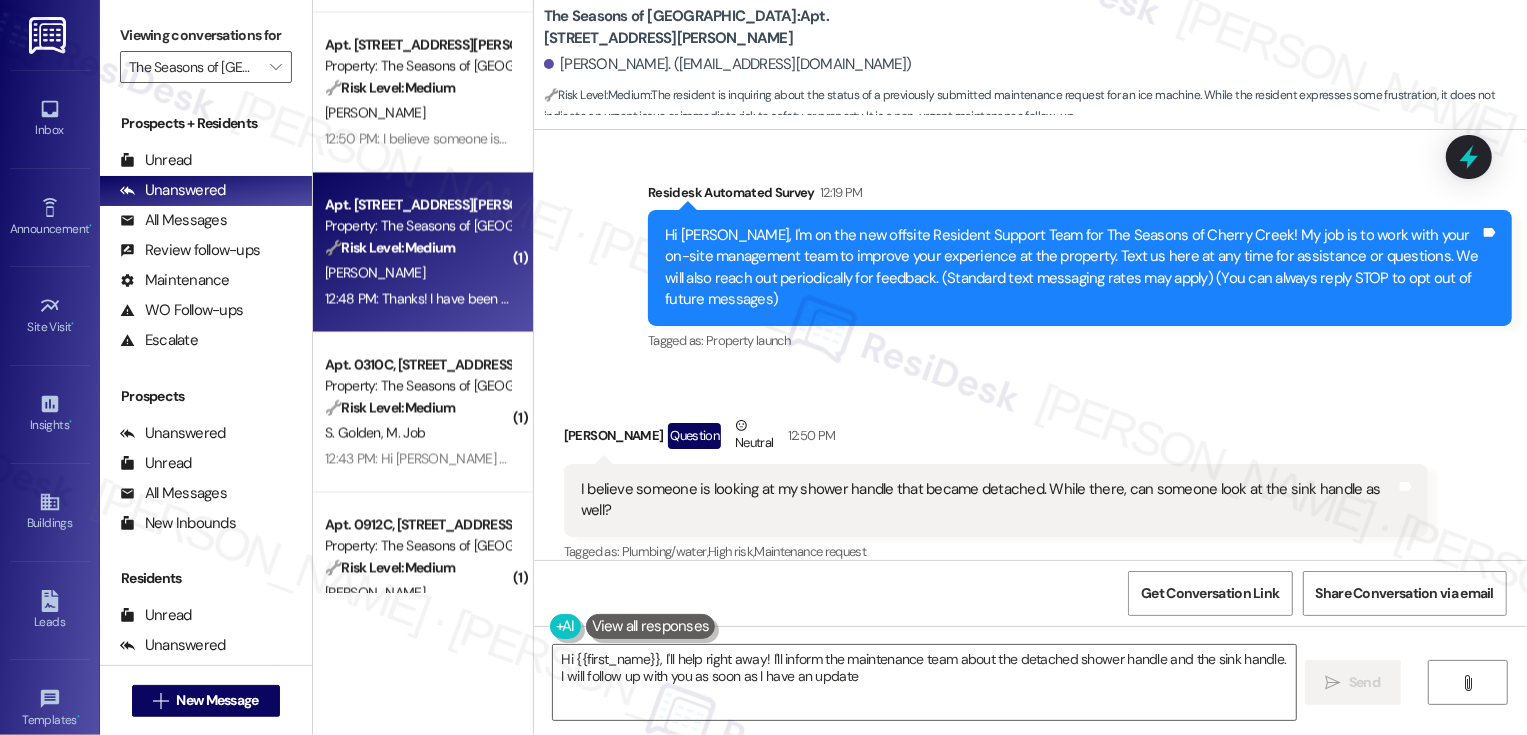 type on "Hi {{first_name}}, I'll help right away! I'll inform the maintenance team about the detached shower handle and the sink handle. I will follow up with you as soon as I have an update." 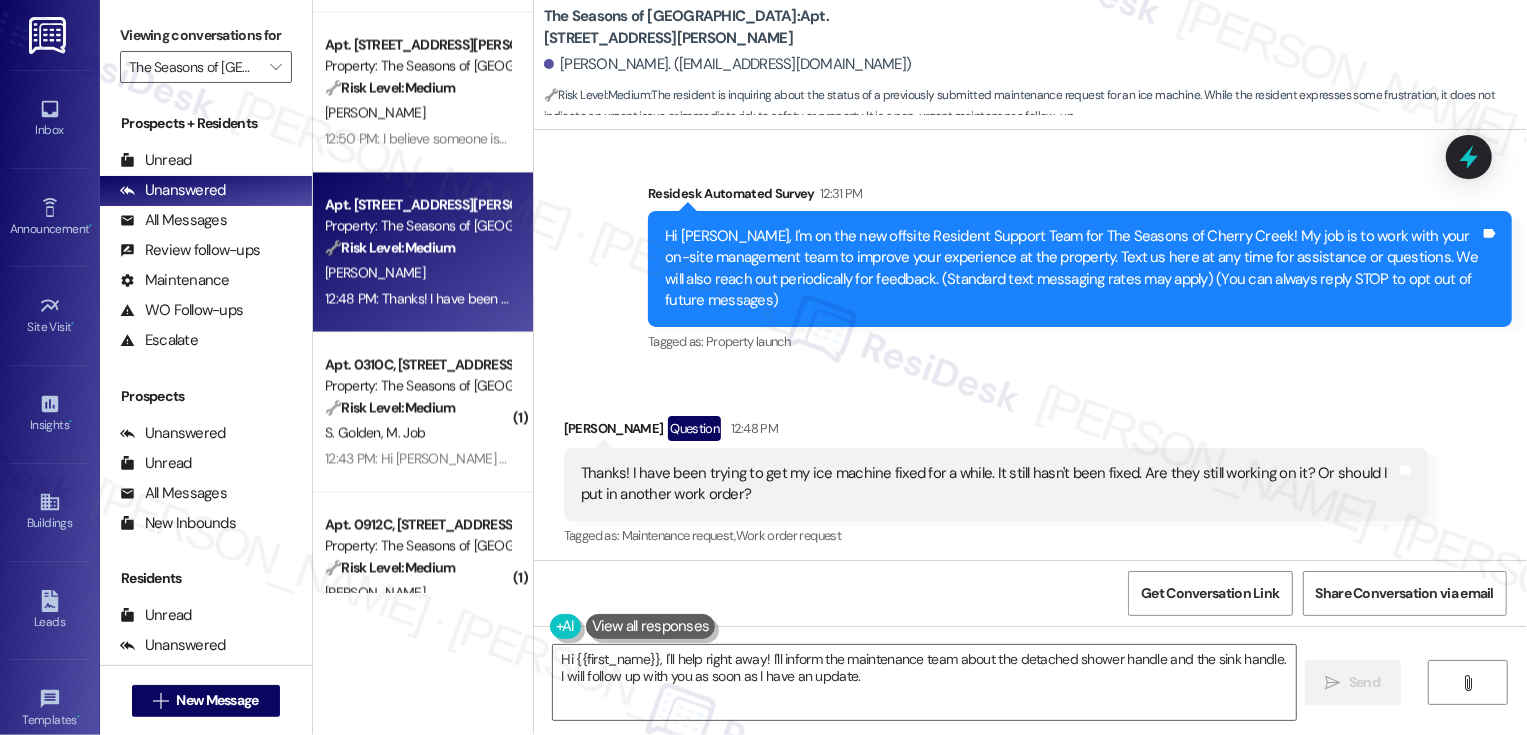 scroll, scrollTop: 131, scrollLeft: 0, axis: vertical 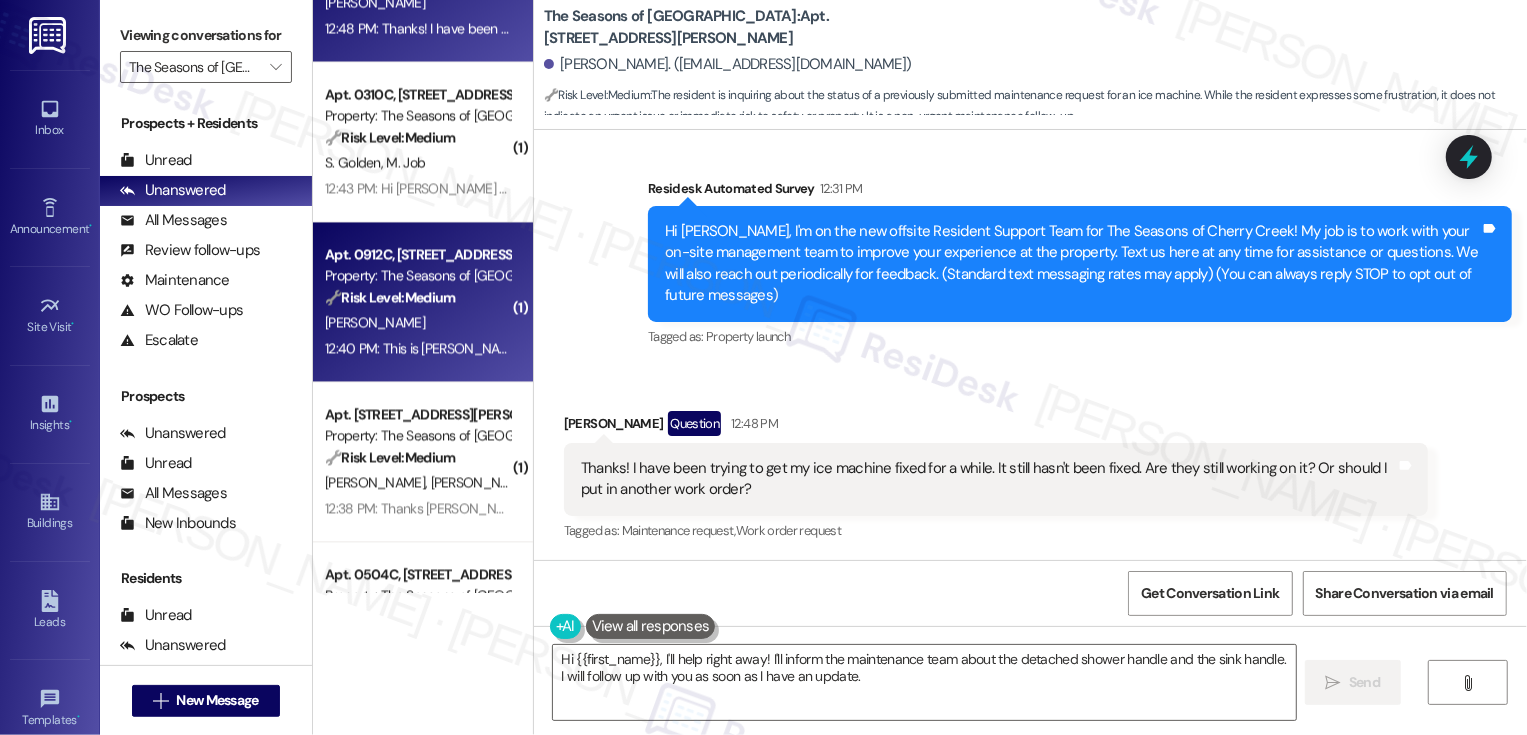 click on "🔧  Risk Level:  Medium" at bounding box center [390, 297] 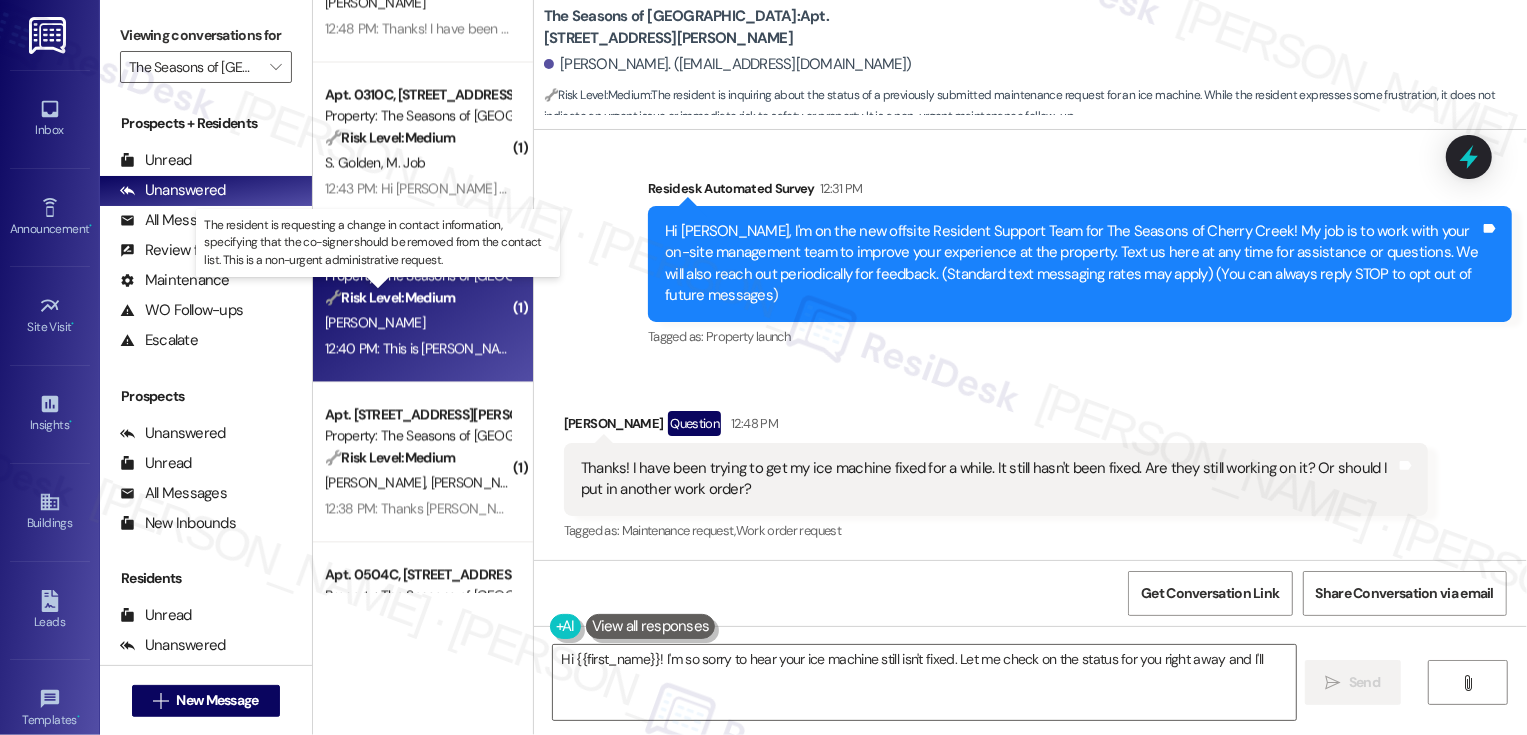scroll, scrollTop: 0, scrollLeft: 0, axis: both 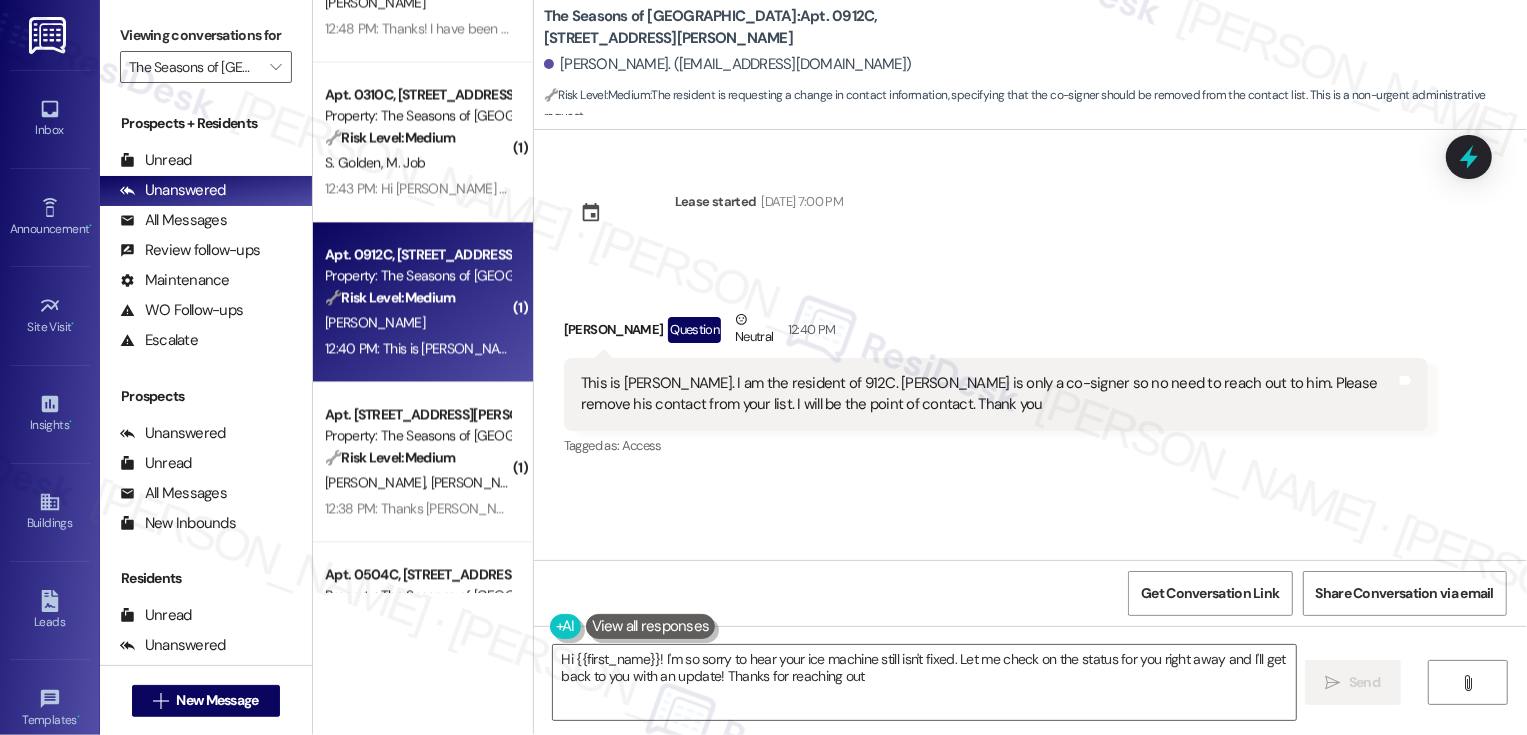 type on "Hi {{first_name}}! I'm so sorry to hear your ice machine still isn't fixed. Let me check on the status for you right away and I'll get back to you with an update! Thanks for reaching out!" 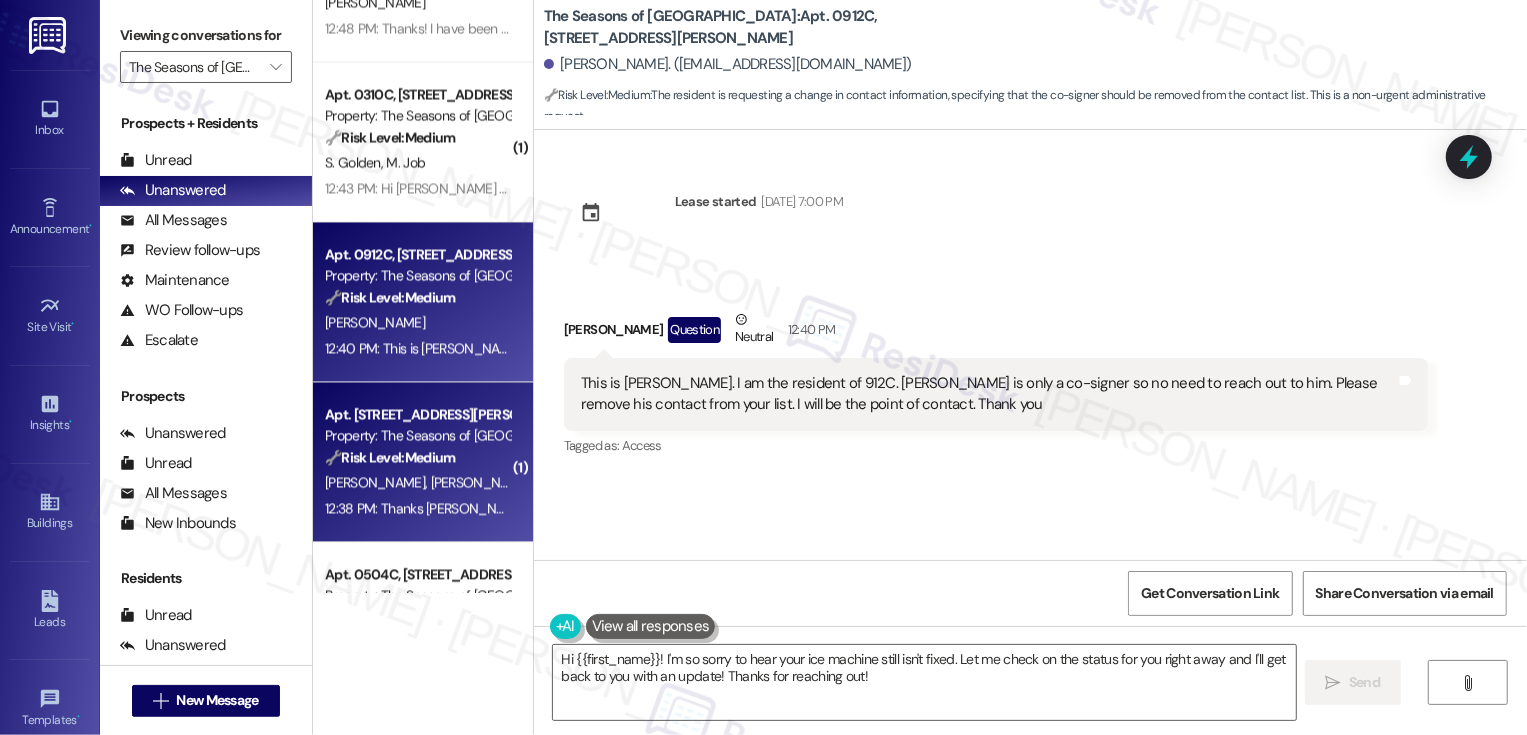 scroll, scrollTop: 3320, scrollLeft: 0, axis: vertical 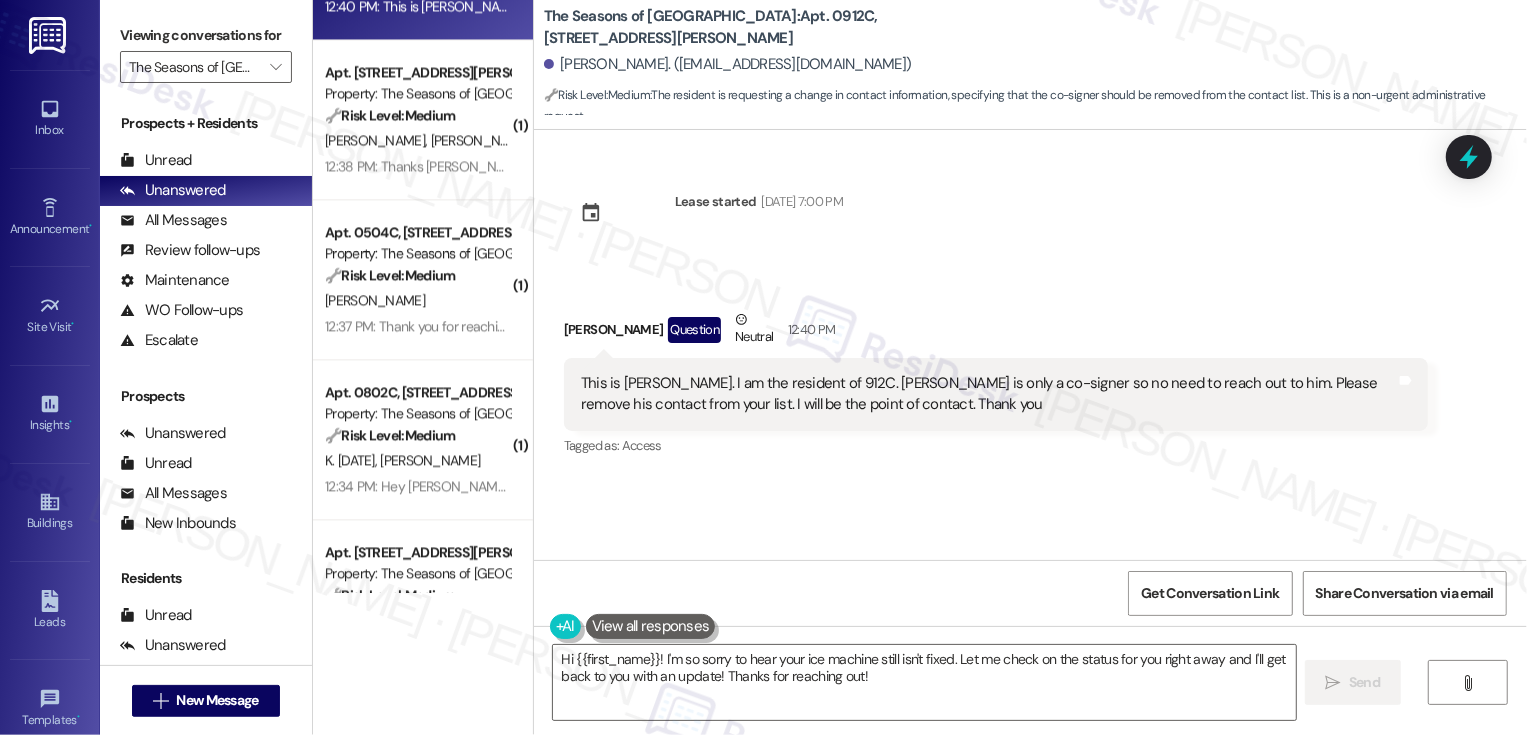 click on "Apt. 0802C, 3498 Cedar E Ellsworth Ave" at bounding box center [417, 392] 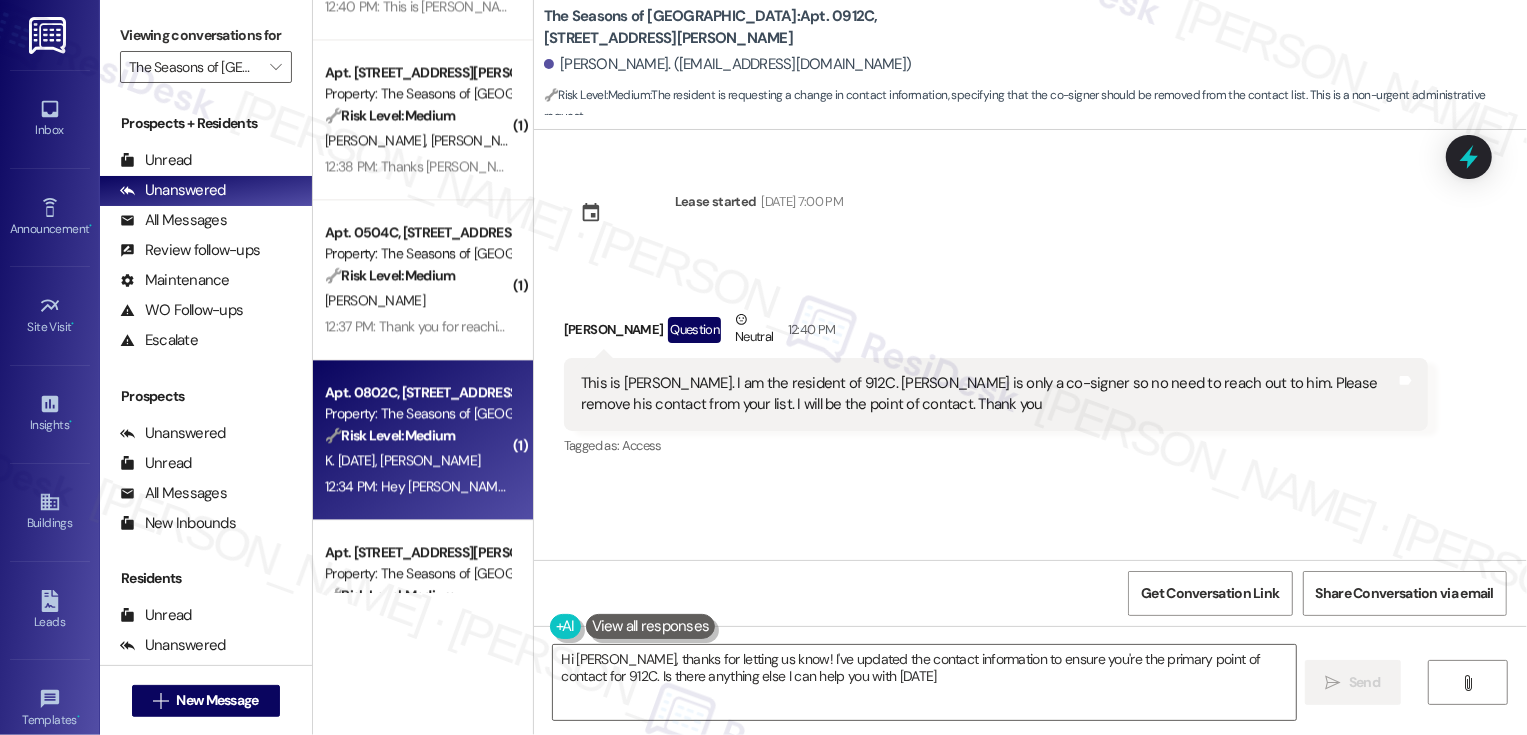 click on "Apt. 0802C, 3498 Cedar E Ellsworth Ave" at bounding box center (417, 392) 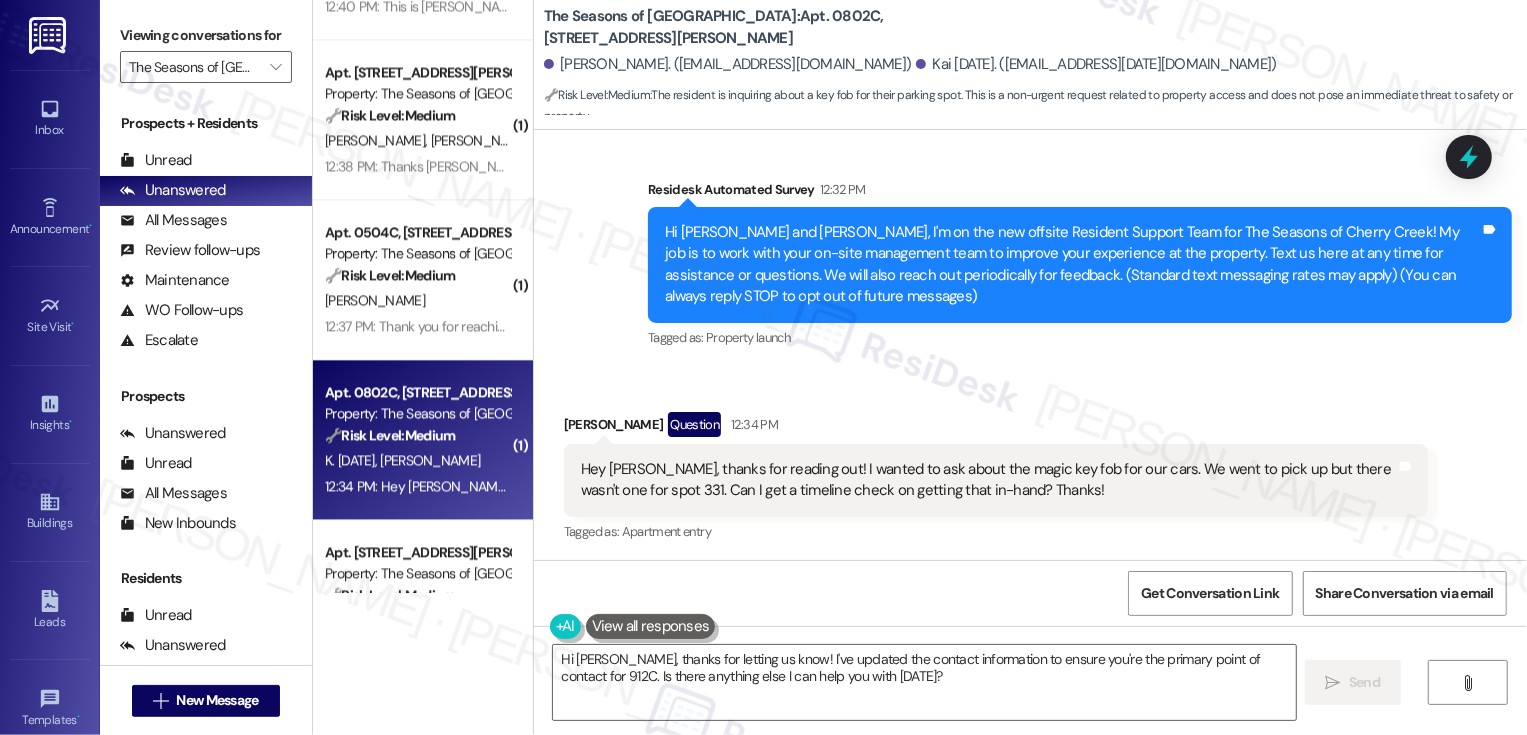 scroll, scrollTop: 131, scrollLeft: 0, axis: vertical 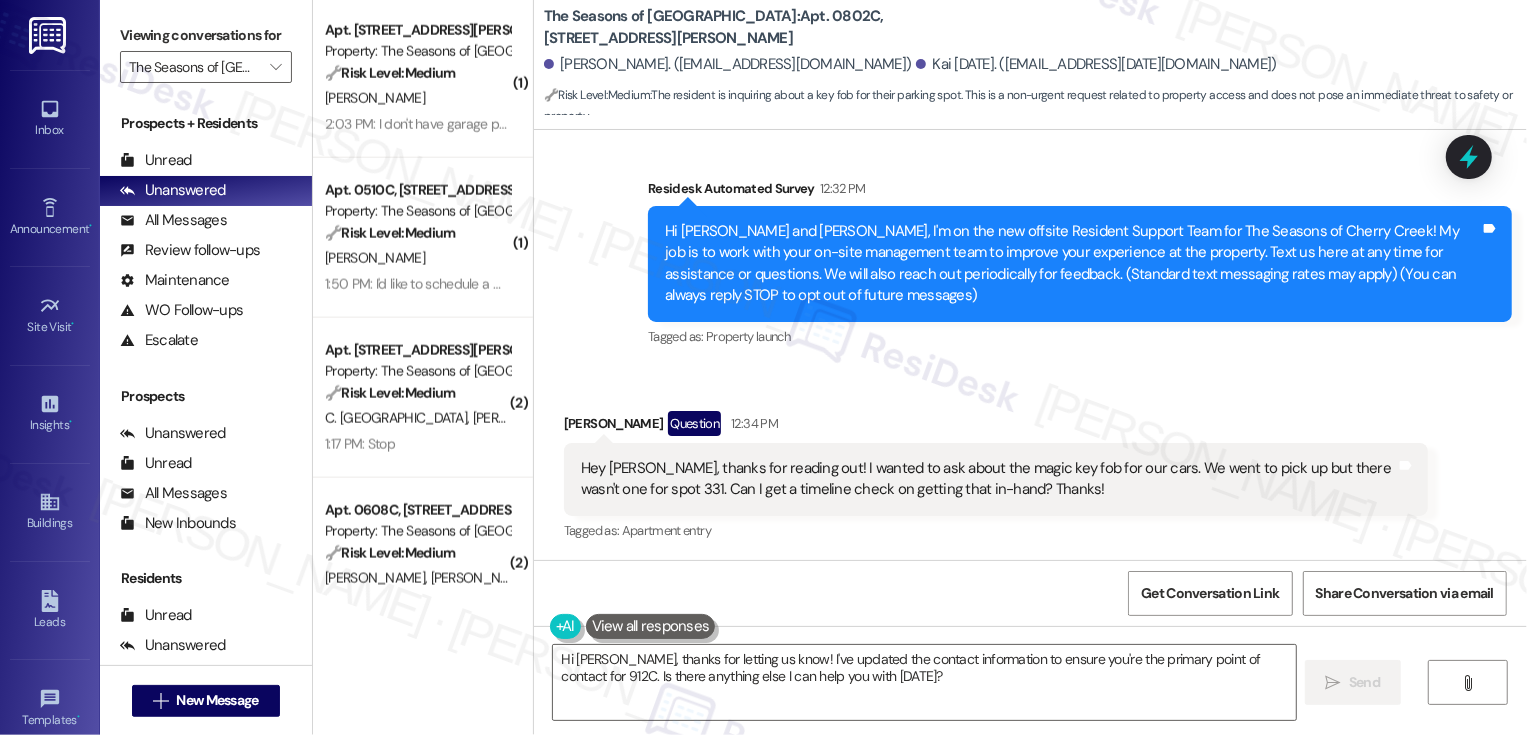 click on "2:03 PM: I don't have garage parking and keep getting tickets when I park on the street. Where can I park my car for free near the building 2:03 PM: I don't have garage parking and keep getting tickets when I park on the street. Where can I park my car for free near the building" at bounding box center (722, 124) 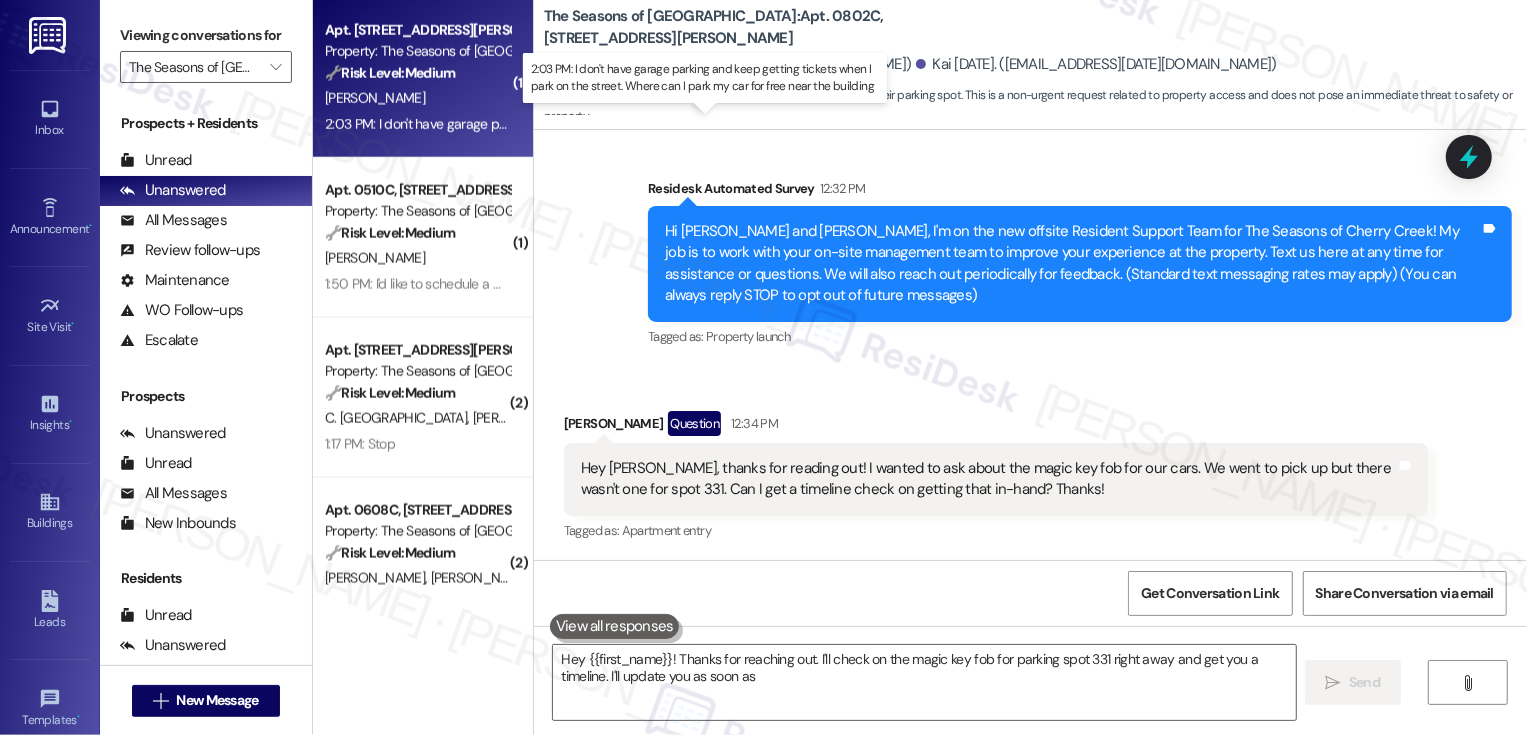 type on "Hey {{first_name}}! Thanks for reaching out. I'll check on the magic key fob for parking spot 331 right away and get you a timeline. I'll update you as soon as" 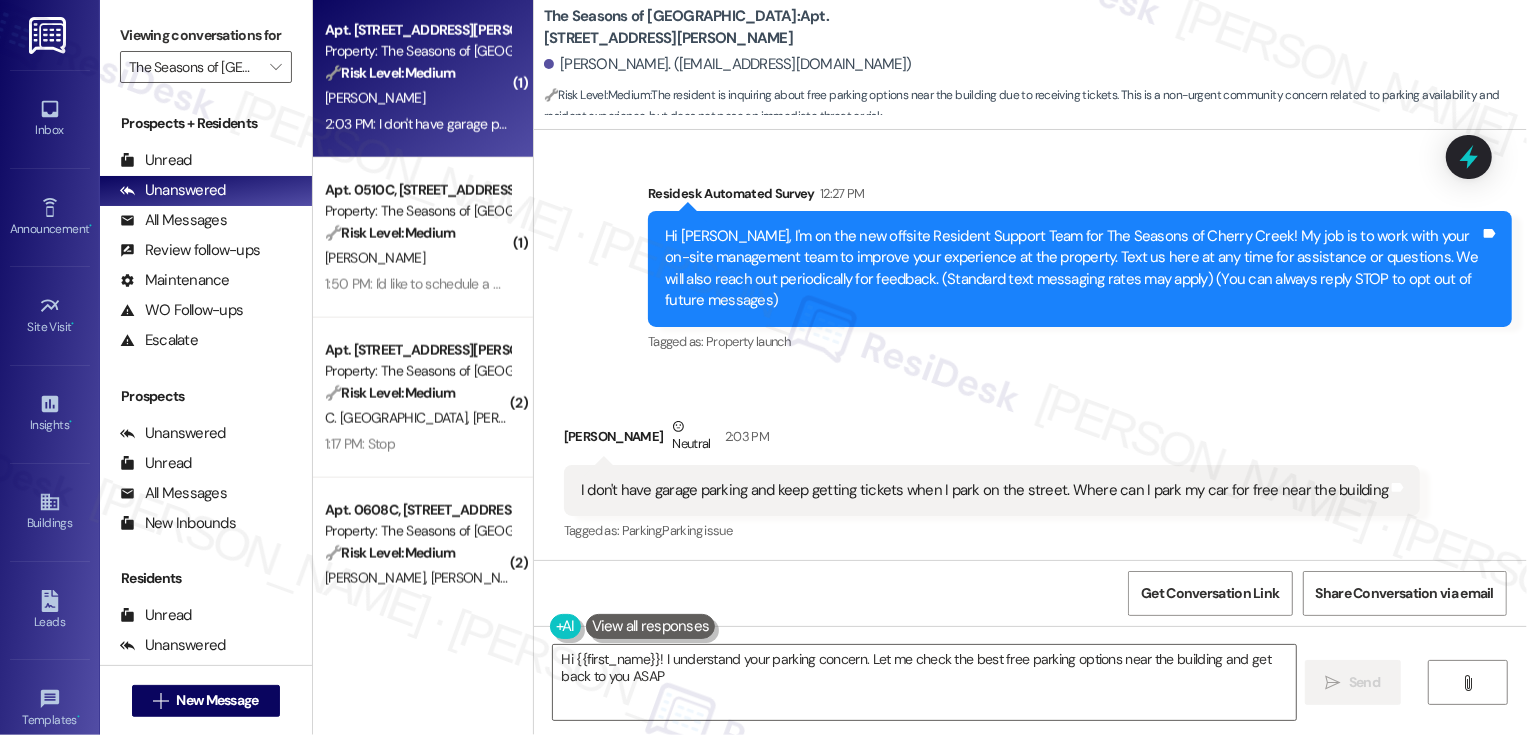 type on "Hi {{first_name}}! I understand your parking concern. Let me check the best free parking options near the building and get back to you ASAP!" 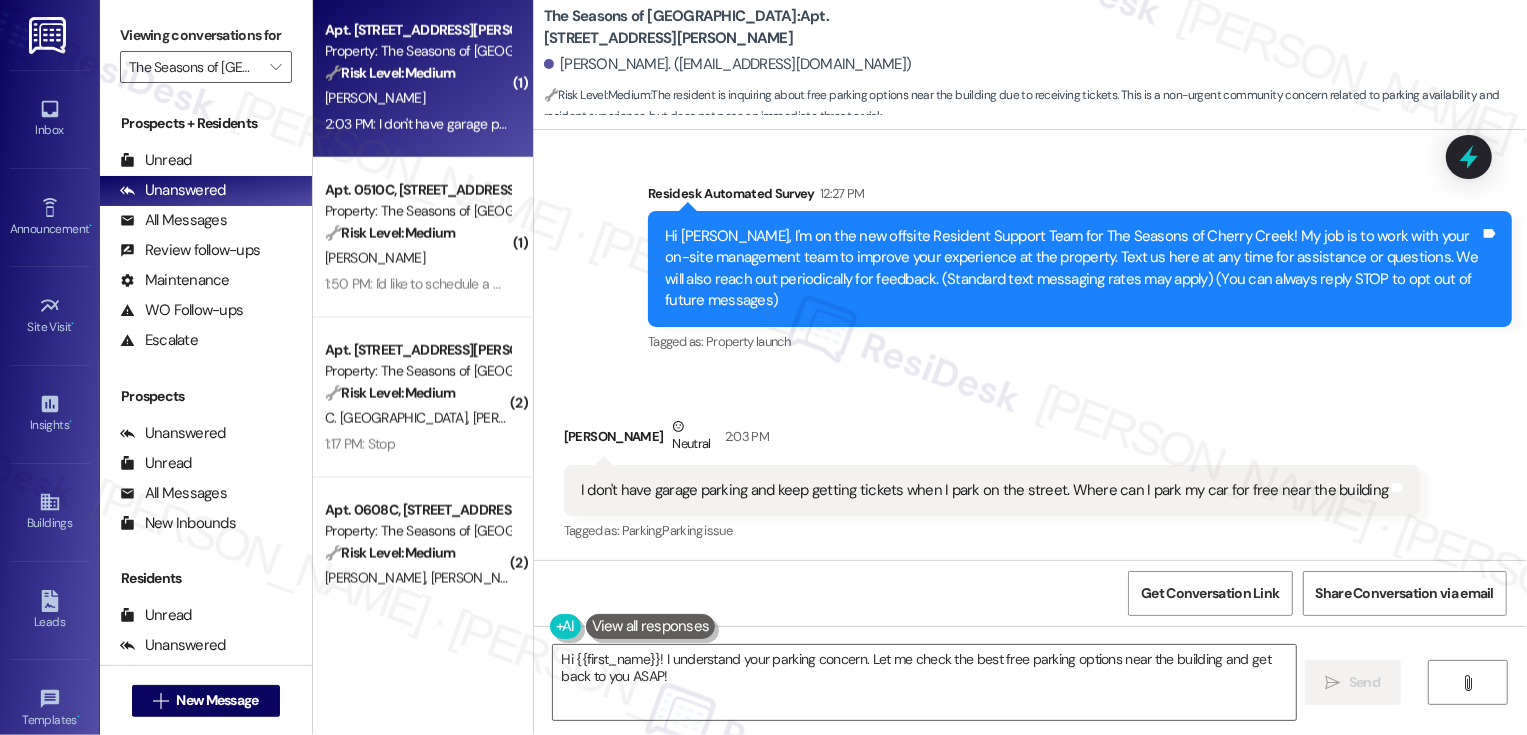 scroll, scrollTop: 127, scrollLeft: 0, axis: vertical 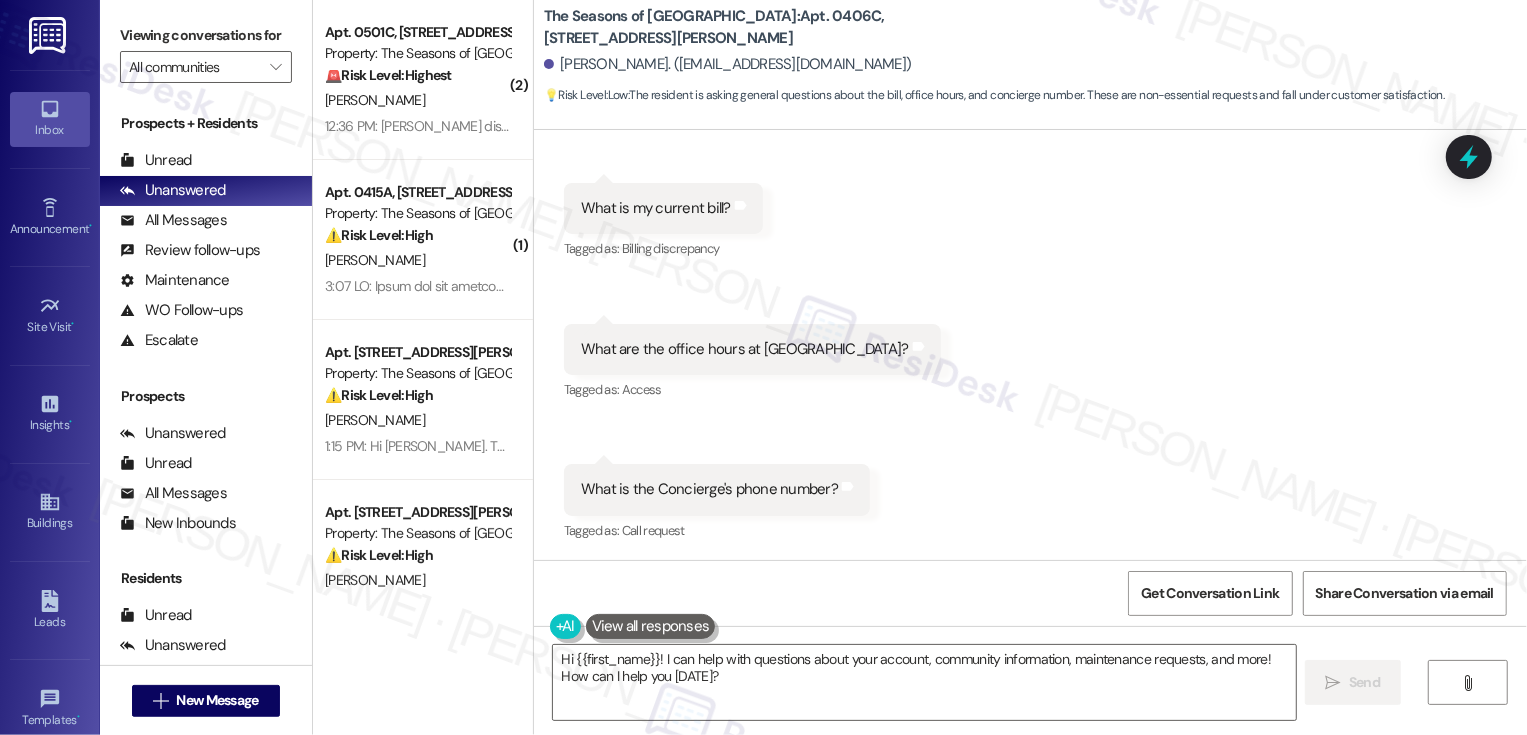 click at bounding box center [651, 626] 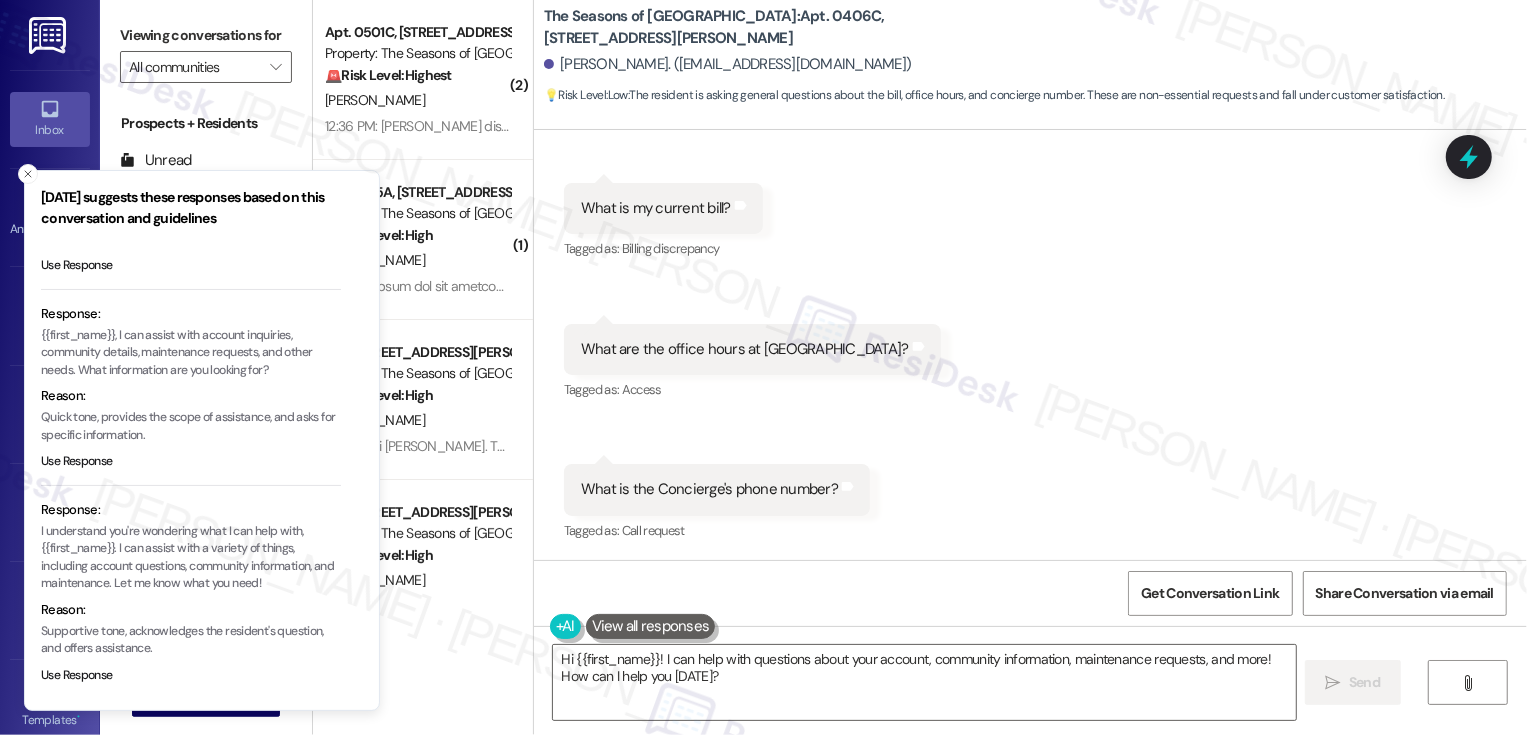 scroll, scrollTop: 173, scrollLeft: 0, axis: vertical 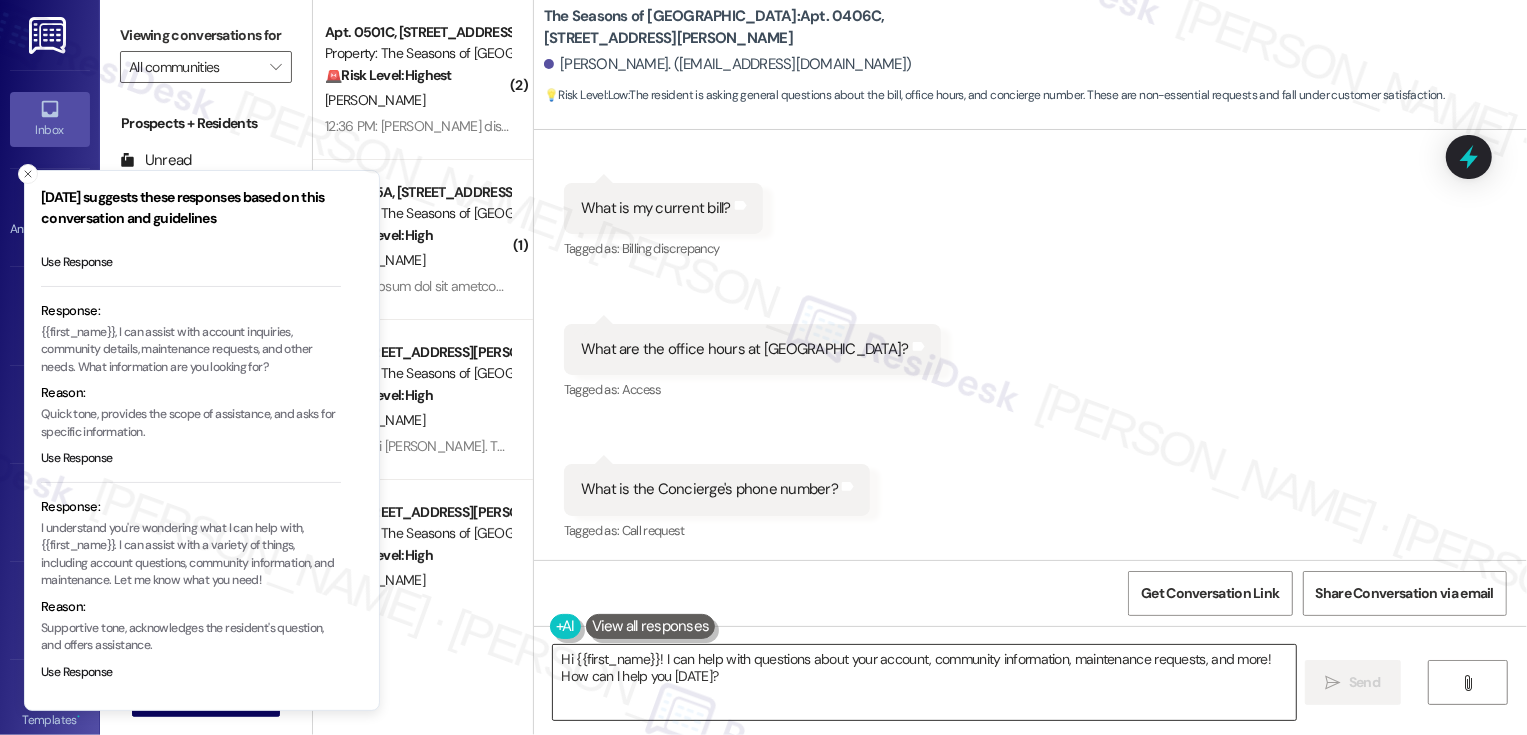 click on "Hi {{first_name}}! I can help with questions about your account, community information, maintenance requests, and more! How can I help you [DATE]?" at bounding box center (924, 682) 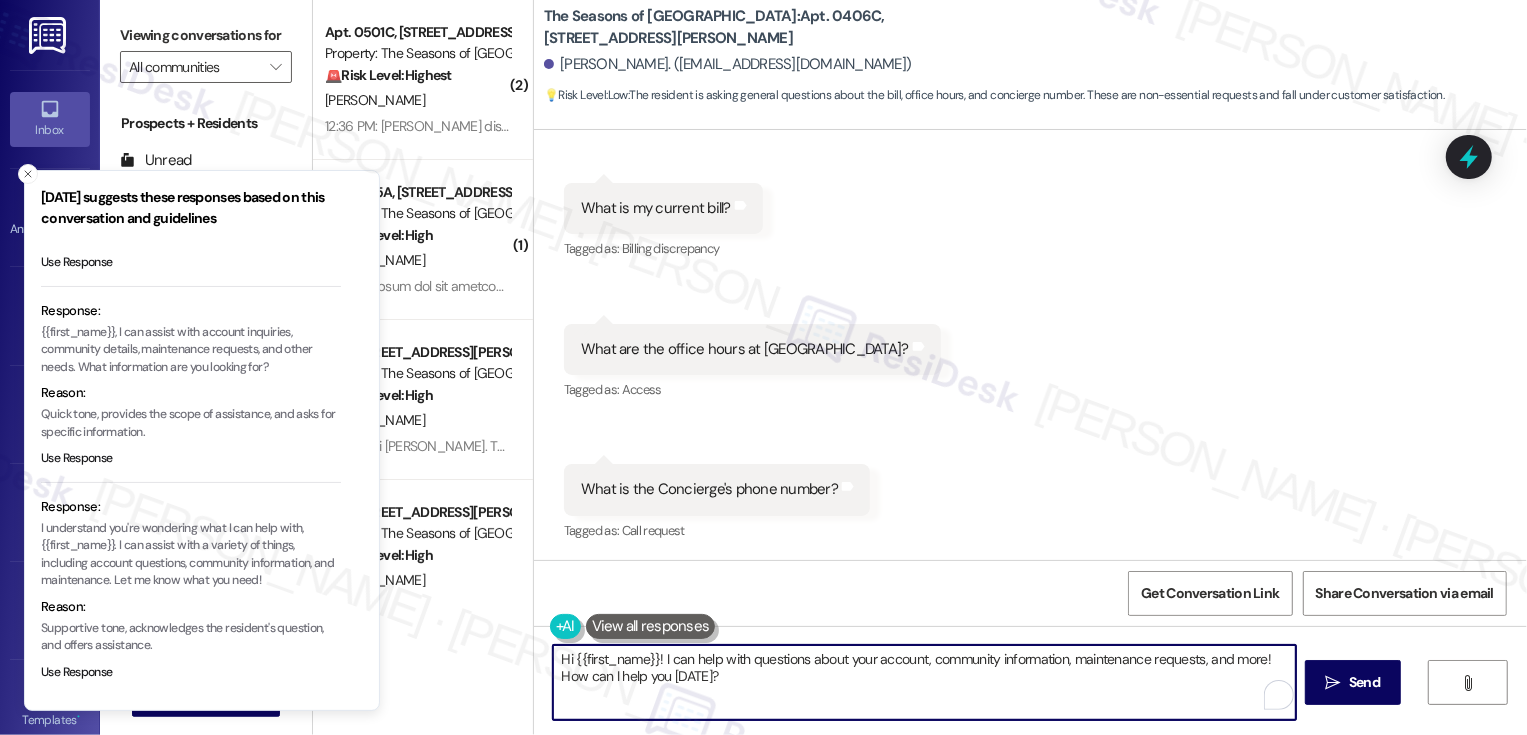 click on "Hi {{first_name}}! I can help with questions about your account, community information, maintenance requests, and more! How can I help you [DATE]?" at bounding box center (924, 682) 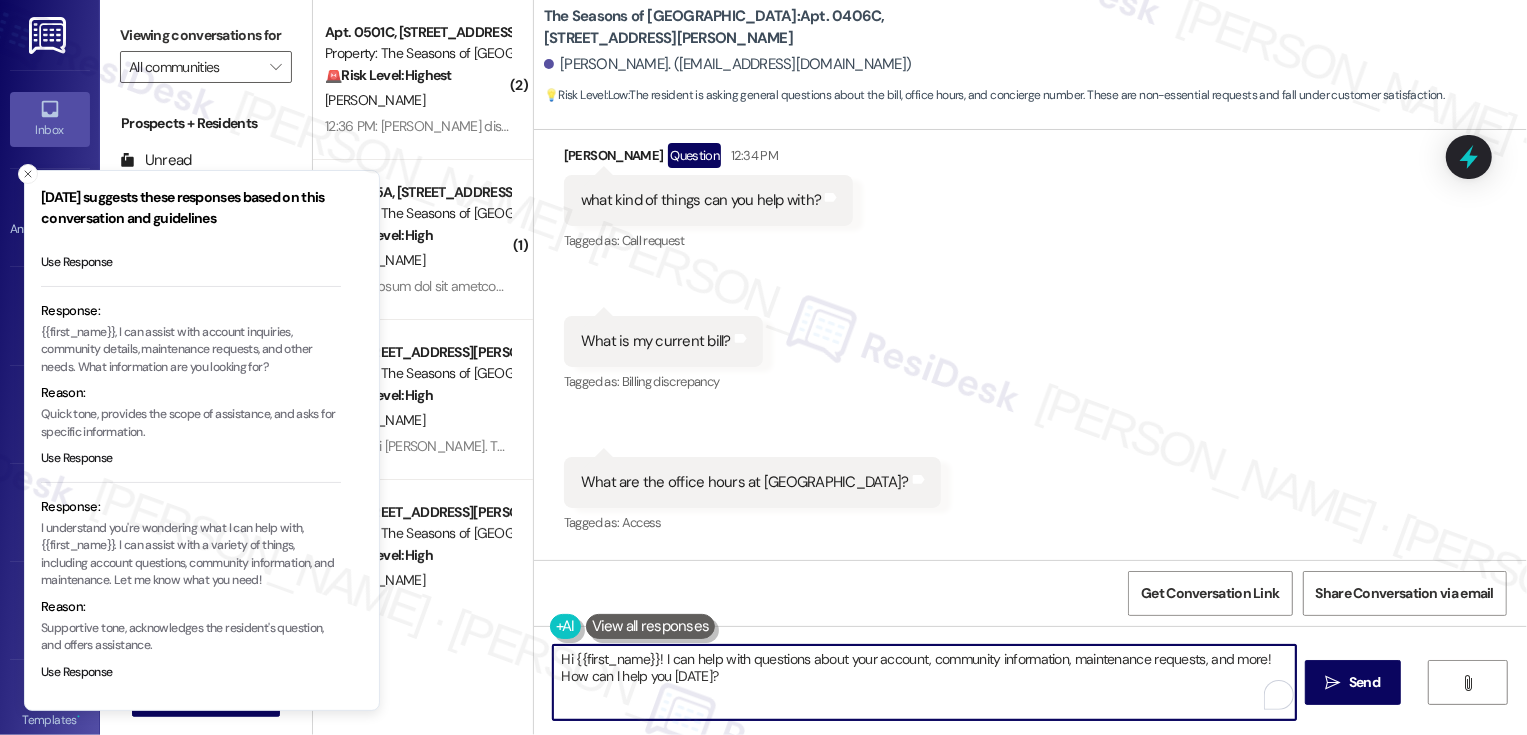 scroll, scrollTop: 532, scrollLeft: 0, axis: vertical 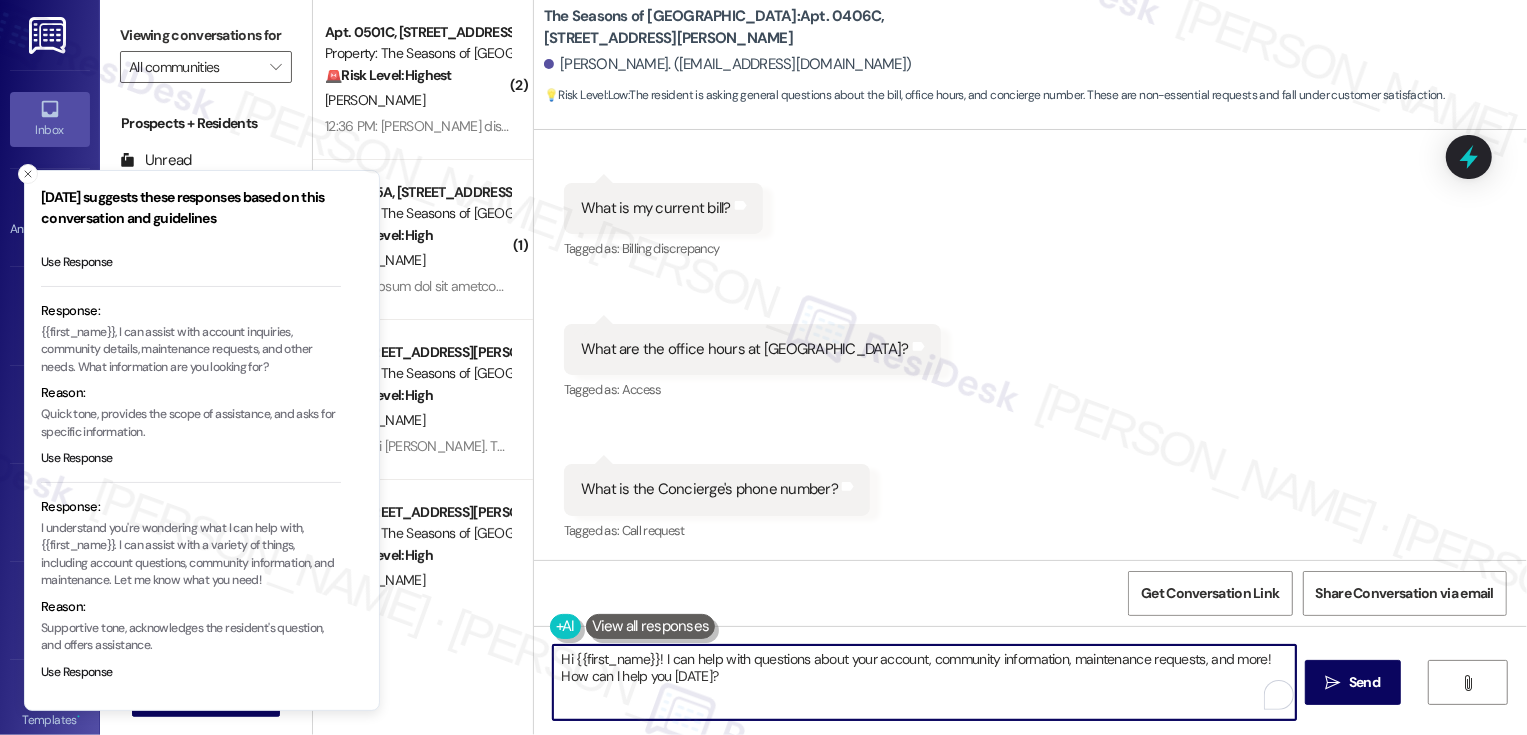 drag, startPoint x: 657, startPoint y: 657, endPoint x: 732, endPoint y: 688, distance: 81.154175 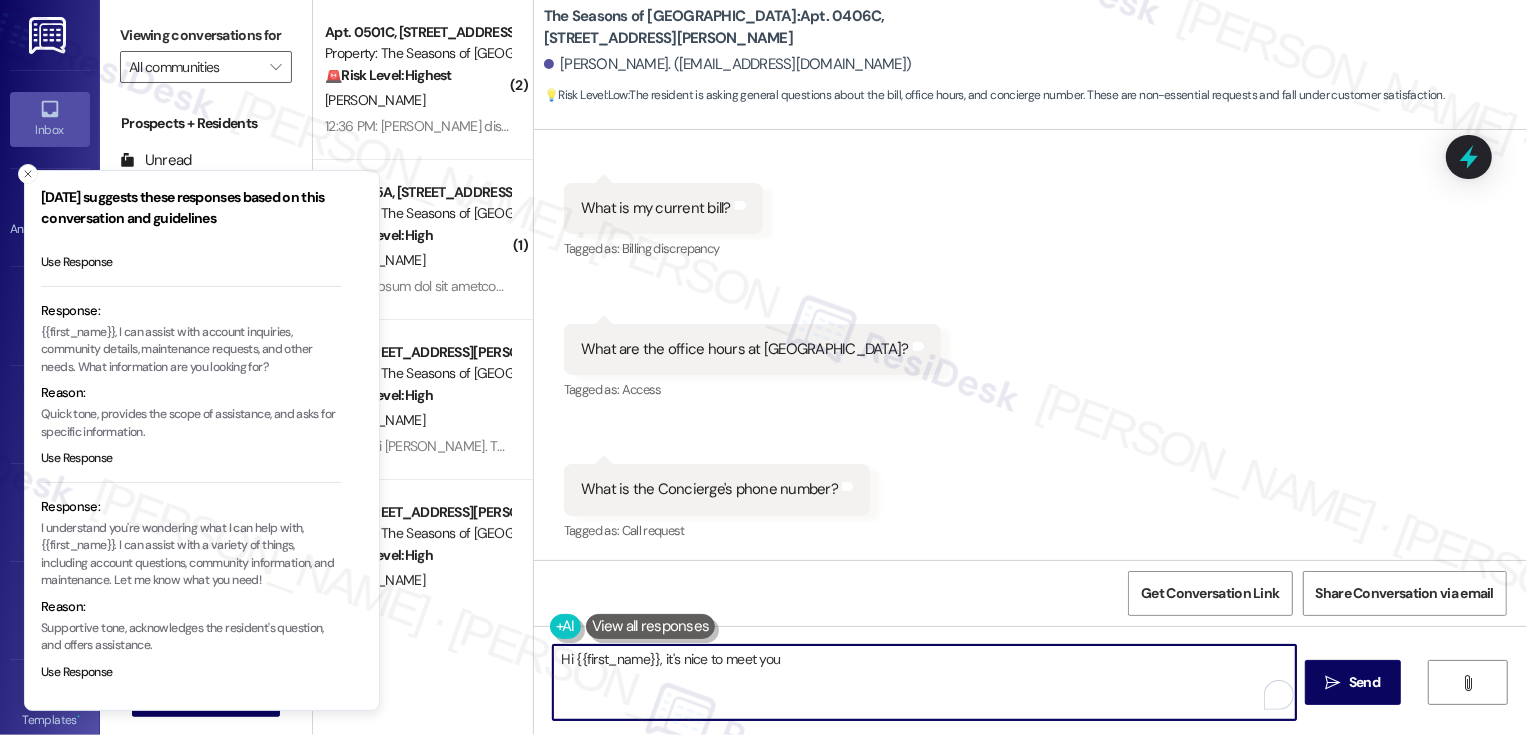 drag, startPoint x: 674, startPoint y: 660, endPoint x: 885, endPoint y: 659, distance: 211.00237 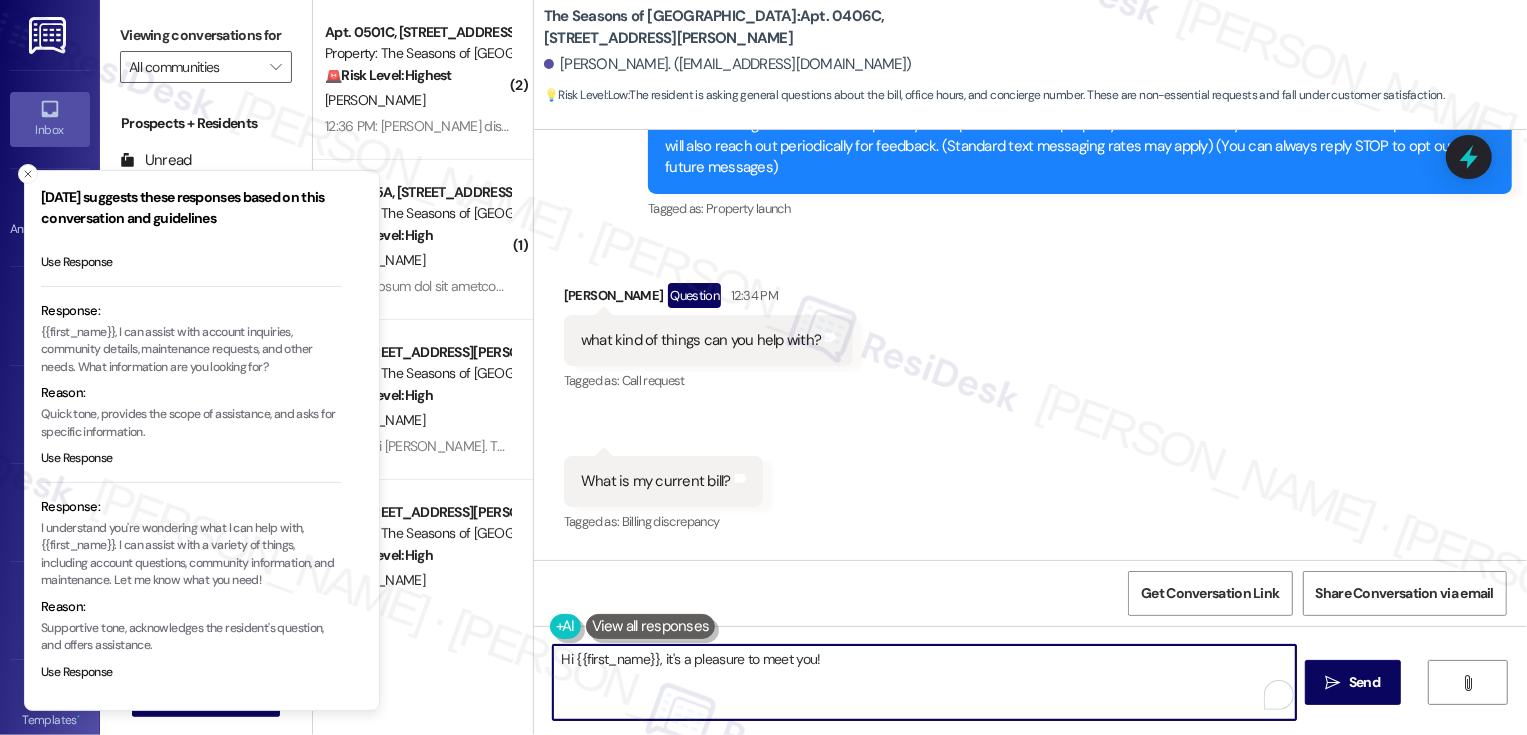 scroll, scrollTop: 277, scrollLeft: 0, axis: vertical 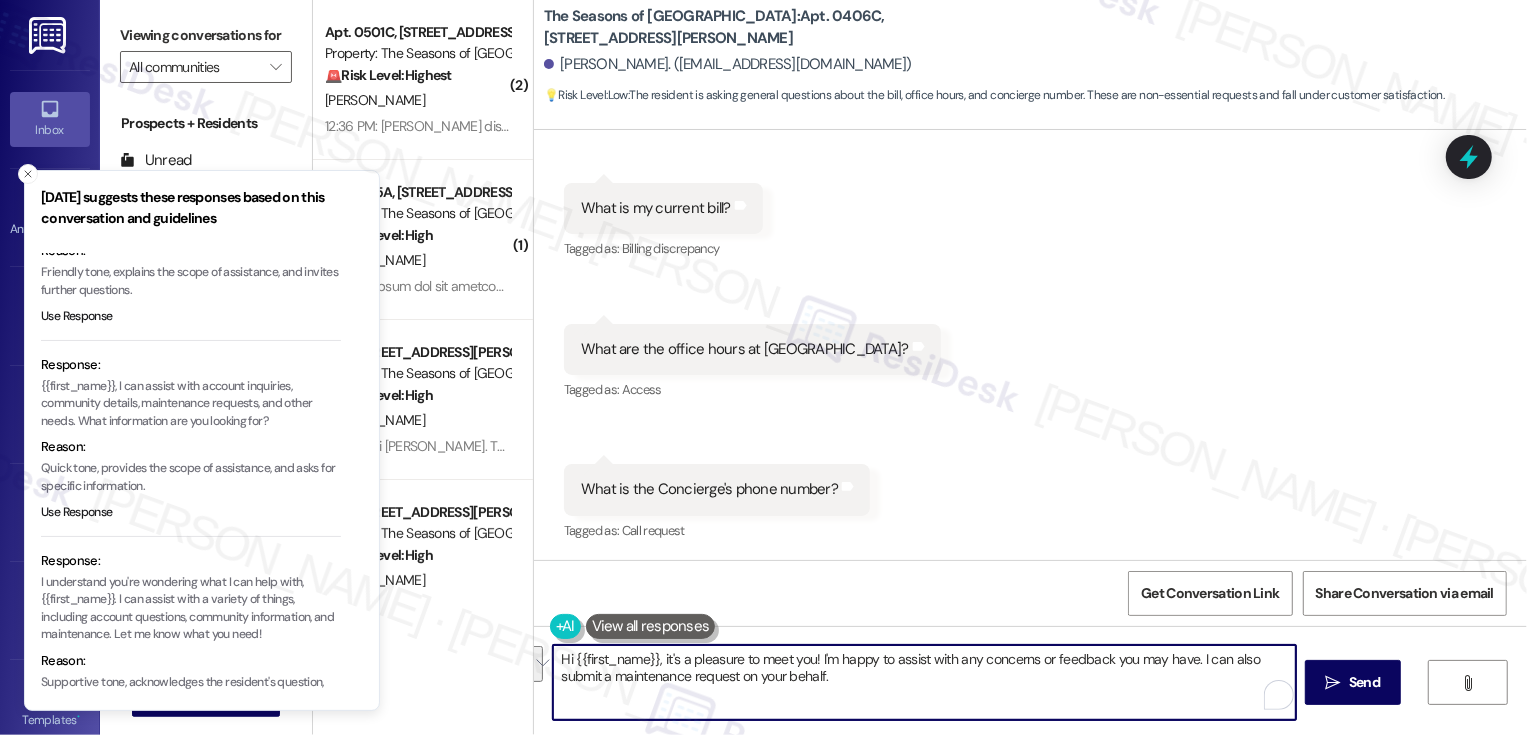 click on "Hi {{first_name}}, it's a pleasure to meet you! I'm happy to assist with any concerns or feedback you may have. I can also submit a maintenance request on your behalf." at bounding box center (924, 682) 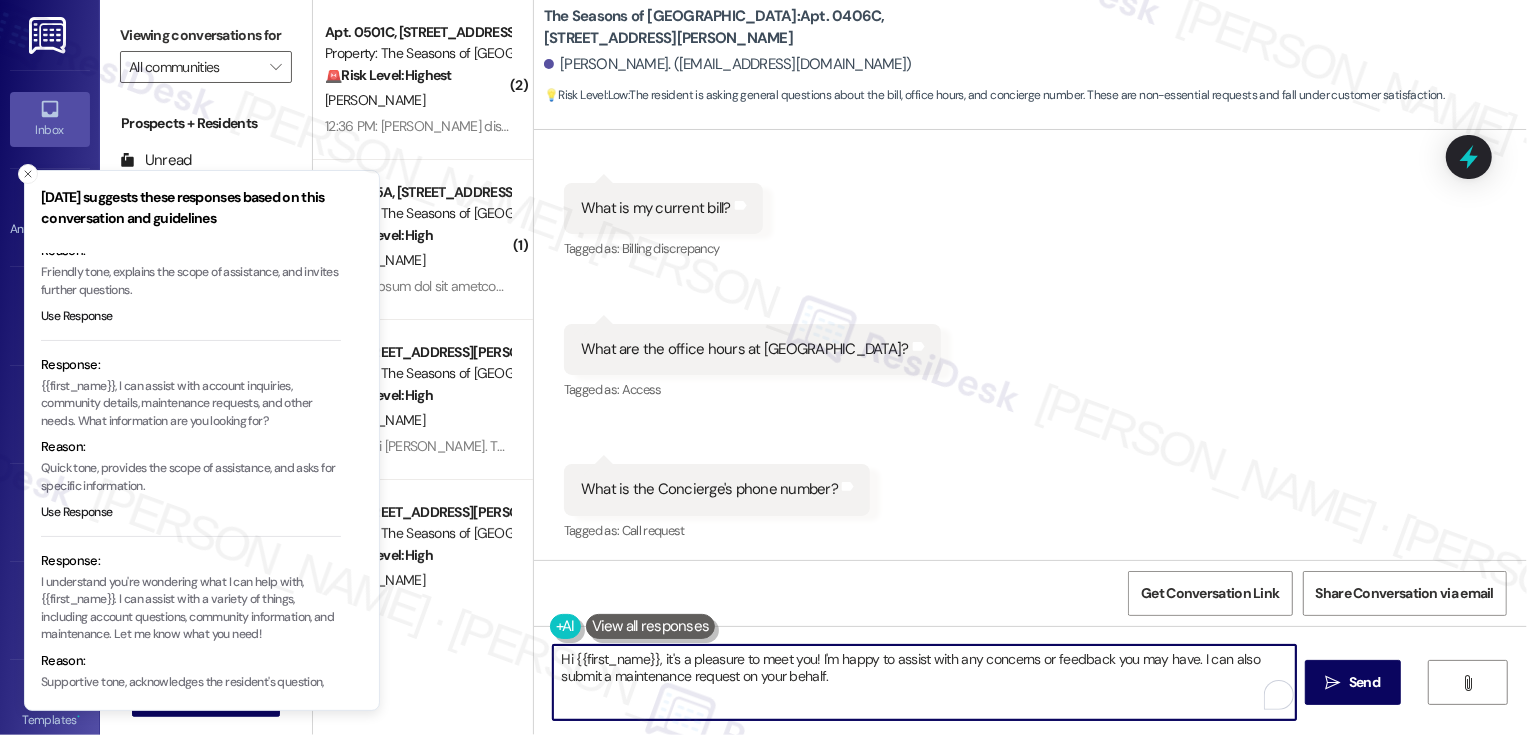 drag, startPoint x: 812, startPoint y: 656, endPoint x: 839, endPoint y: 689, distance: 42.638012 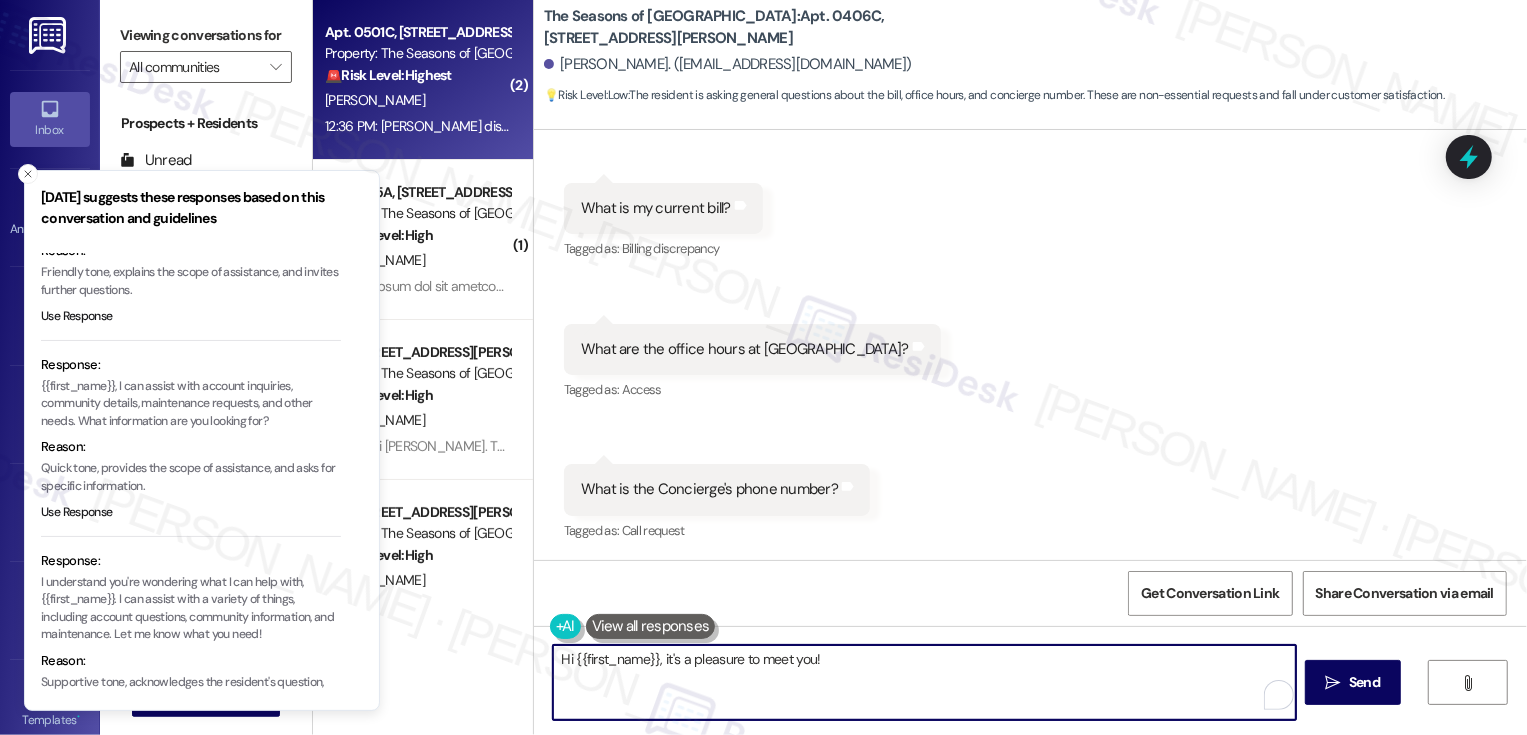 type on "Hi {{first_name}}, it's a pleasure to meet you!" 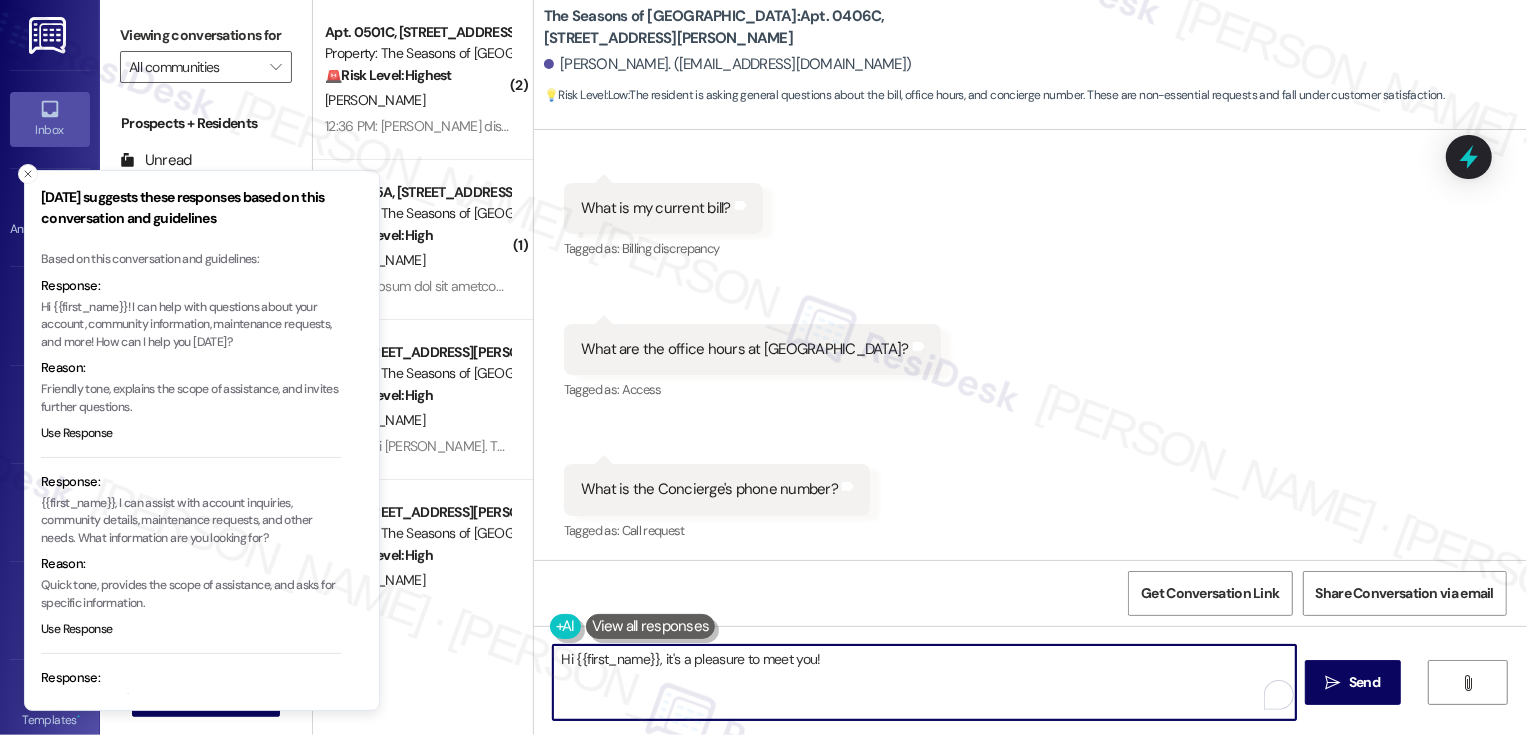 scroll, scrollTop: 0, scrollLeft: 0, axis: both 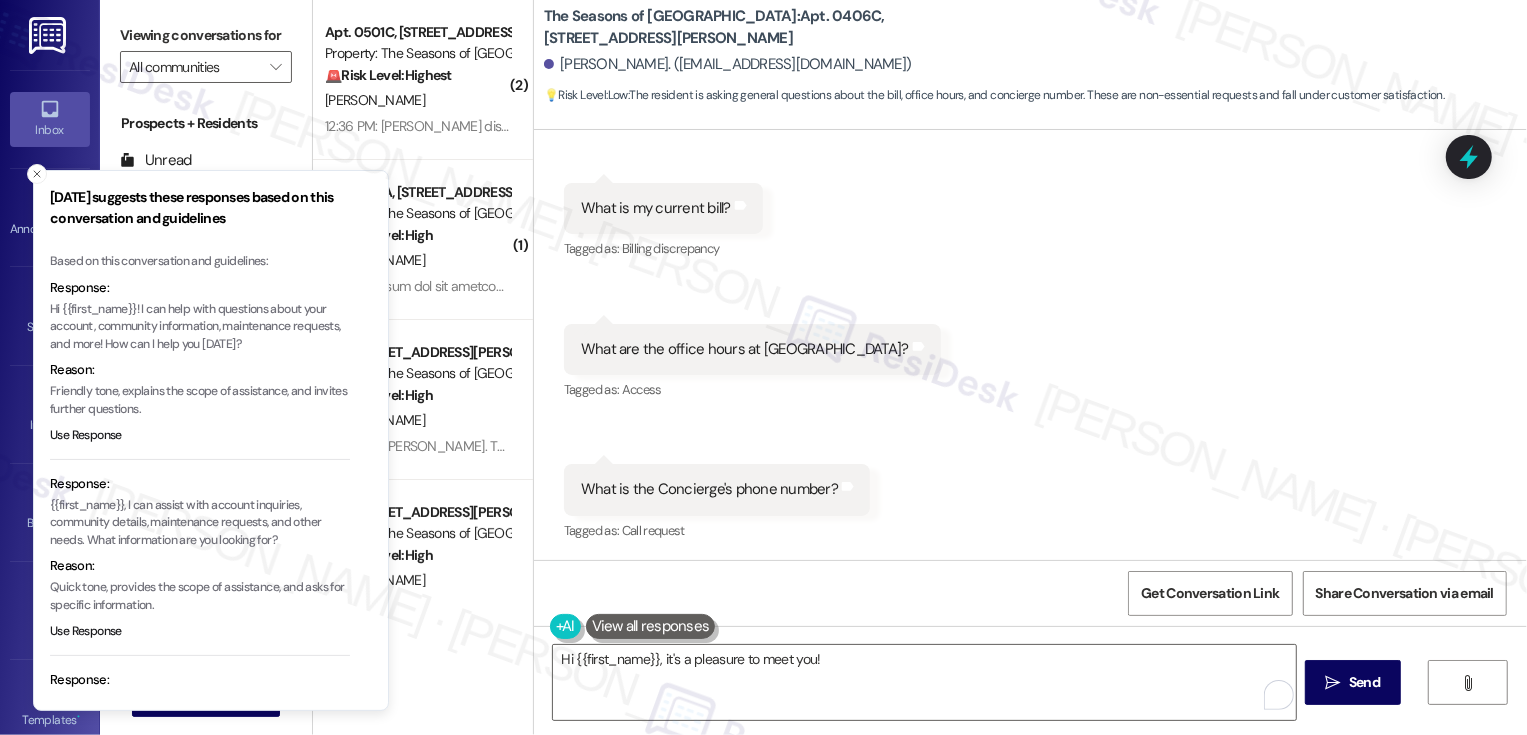 drag, startPoint x: 135, startPoint y: 306, endPoint x: 159, endPoint y: 311, distance: 24.5153 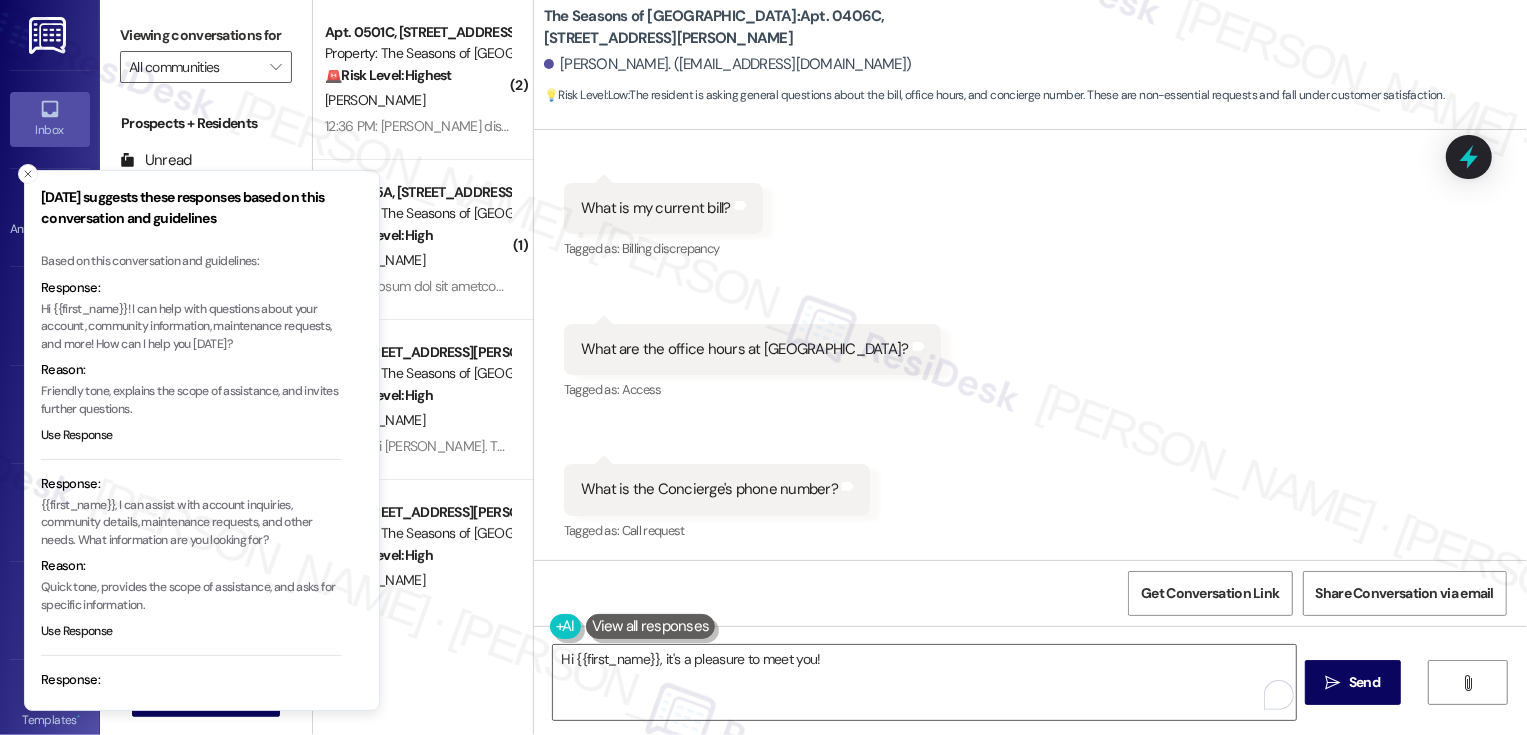 click on "Hi {{first_name}}! I can help with questions about your account, community information, maintenance requests, and more! How can I help you [DATE]?" at bounding box center [191, 327] 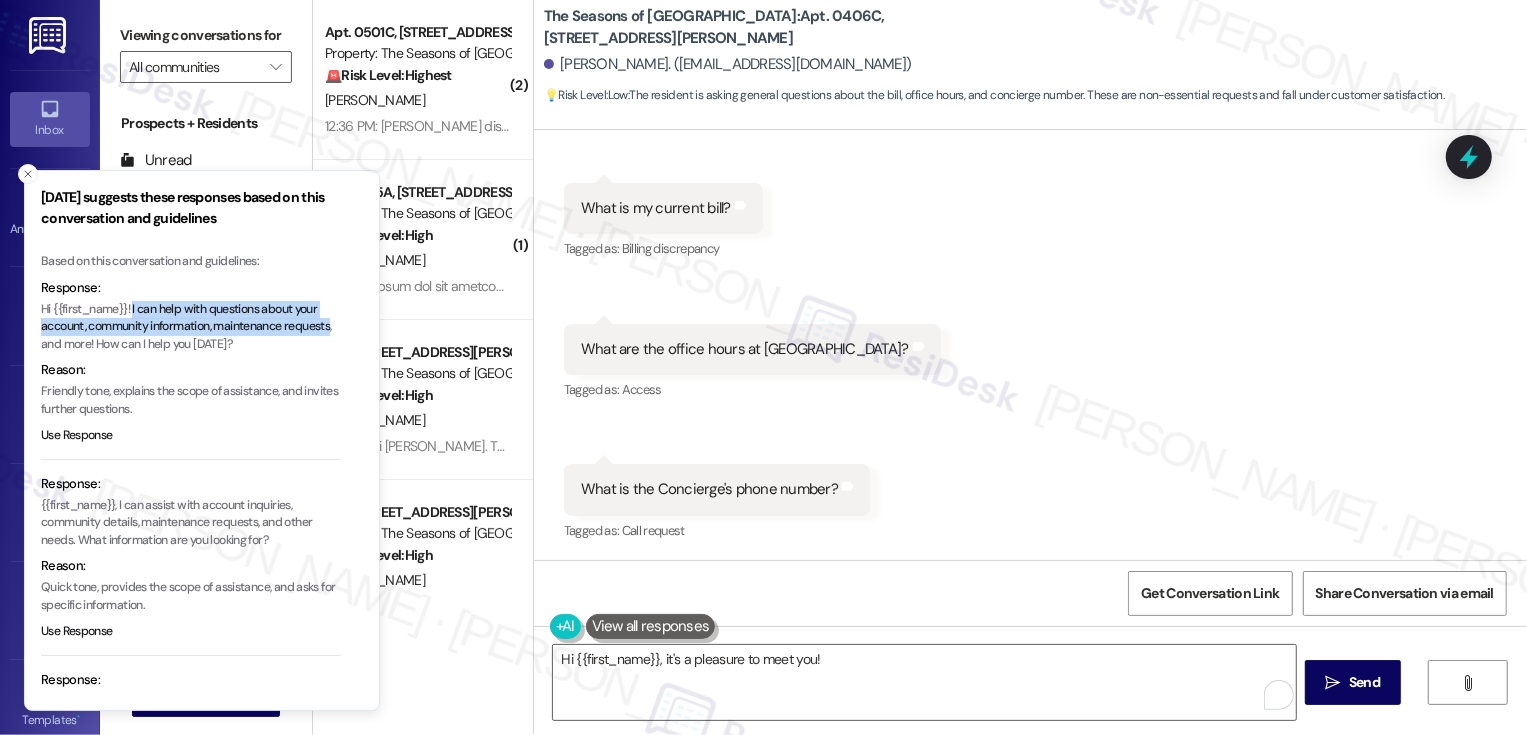 drag, startPoint x: 136, startPoint y: 308, endPoint x: 87, endPoint y: 351, distance: 65.192024 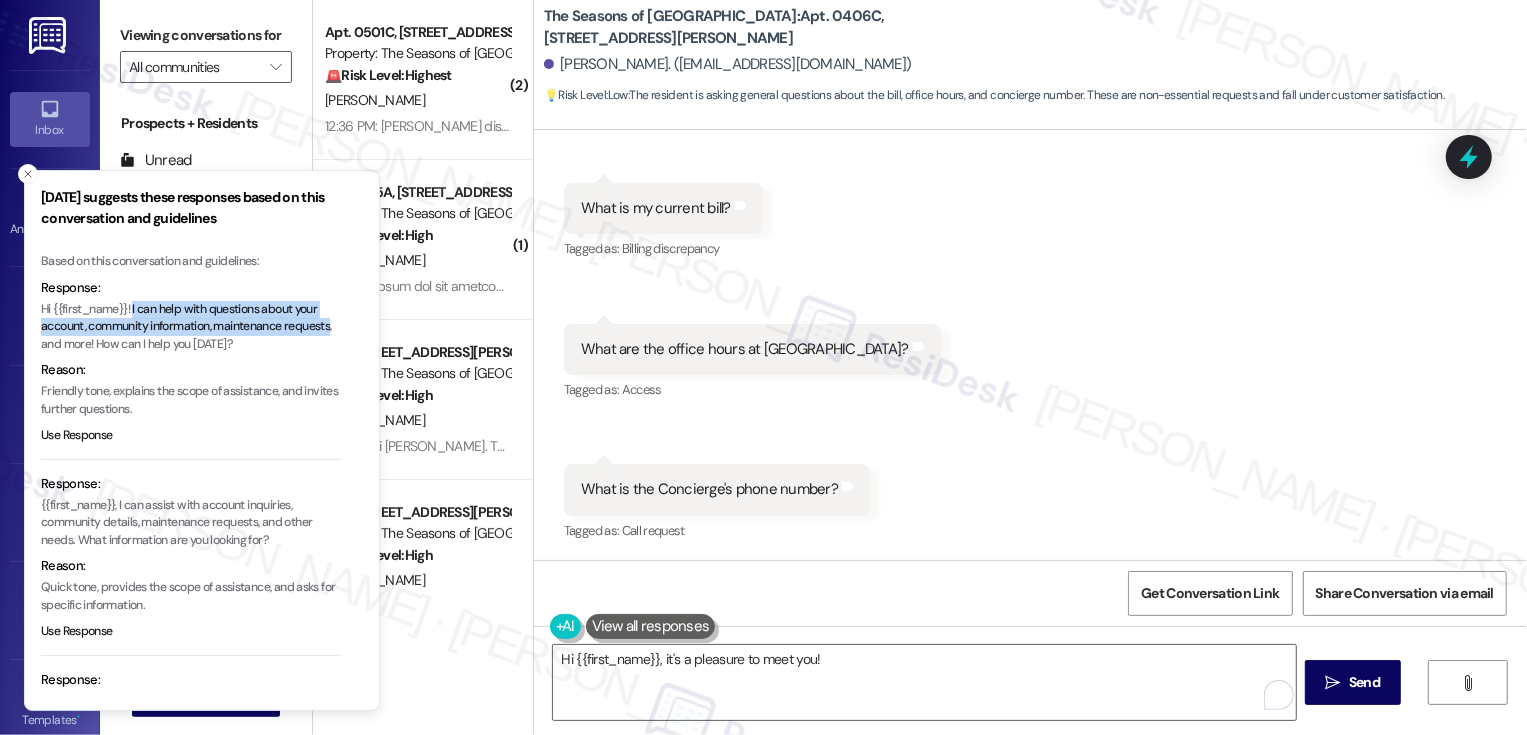 type 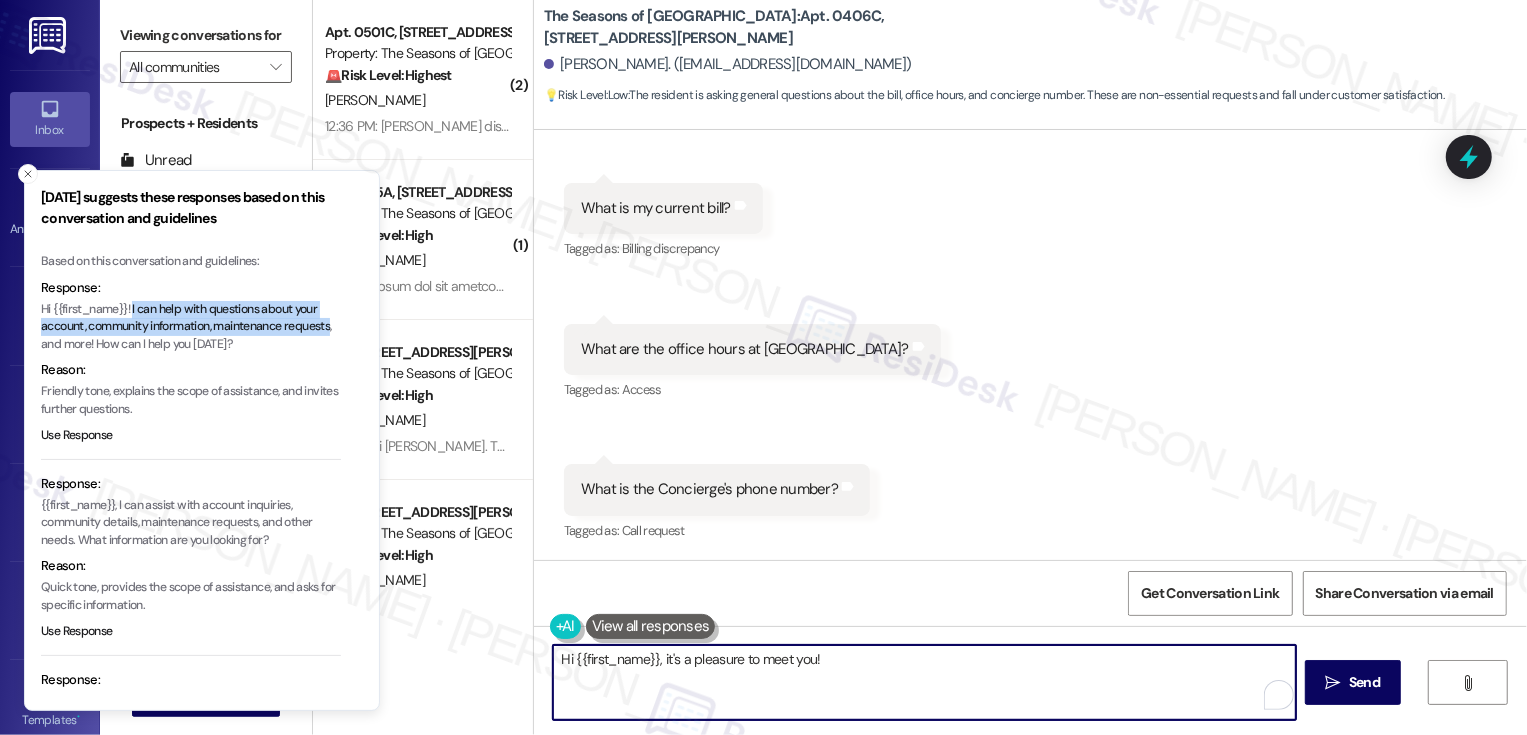 click on "Hi {{first_name}}, it's a pleasure to meet you!" at bounding box center (924, 682) 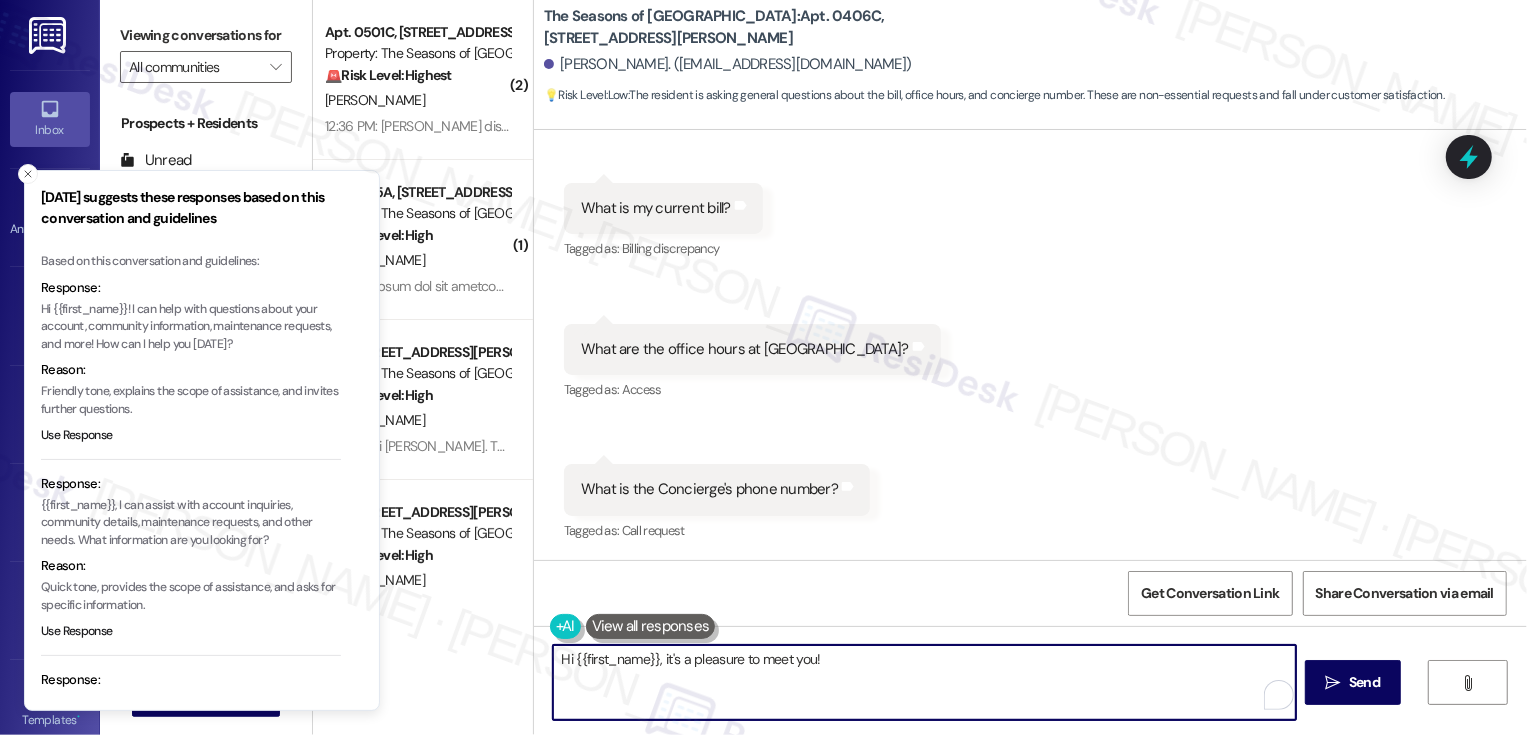 paste on "I can help with questions about your account, community information, maintenance requests" 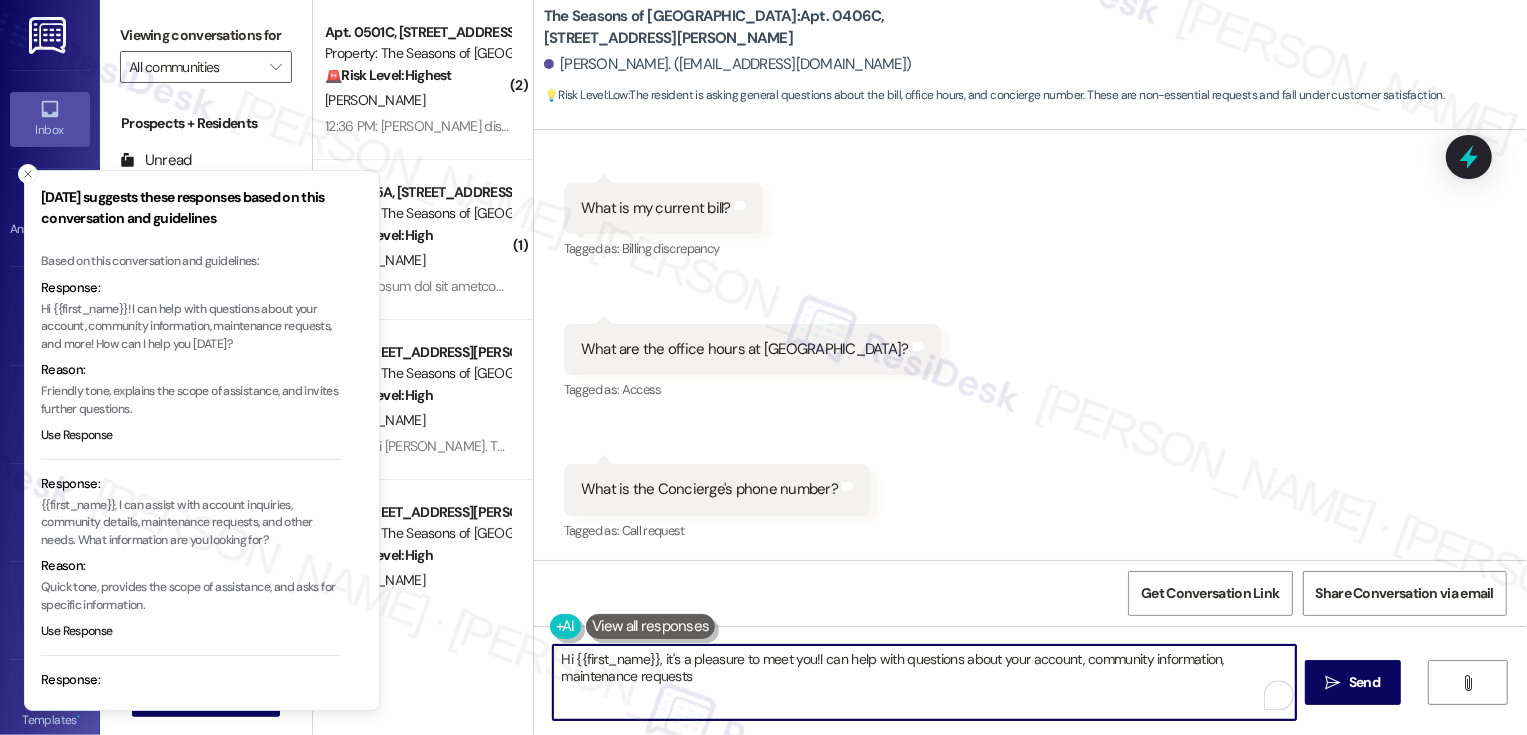 click on "Hi {{first_name}}, it's a pleasure to meet you!I can help with questions about your account, community information, maintenance requests" at bounding box center [924, 682] 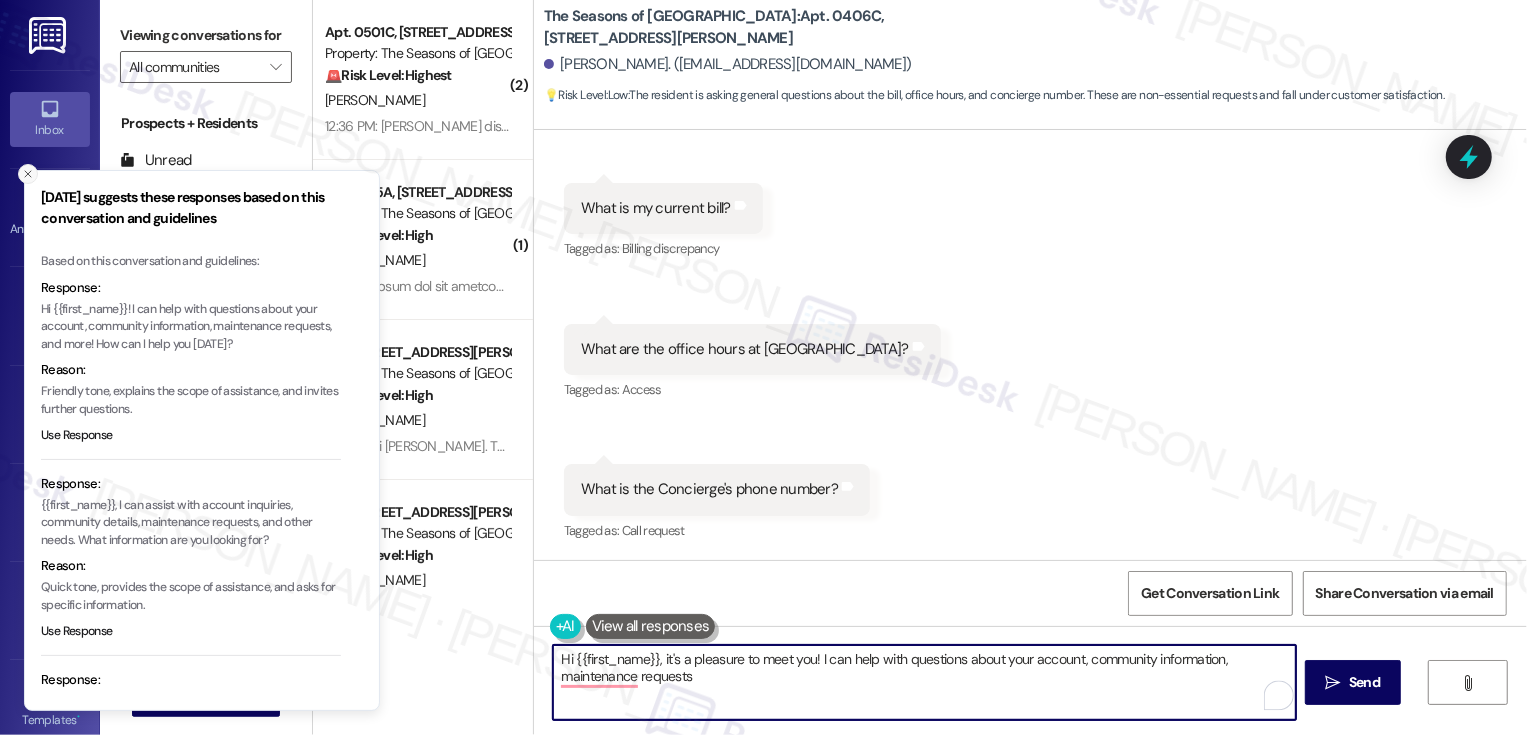 click 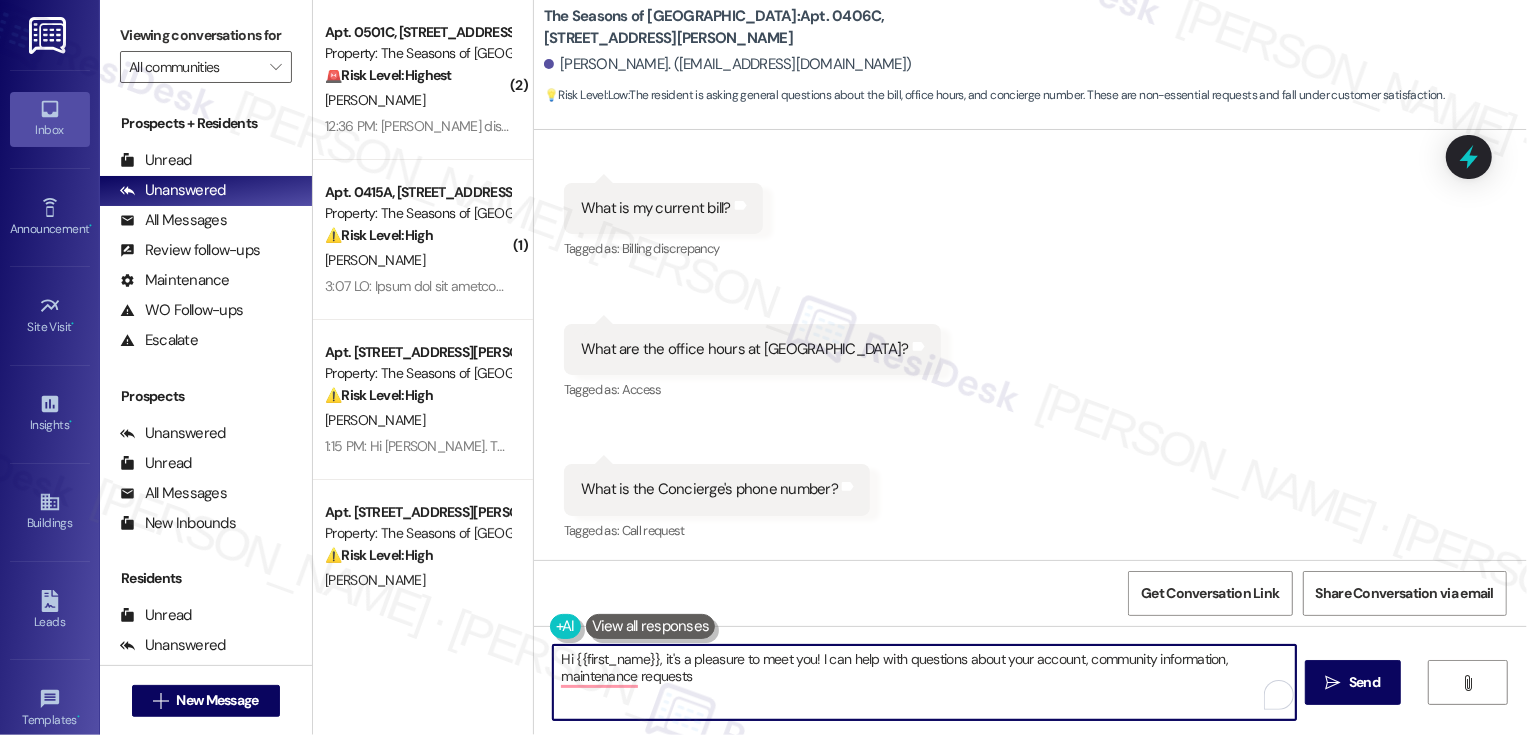 click on "Hi {{first_name}}, it's a pleasure to meet you! I can help with questions about your account, community information, maintenance requests" at bounding box center (924, 682) 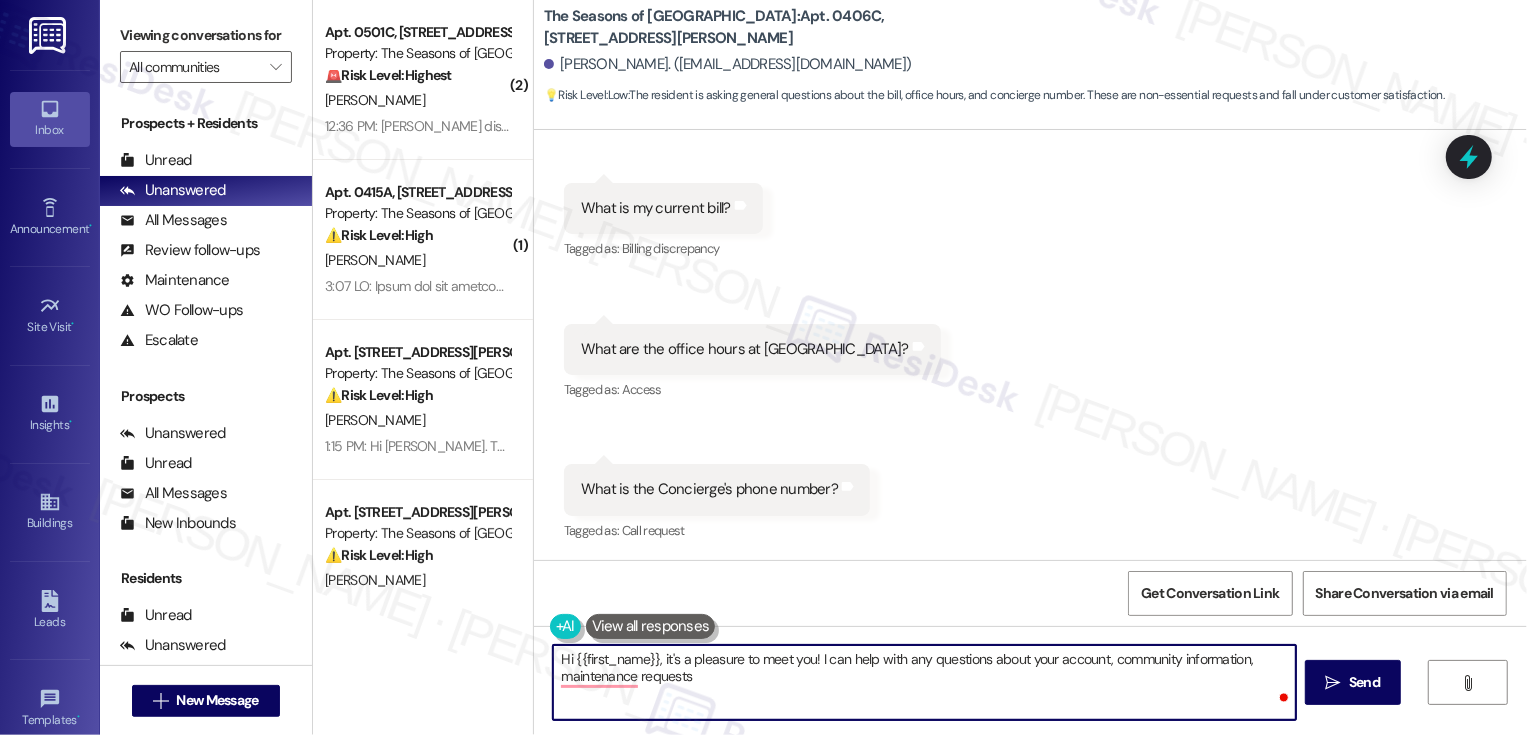 click on "Hi {{first_name}}, it's a pleasure to meet you! I can help with any questions about your account, community information, maintenance requests" at bounding box center [924, 682] 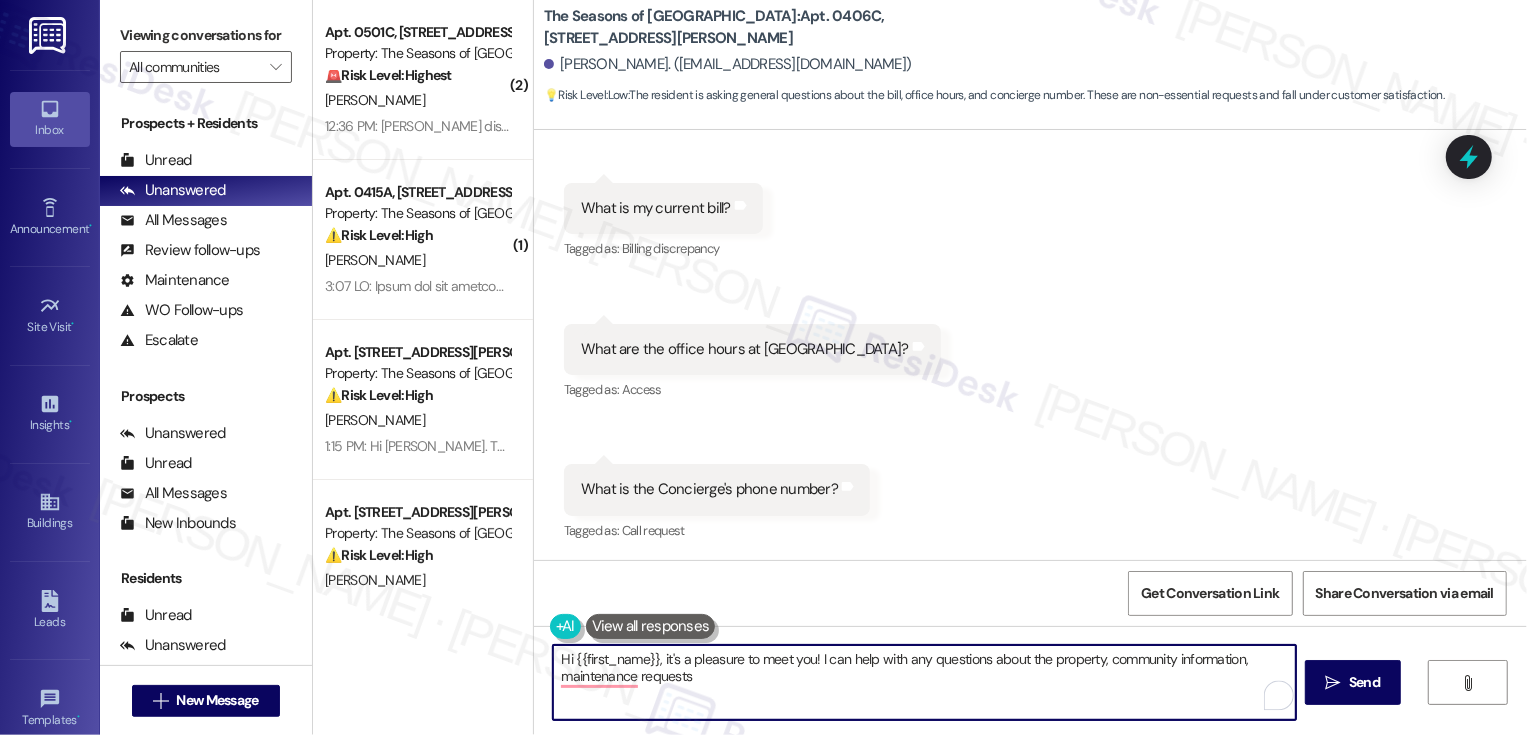 drag, startPoint x: 1097, startPoint y: 658, endPoint x: 1116, endPoint y: 680, distance: 29.068884 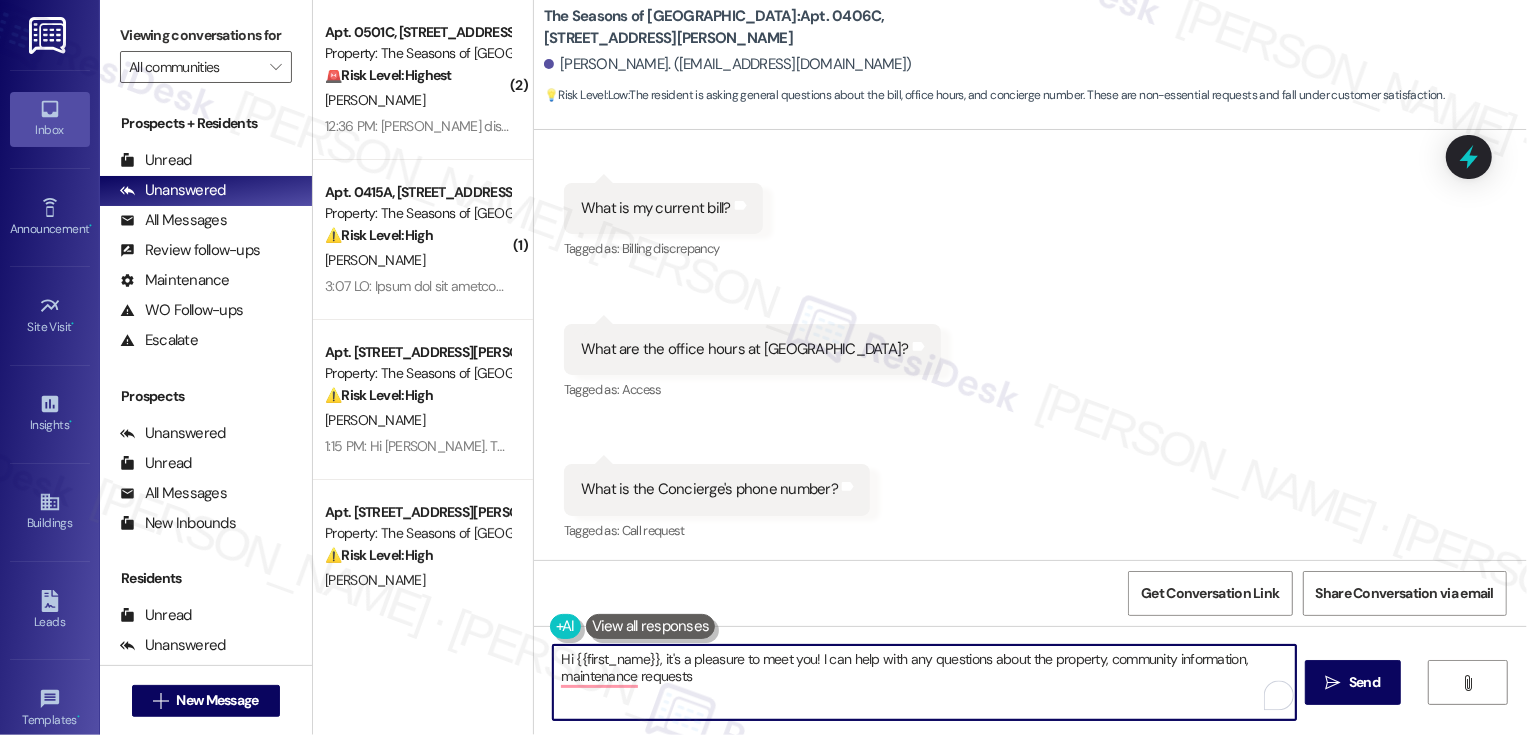 click on "Hi {{first_name}}, it's a pleasure to meet you! I can help with any questions about the property, community information, maintenance requests" at bounding box center (924, 682) 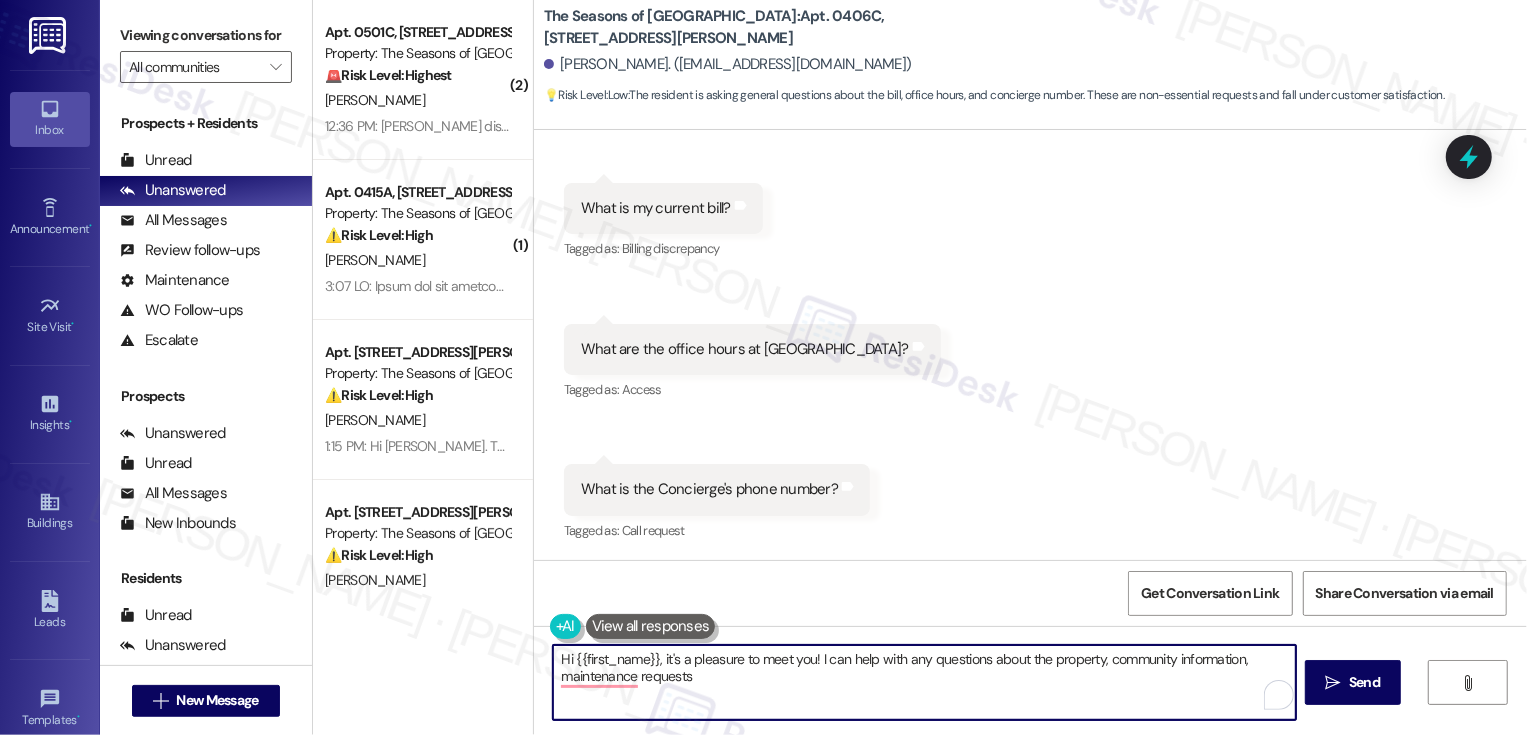 drag, startPoint x: 1099, startPoint y: 663, endPoint x: 1107, endPoint y: 684, distance: 22.472204 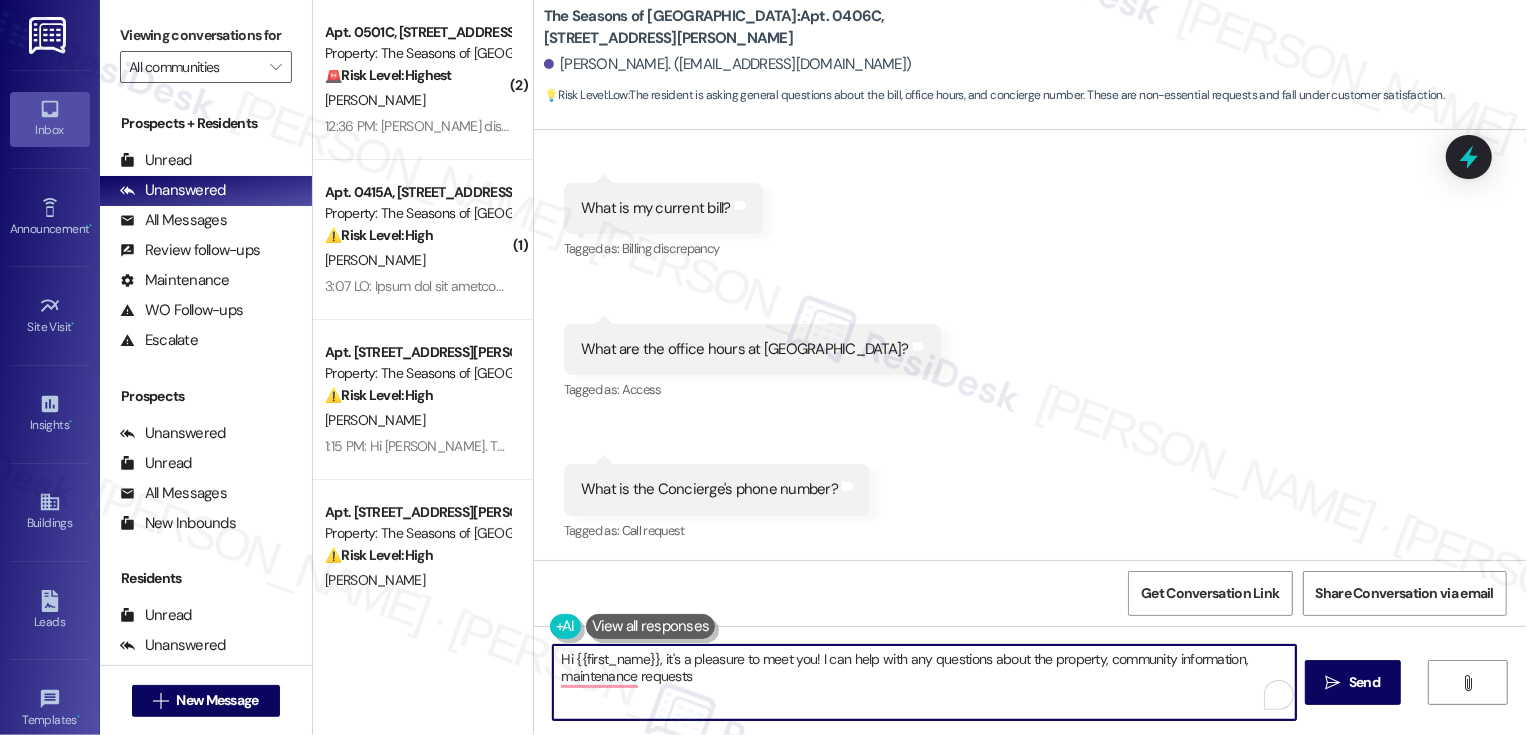 click on "Hi {{first_name}}, it's a pleasure to meet you! I can help with any questions about the property, community information, maintenance requests" at bounding box center [924, 682] 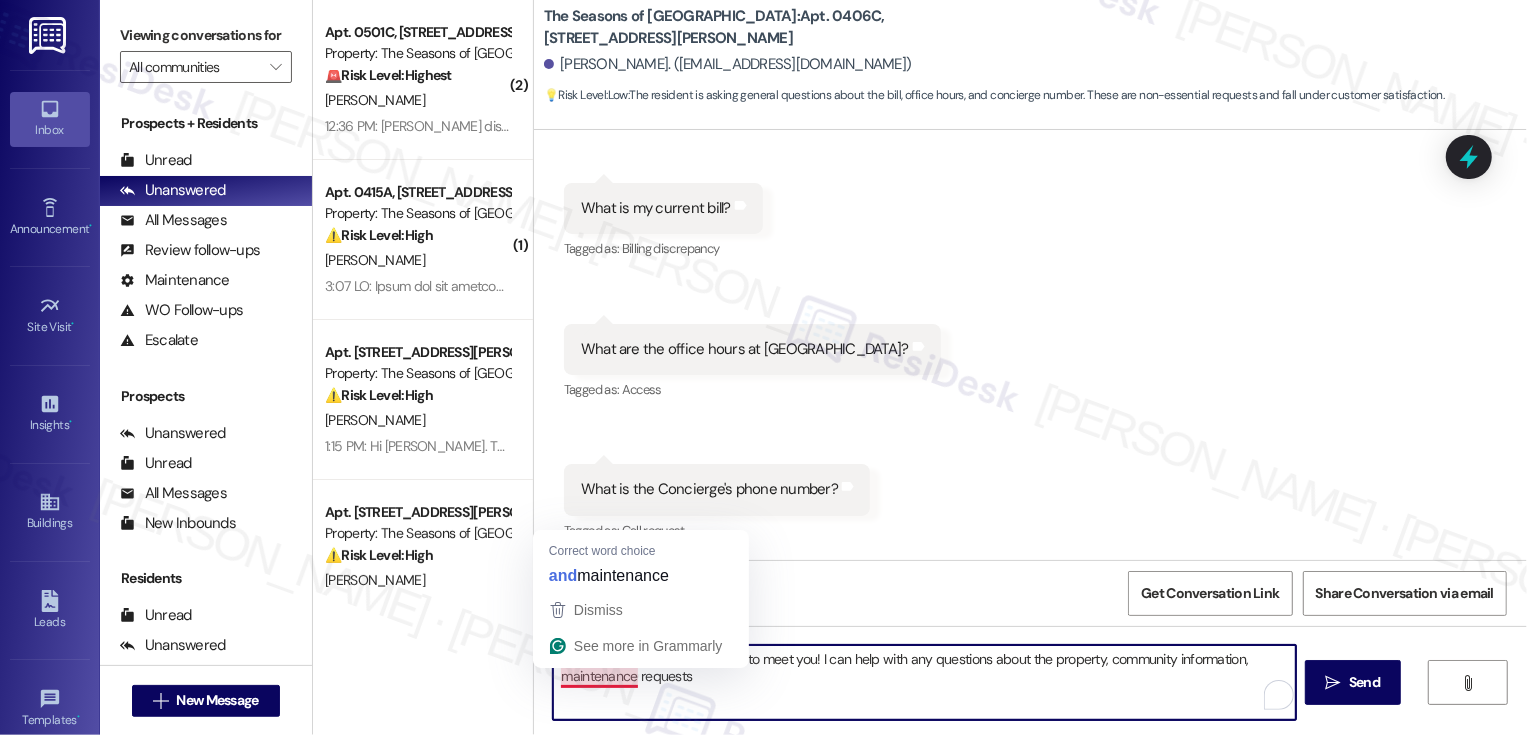 click on "Hi {{first_name}}, it's a pleasure to meet you! I can help with any questions about the property, community information, maintenance requests" at bounding box center [924, 682] 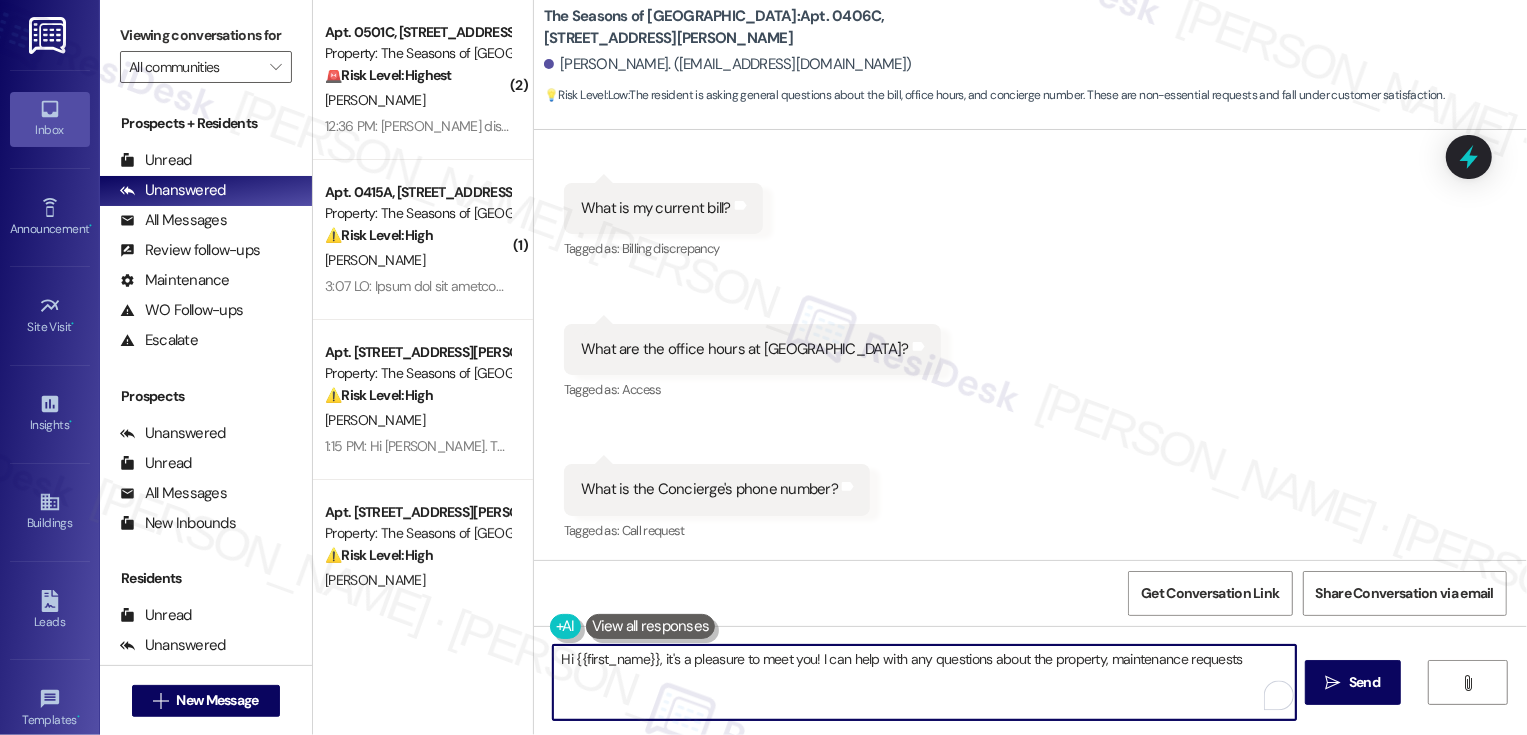 click on "Hi {{first_name}}, it's a pleasure to meet you! I can help with any questions about the property, maintenance requests" at bounding box center [924, 682] 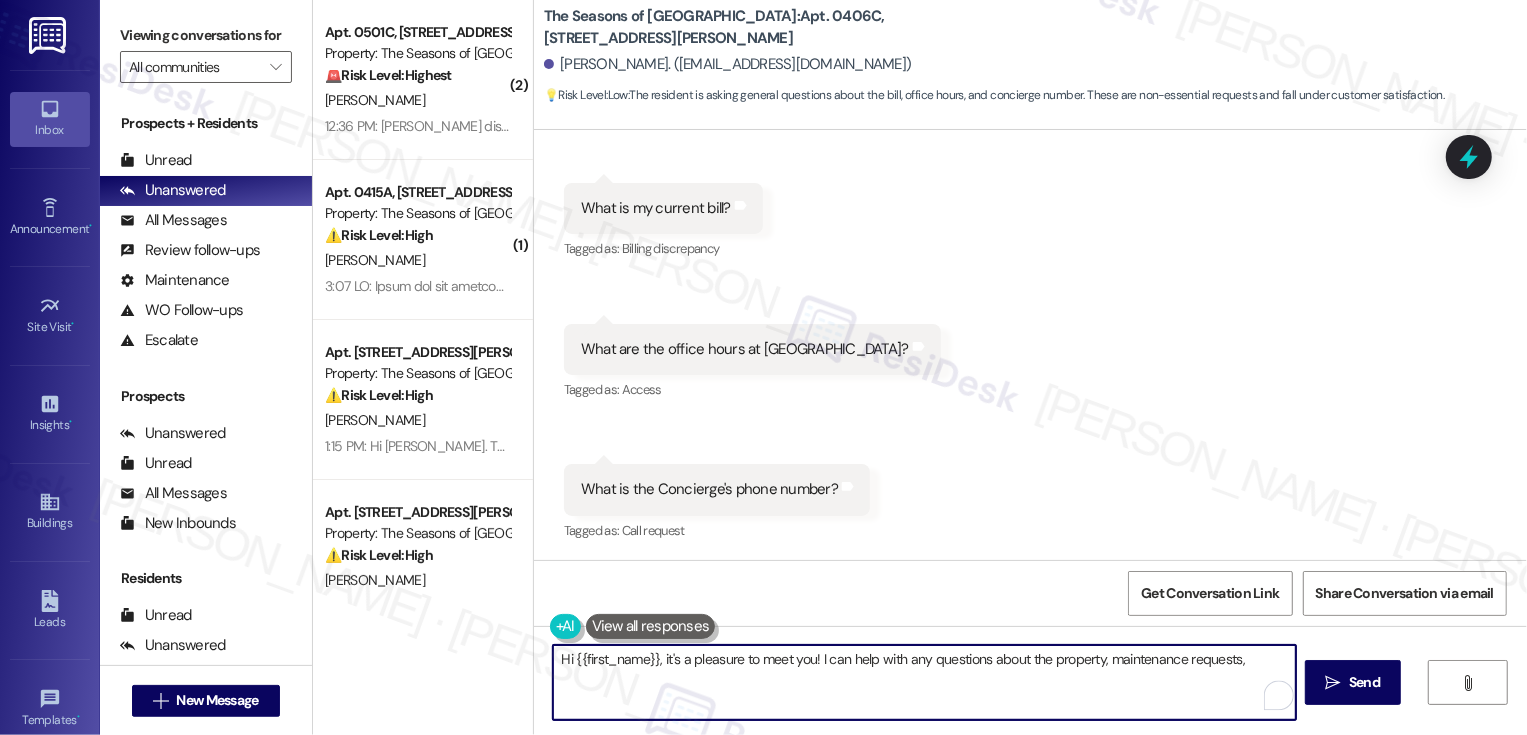 click on "Hi {{first_name}}, it's a pleasure to meet you! I can help with any questions about the property, maintenance requests," at bounding box center (924, 682) 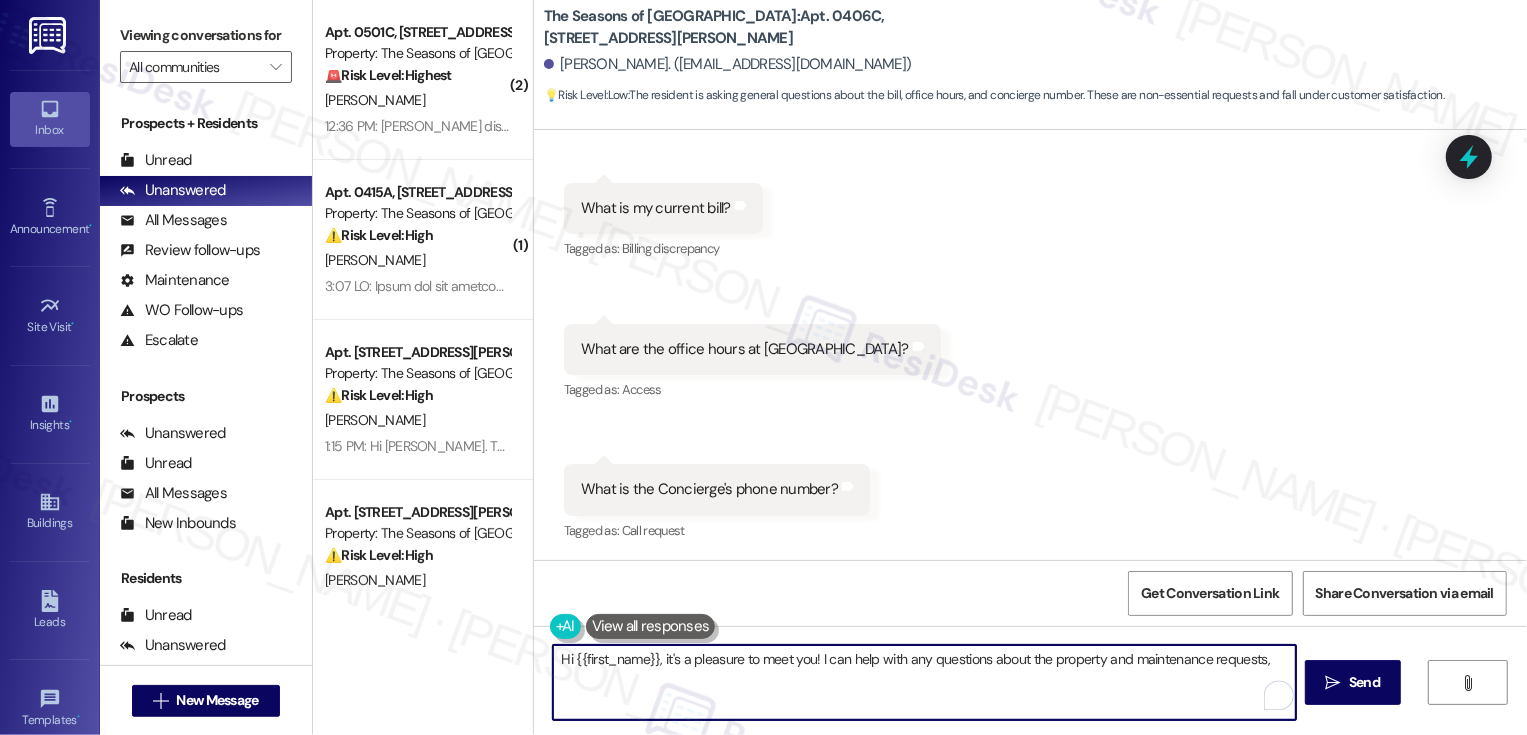 click on "Hi {{first_name}}, it's a pleasure to meet you! I can help with any questions about the property and maintenance requests," at bounding box center (924, 682) 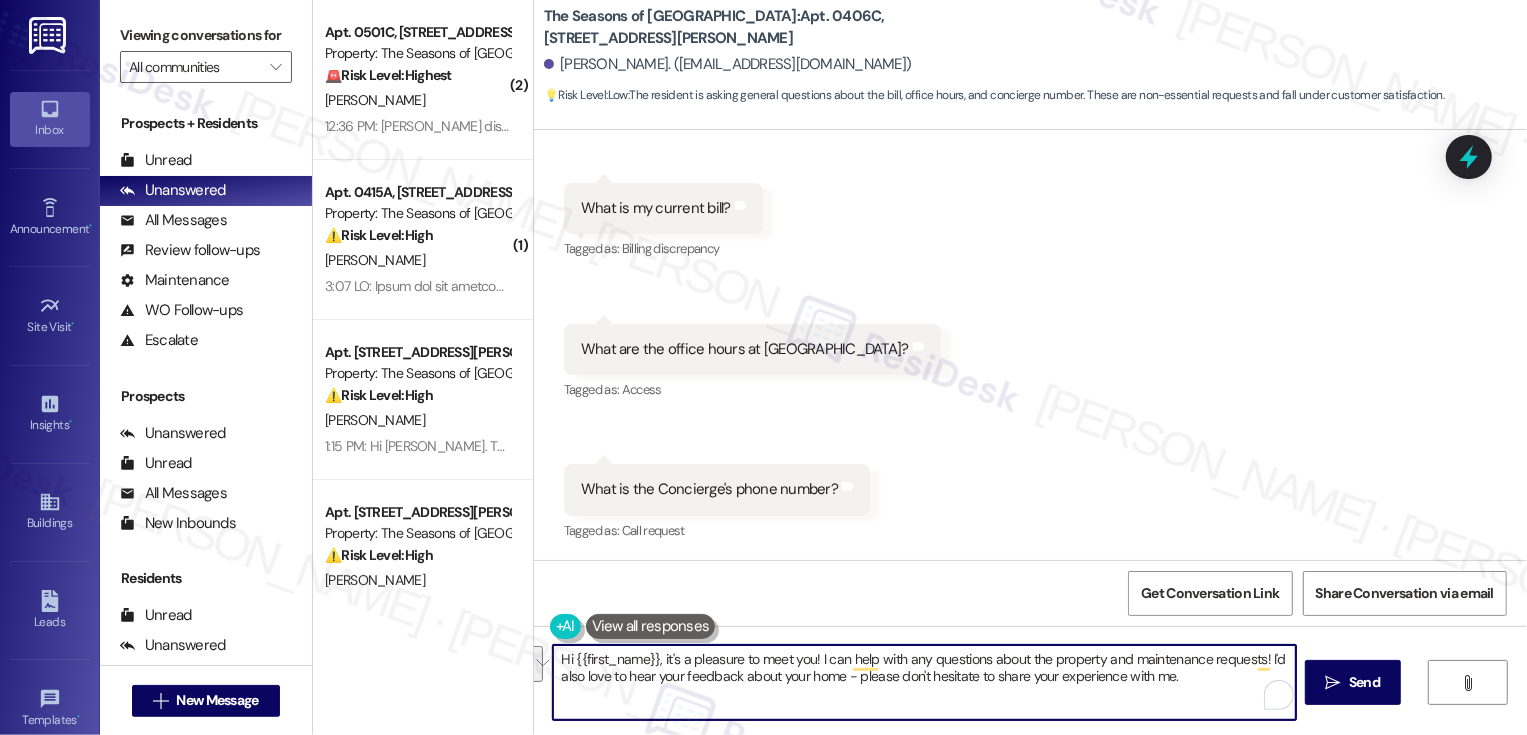 paste on "’s great to meet you! I’m happy to help with any questions, concerns, or feedback you might have. If you need anything fixed, I can also submit a maintenance request for you." 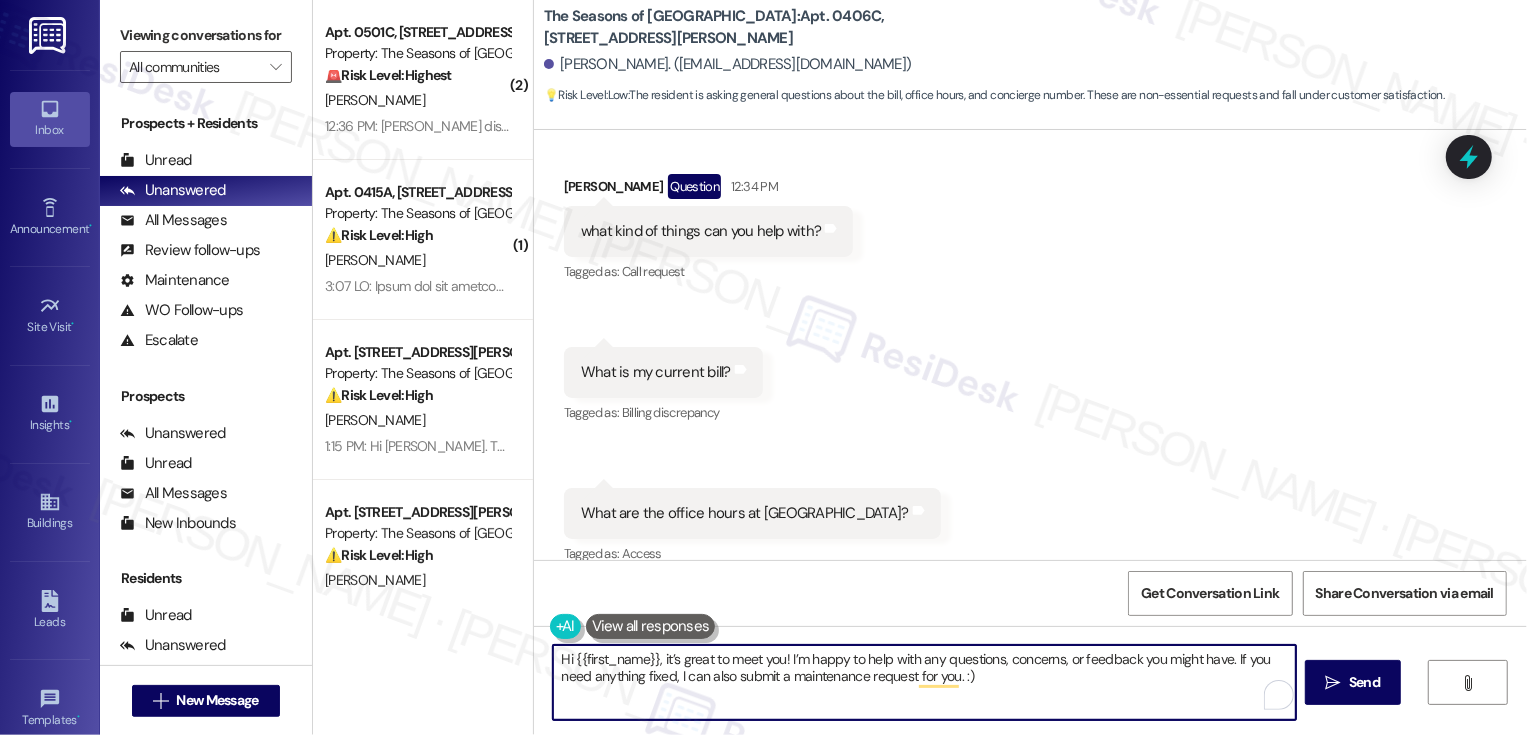 scroll, scrollTop: 532, scrollLeft: 0, axis: vertical 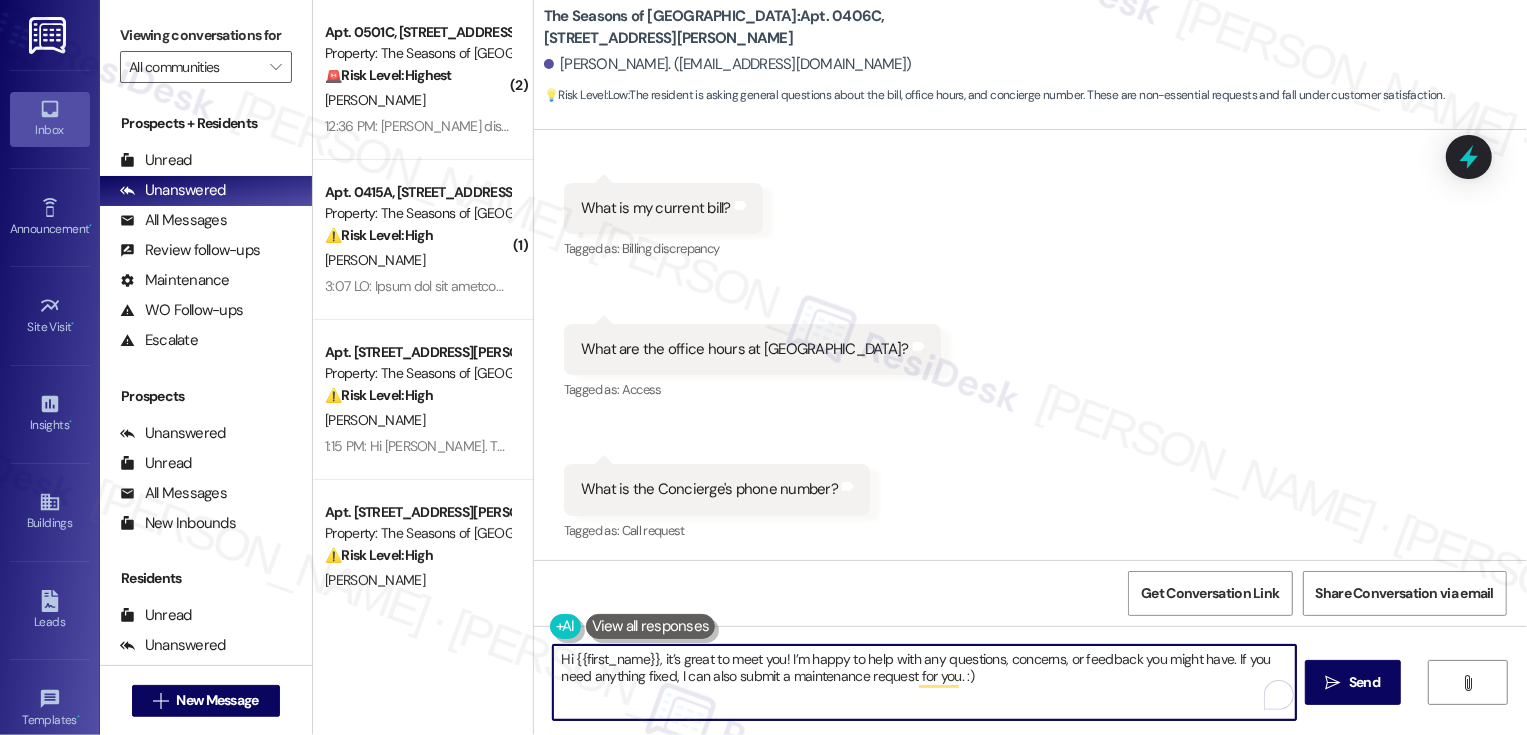 click on "Hi {{first_name}}, it’s great to meet you! I’m happy to help with any questions, concerns, or feedback you might have. If you need anything fixed, I can also submit a maintenance request for you. :)" at bounding box center [924, 682] 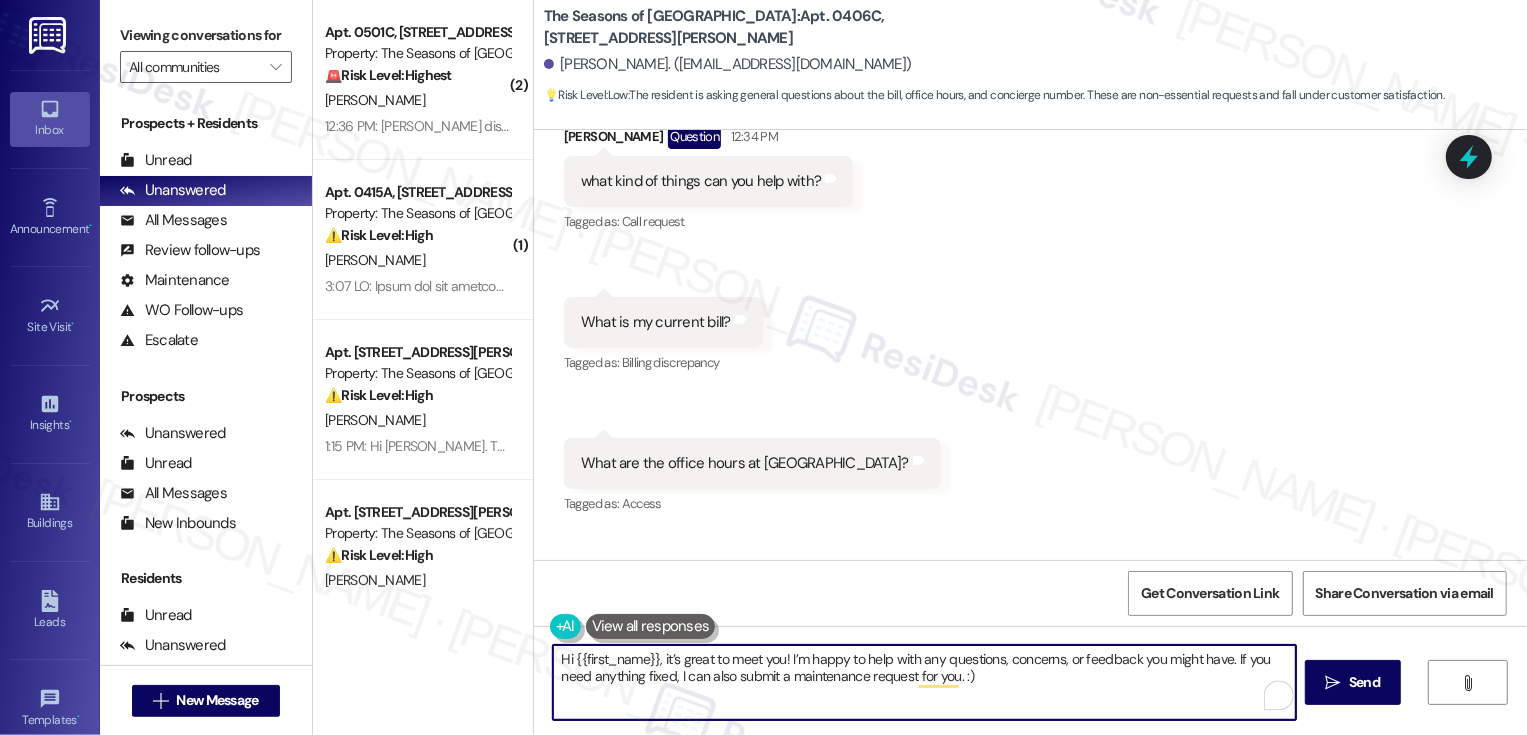 scroll, scrollTop: 410, scrollLeft: 0, axis: vertical 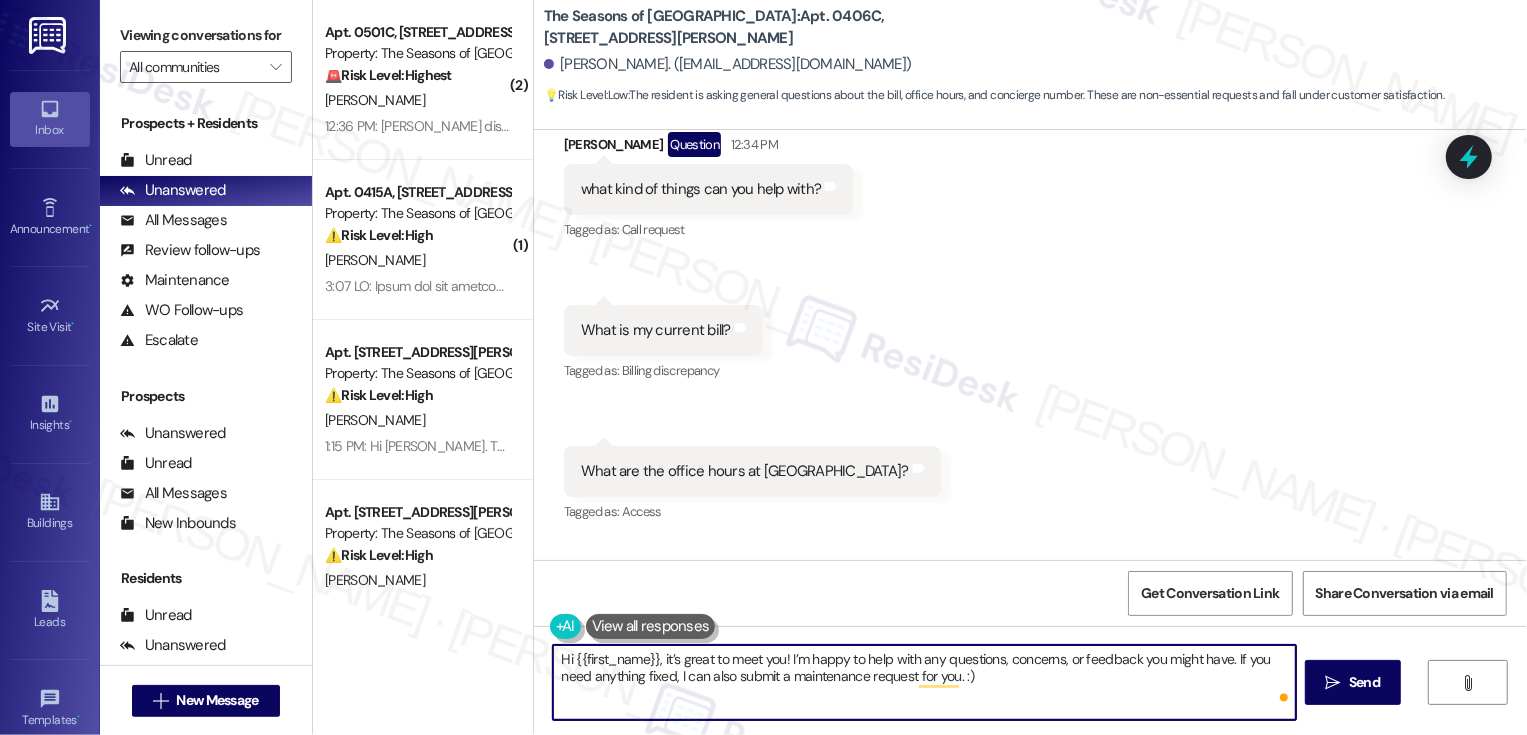 type on "Hi {{first_name}}, it’s great to meet you! I’m happy to help with any questions, concerns, or feedback you might have. If you need anything fixed, I can also submit a maintenance request for you. :)" 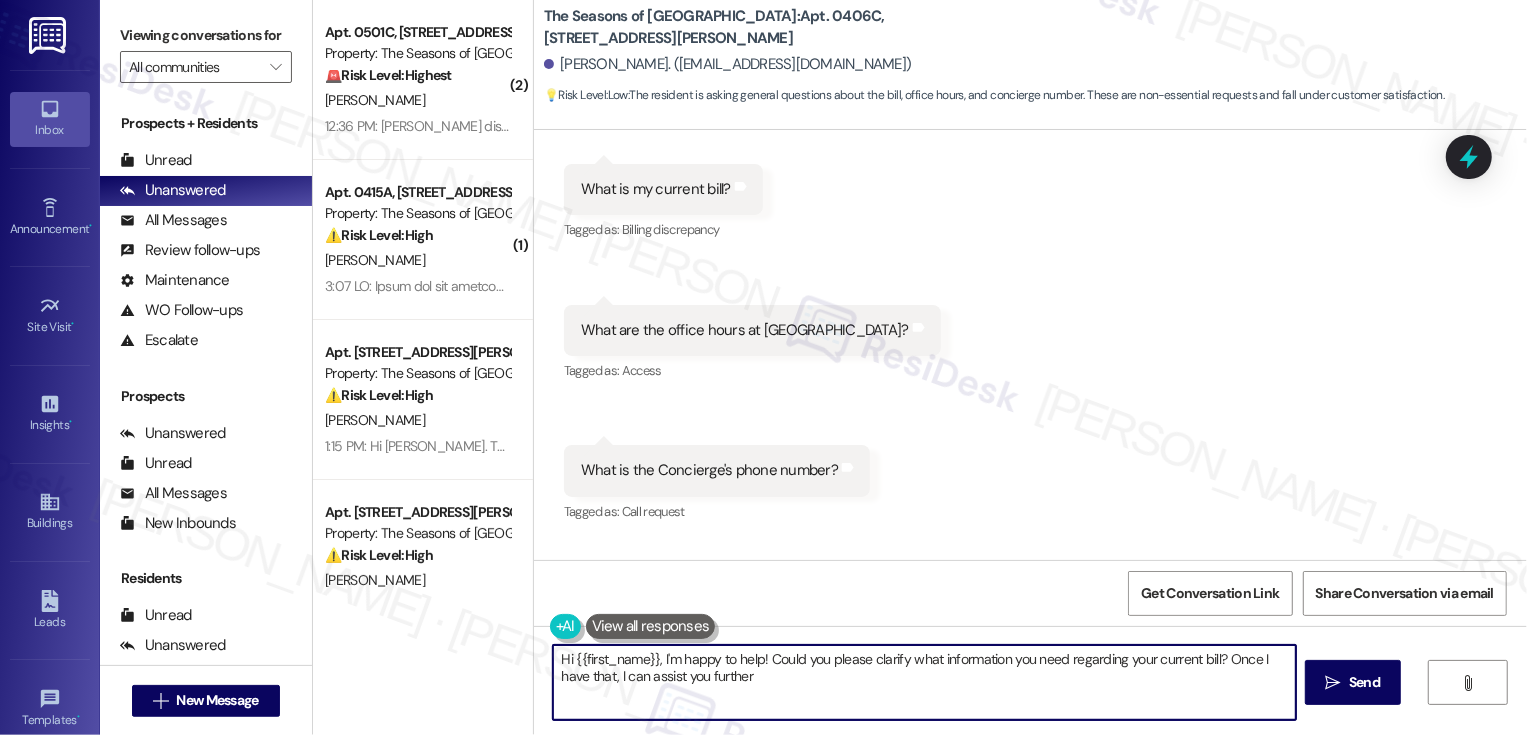 type on "Hi {{first_name}}, I'm happy to help! Could you please clarify what information you need regarding your current bill? Once I have that, I can assist you further." 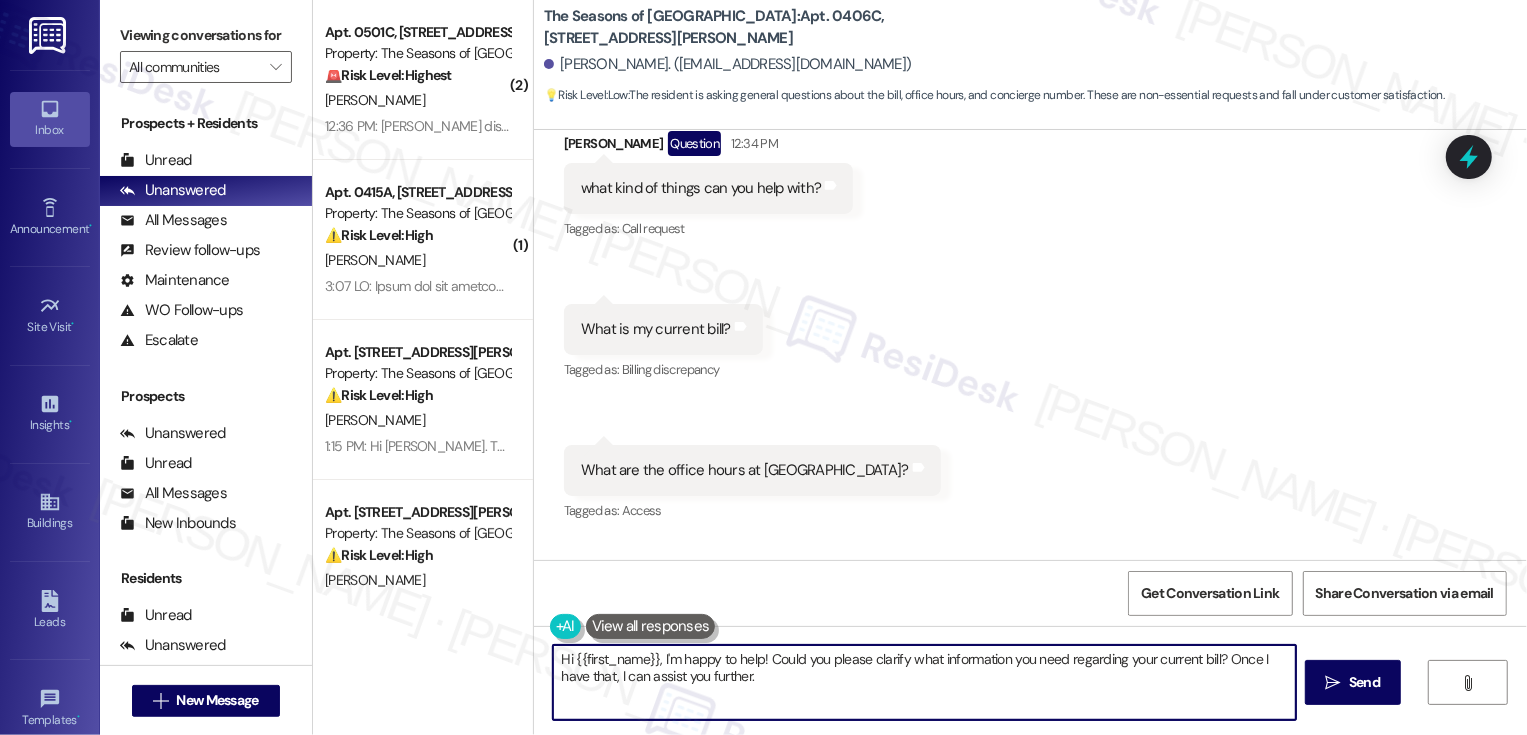 scroll, scrollTop: 373, scrollLeft: 0, axis: vertical 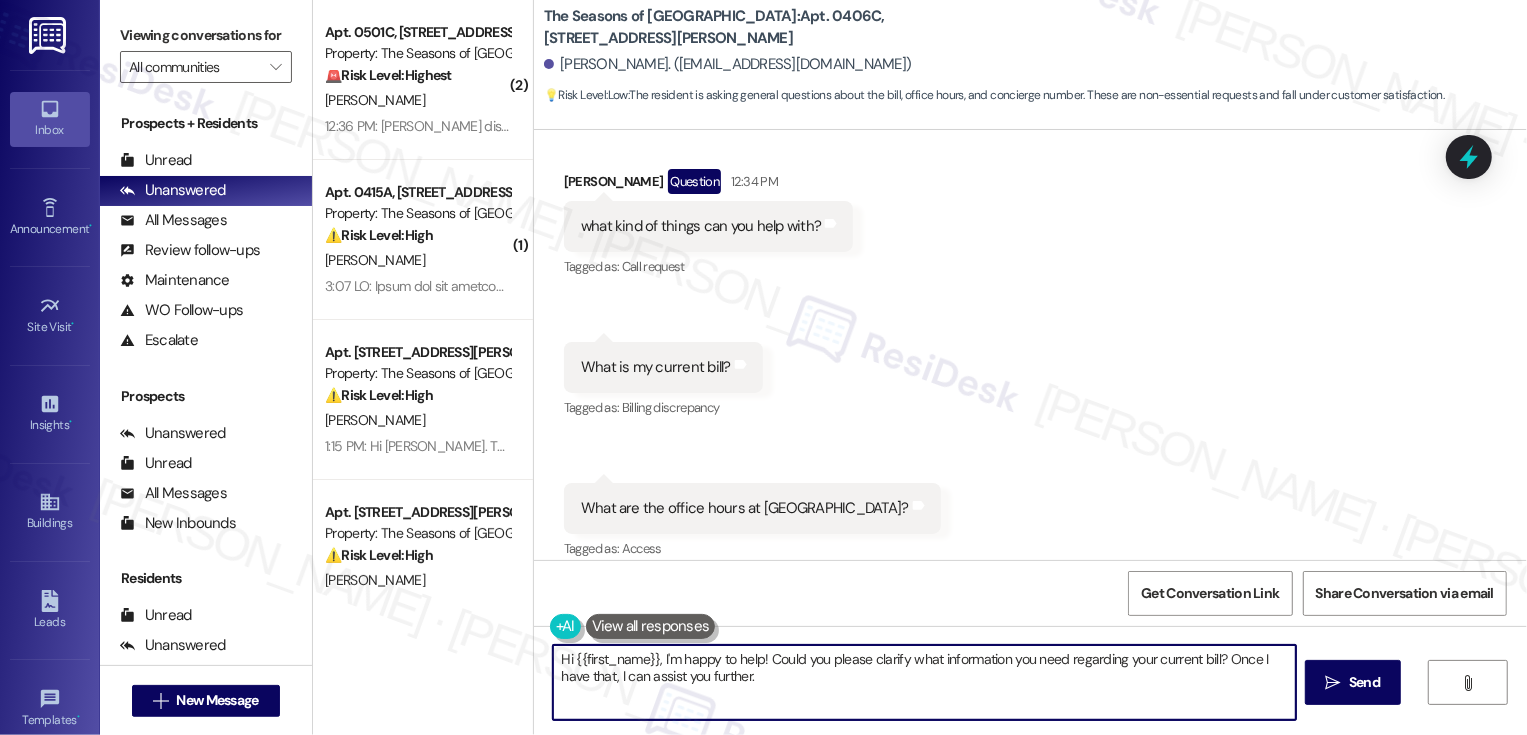 click on "Hi {{first_name}}, I'm happy to help! Could you please clarify what information you need regarding your current bill? Once I have that, I can assist you further." at bounding box center [924, 682] 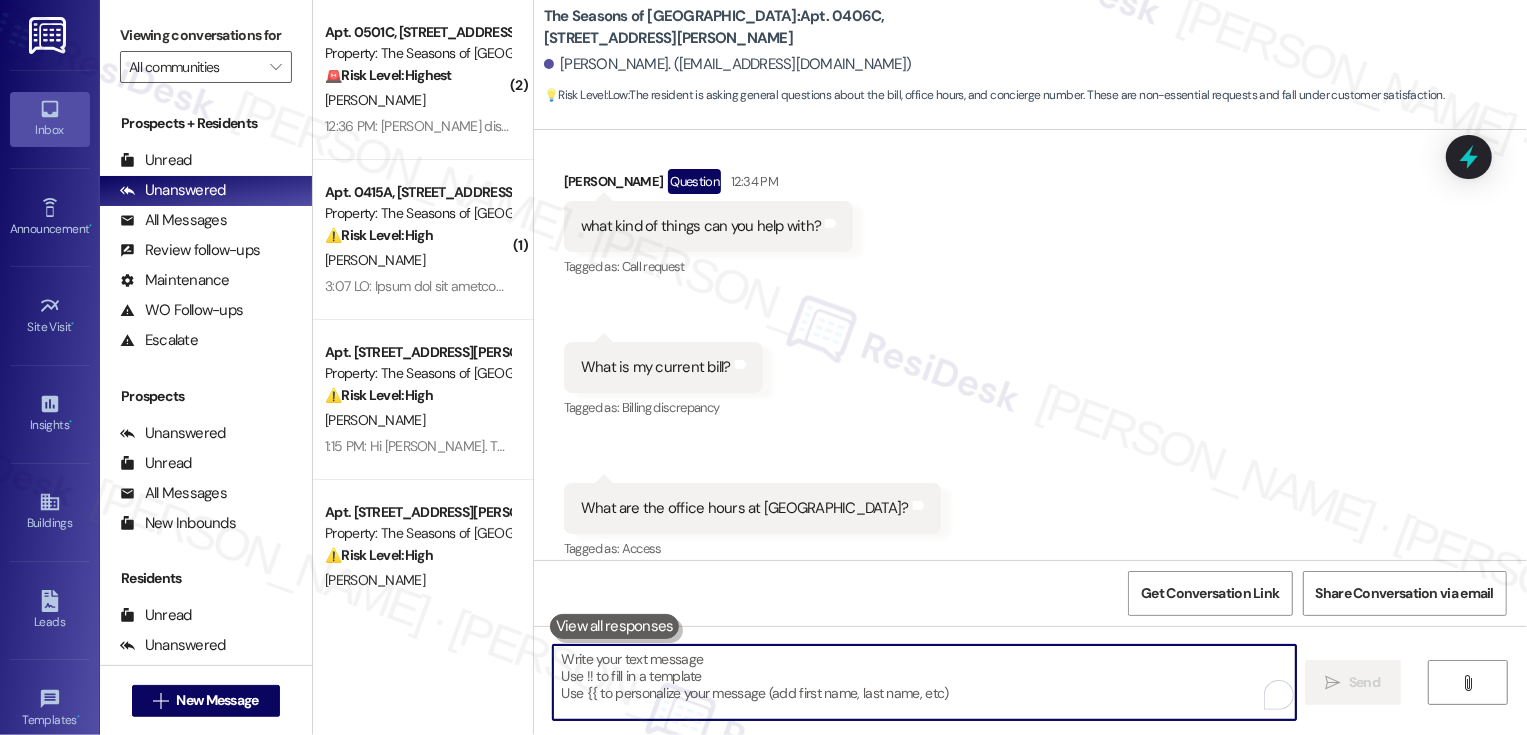 scroll, scrollTop: 390, scrollLeft: 0, axis: vertical 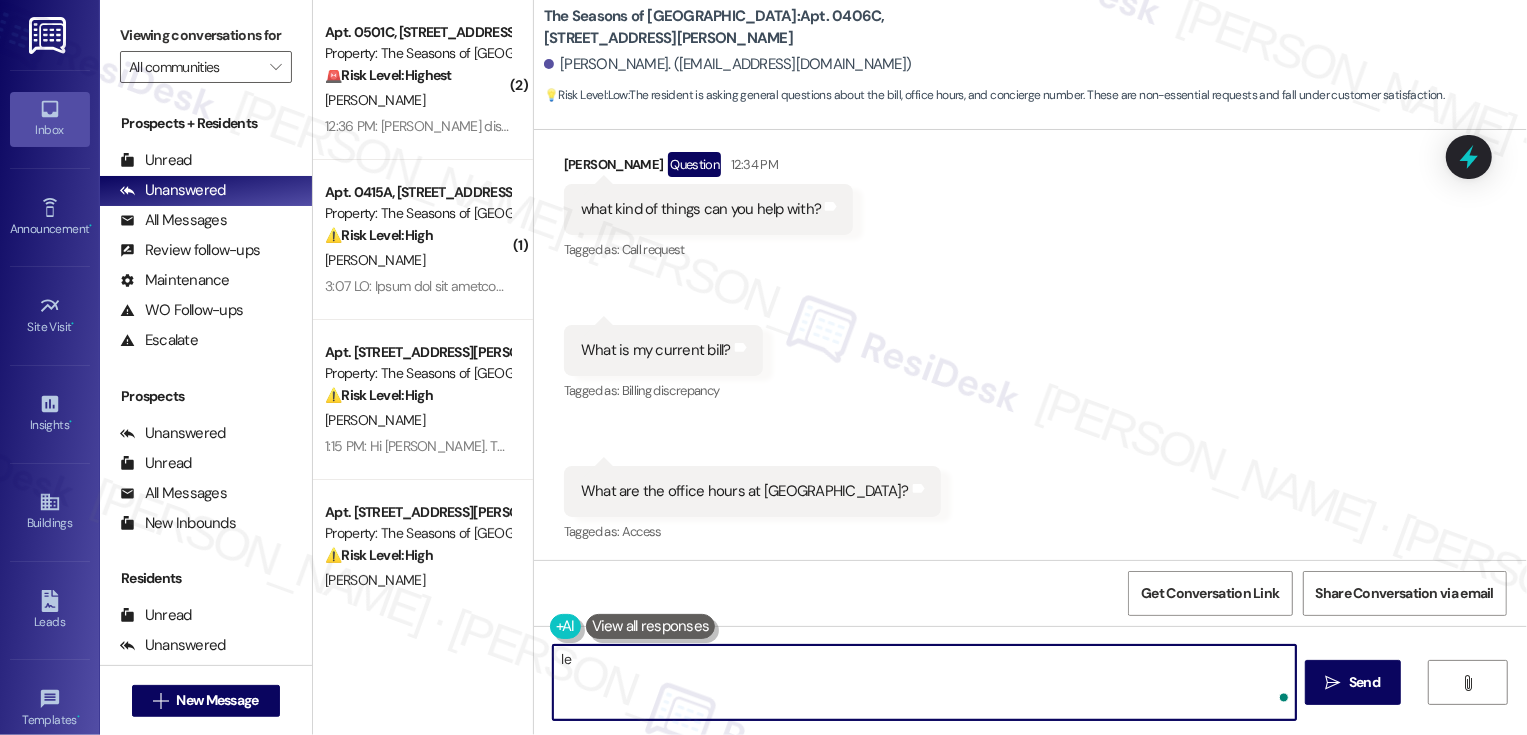 type on "l" 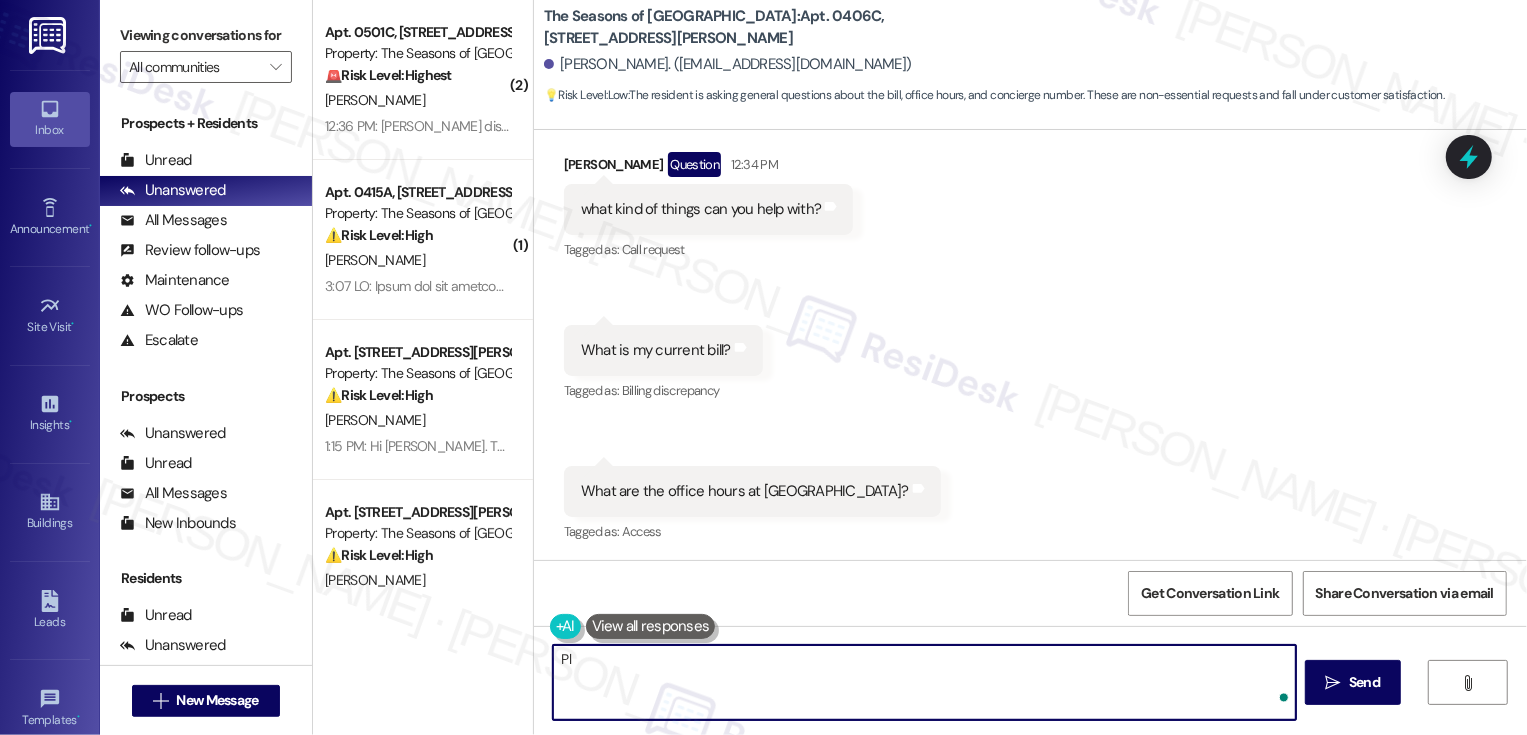 type on "P" 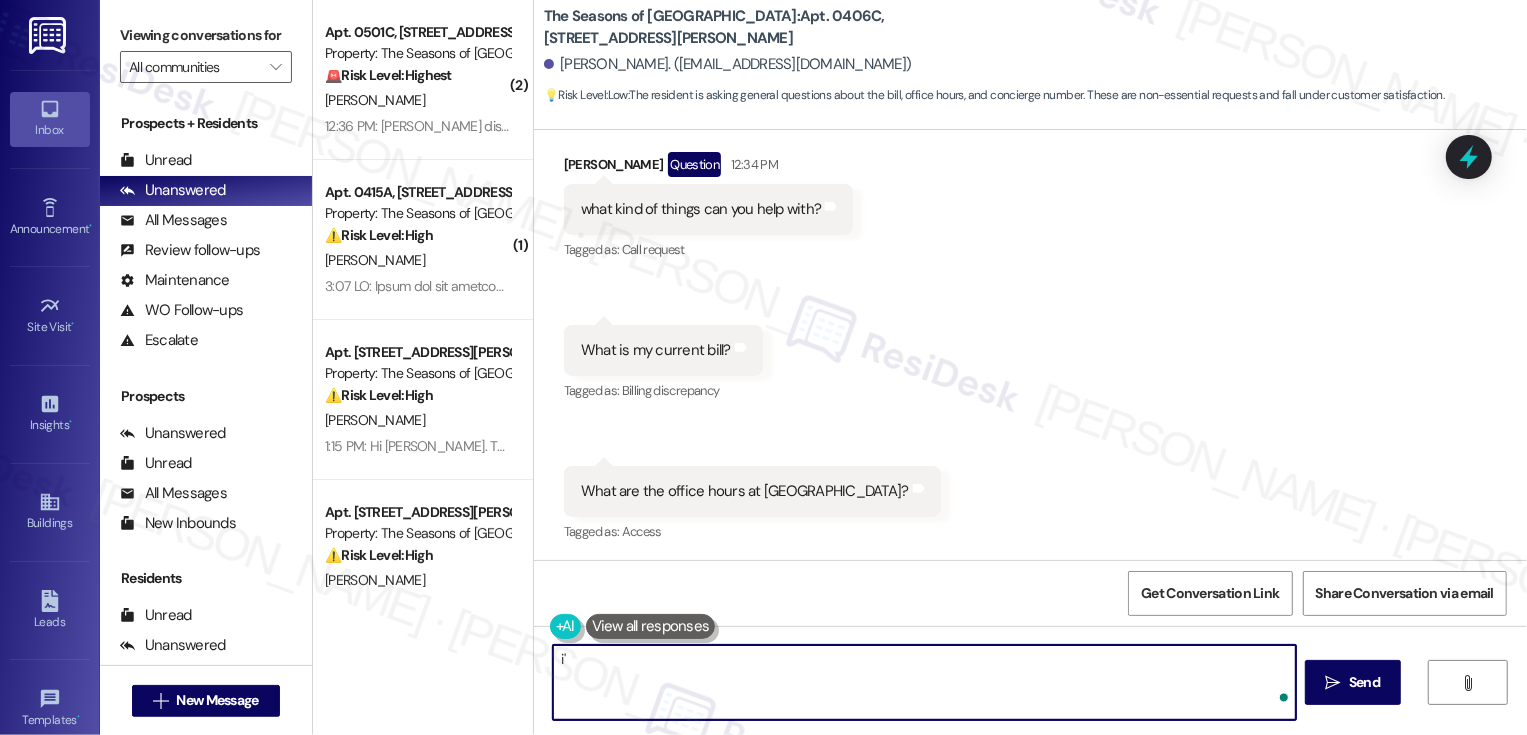 type on "i" 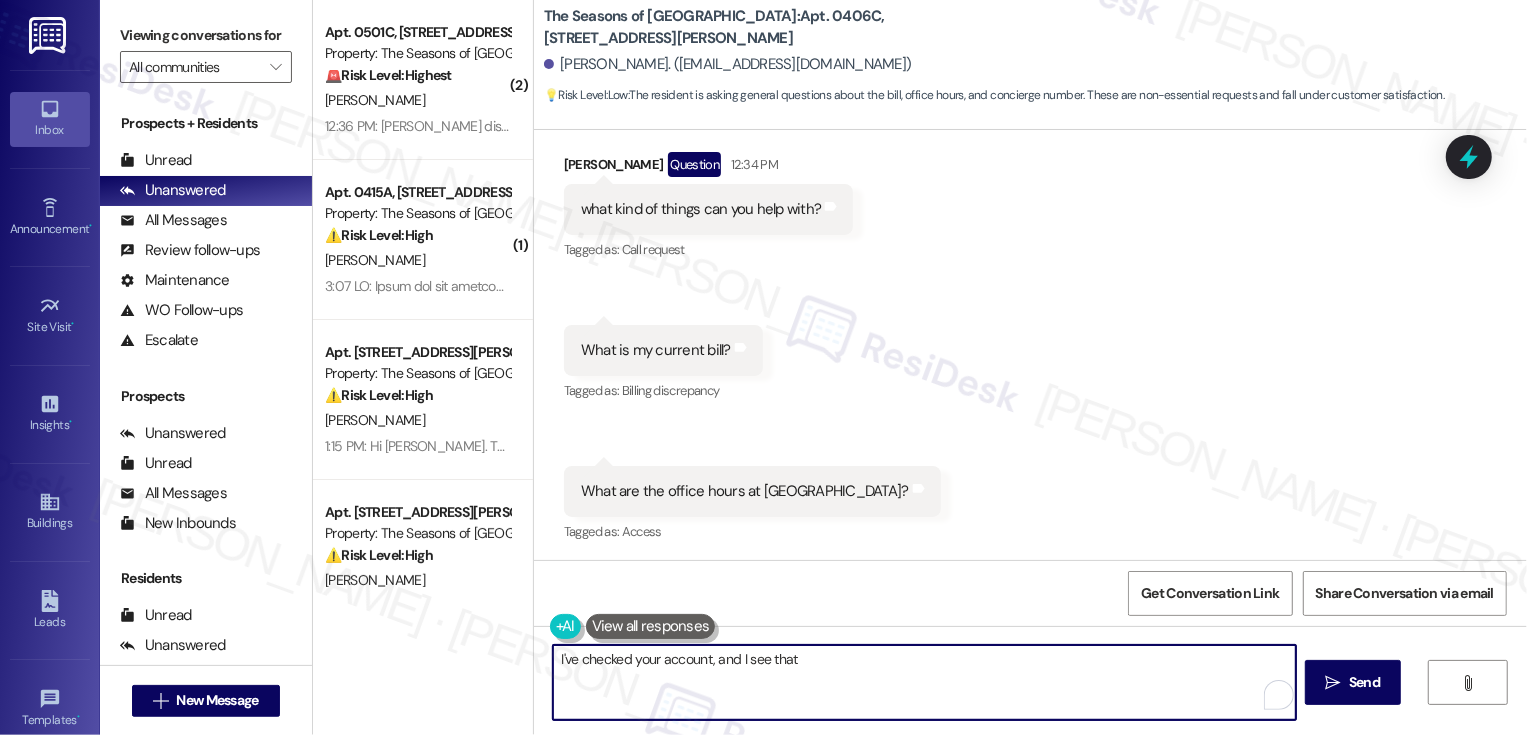 click on "I've checked your account, and I see that" at bounding box center [924, 682] 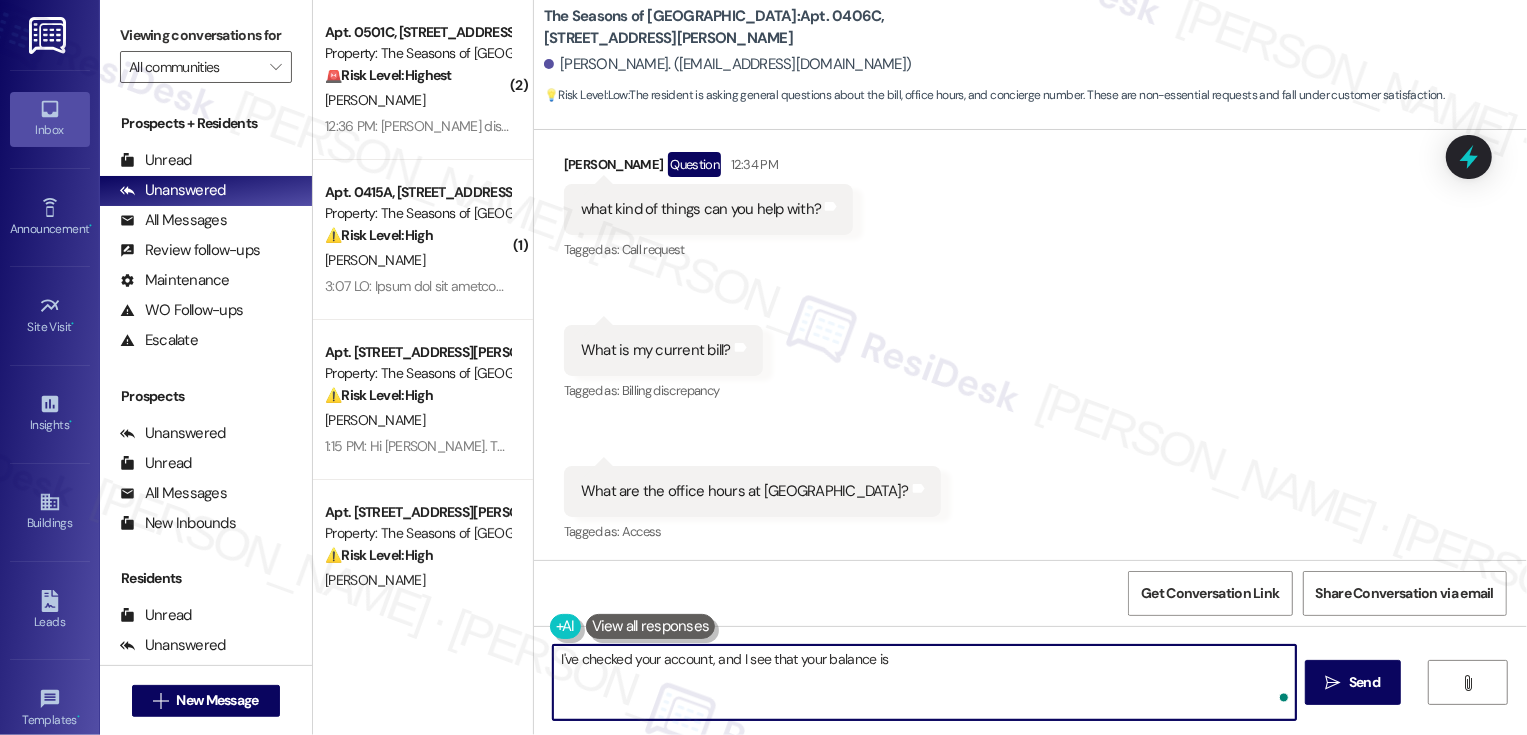 paste on "-5.61" 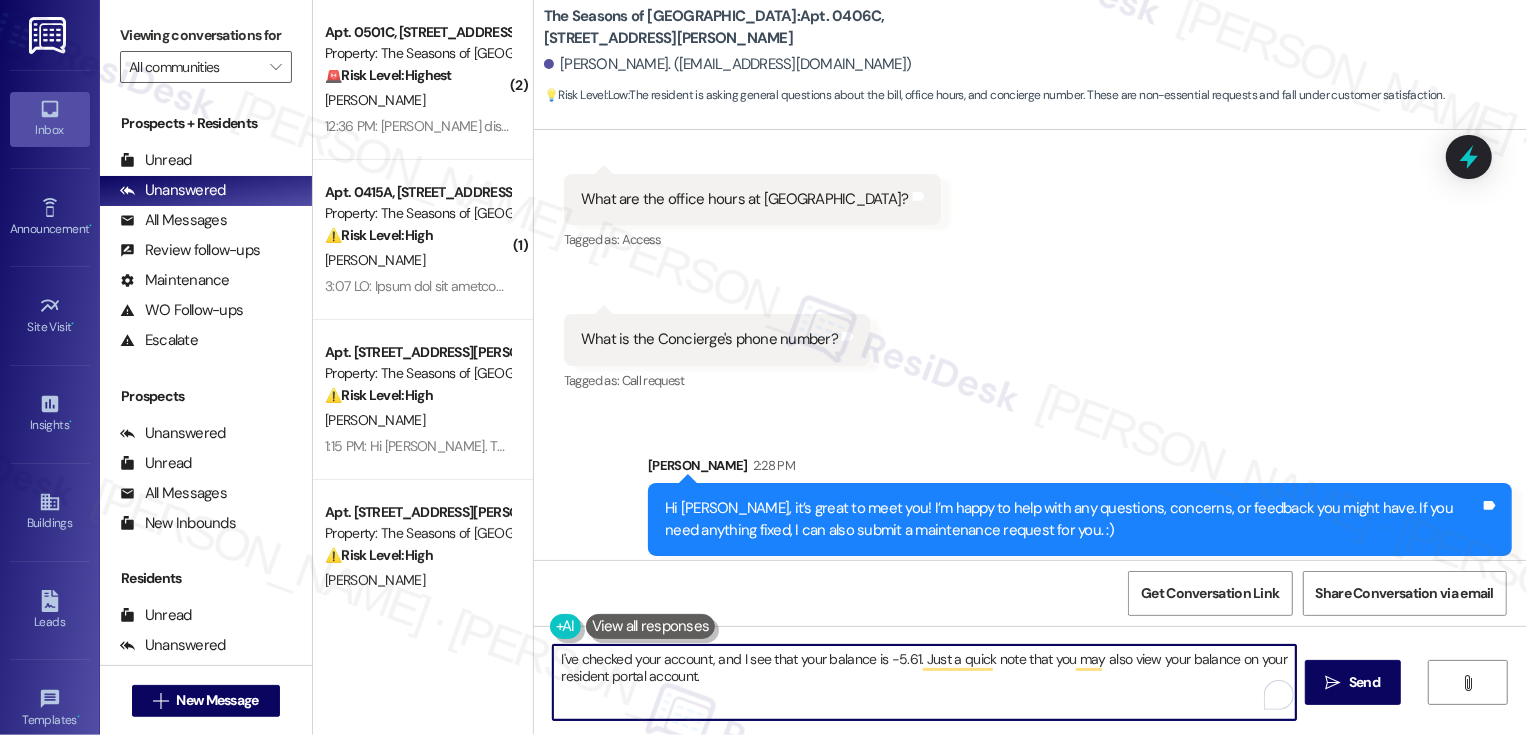 scroll, scrollTop: 693, scrollLeft: 0, axis: vertical 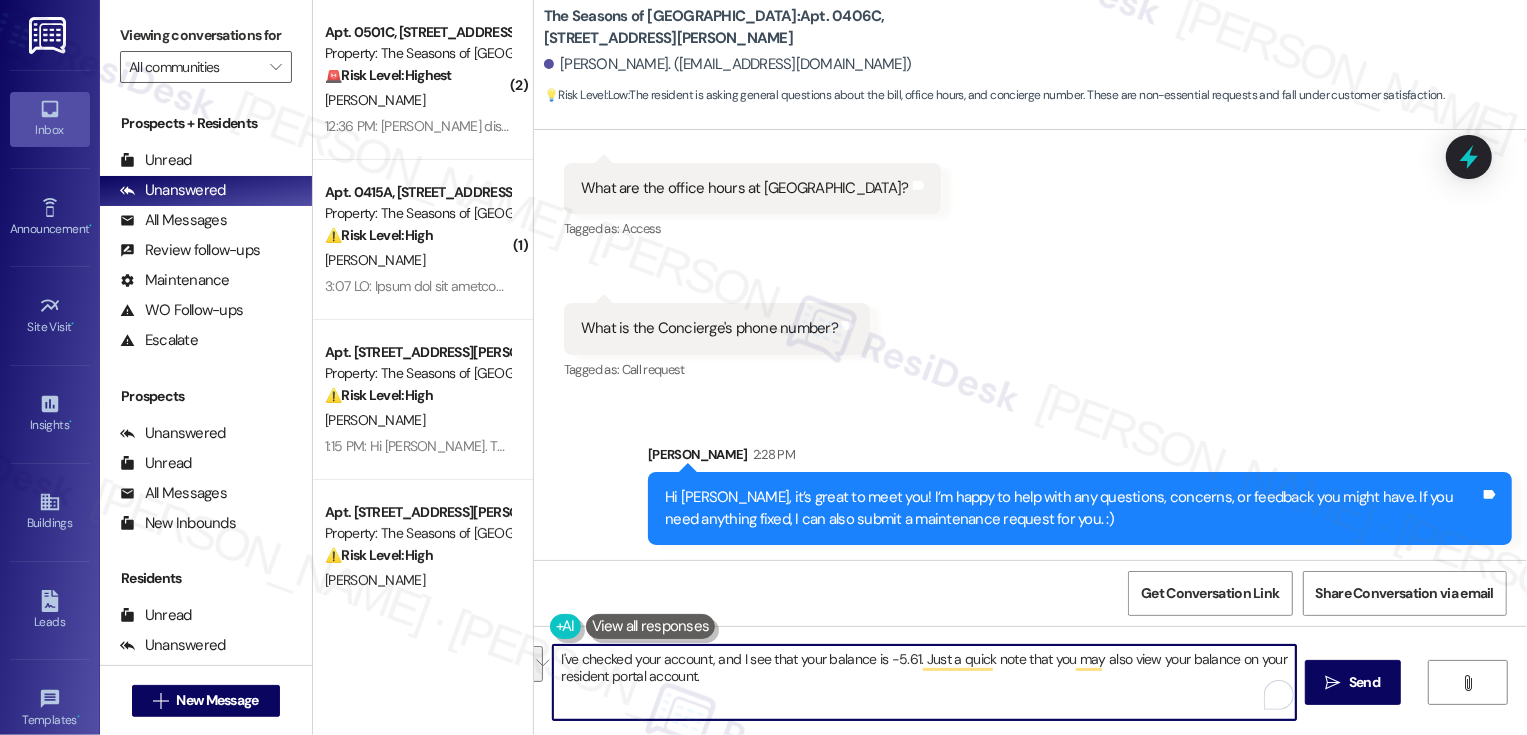 click on "I've checked your account, and I see that your balance is -5.61. Just a quick note that you may also view your balance on your resident portal account." at bounding box center (924, 682) 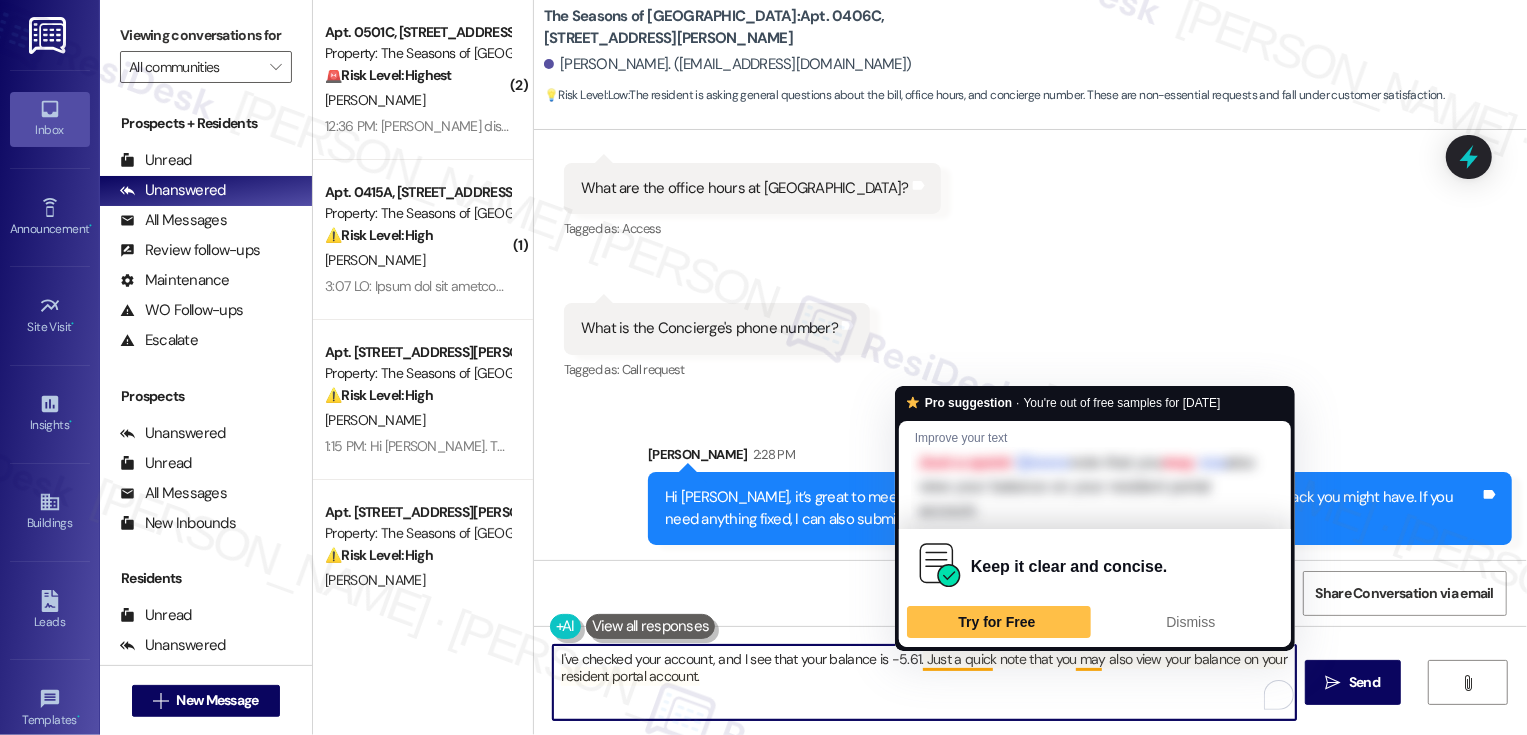 click on "I've checked your account, and I see that your balance is -5.61. Just a quick note that you may also view your balance on your resident portal account." at bounding box center (924, 682) 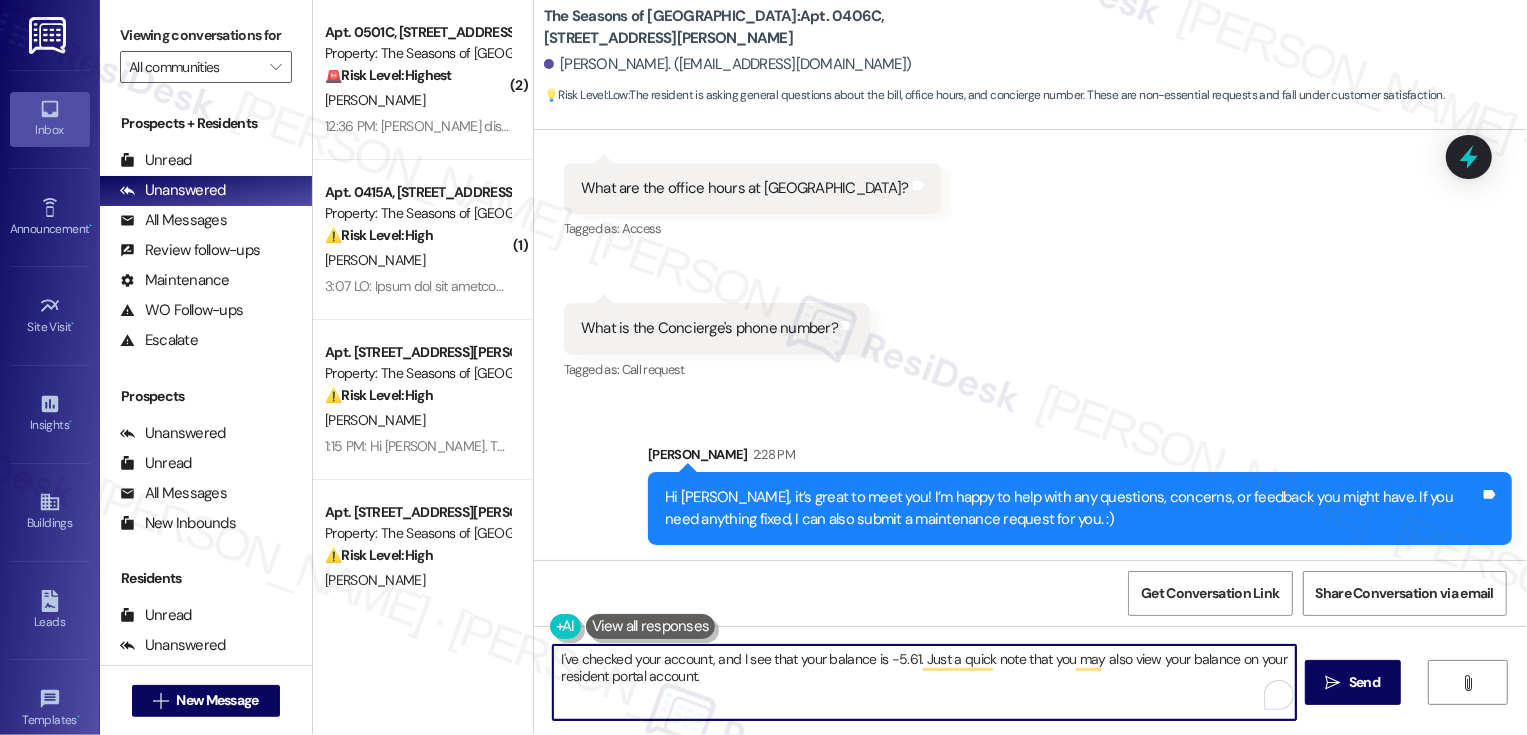 click on "I've checked your account, and I see that your balance is -5.61. Just a quick note that you may also view your balance on your resident portal account." at bounding box center [924, 682] 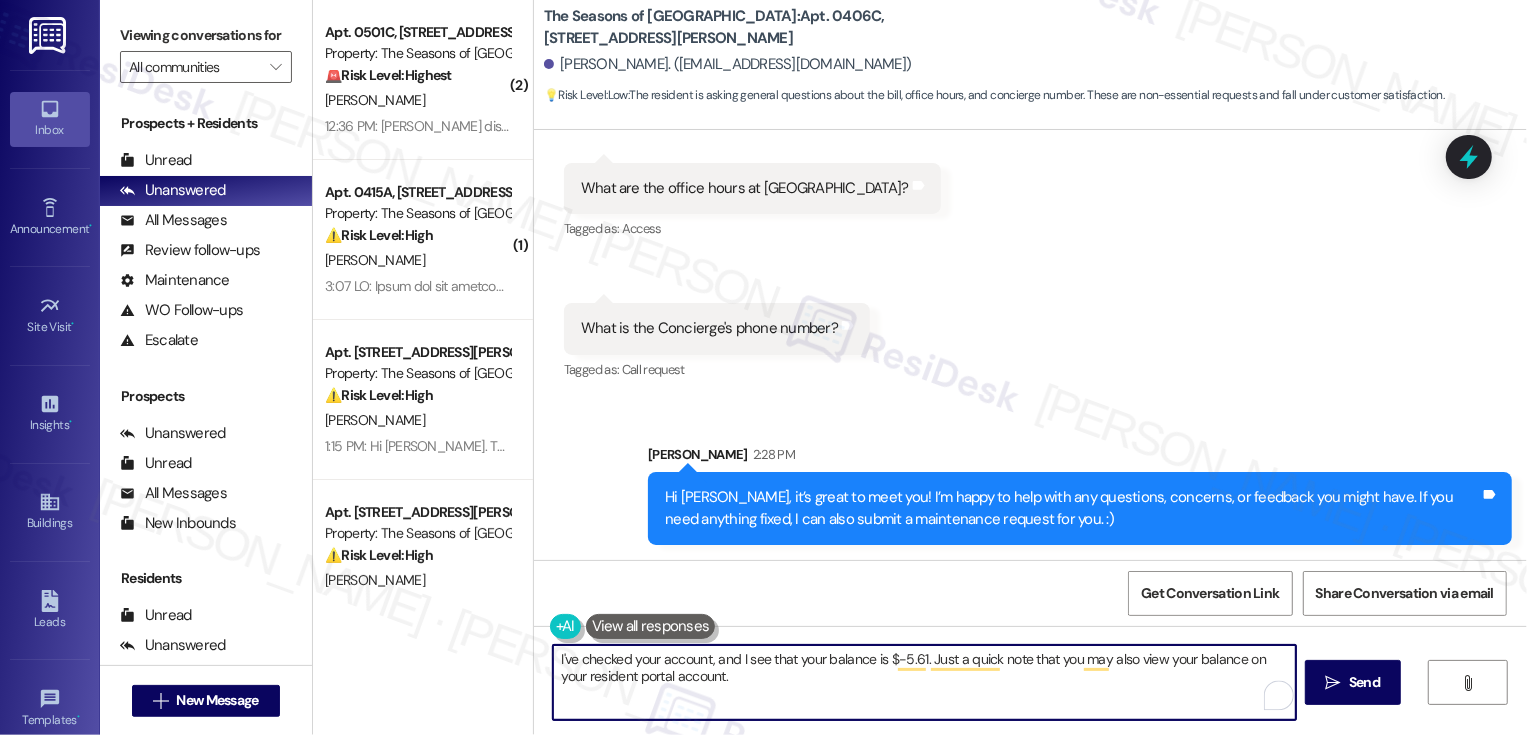 click on "I've checked your account, and I see that your balance is $-5.61. Just a quick note that you may also view your balance on your resident portal account." at bounding box center [924, 682] 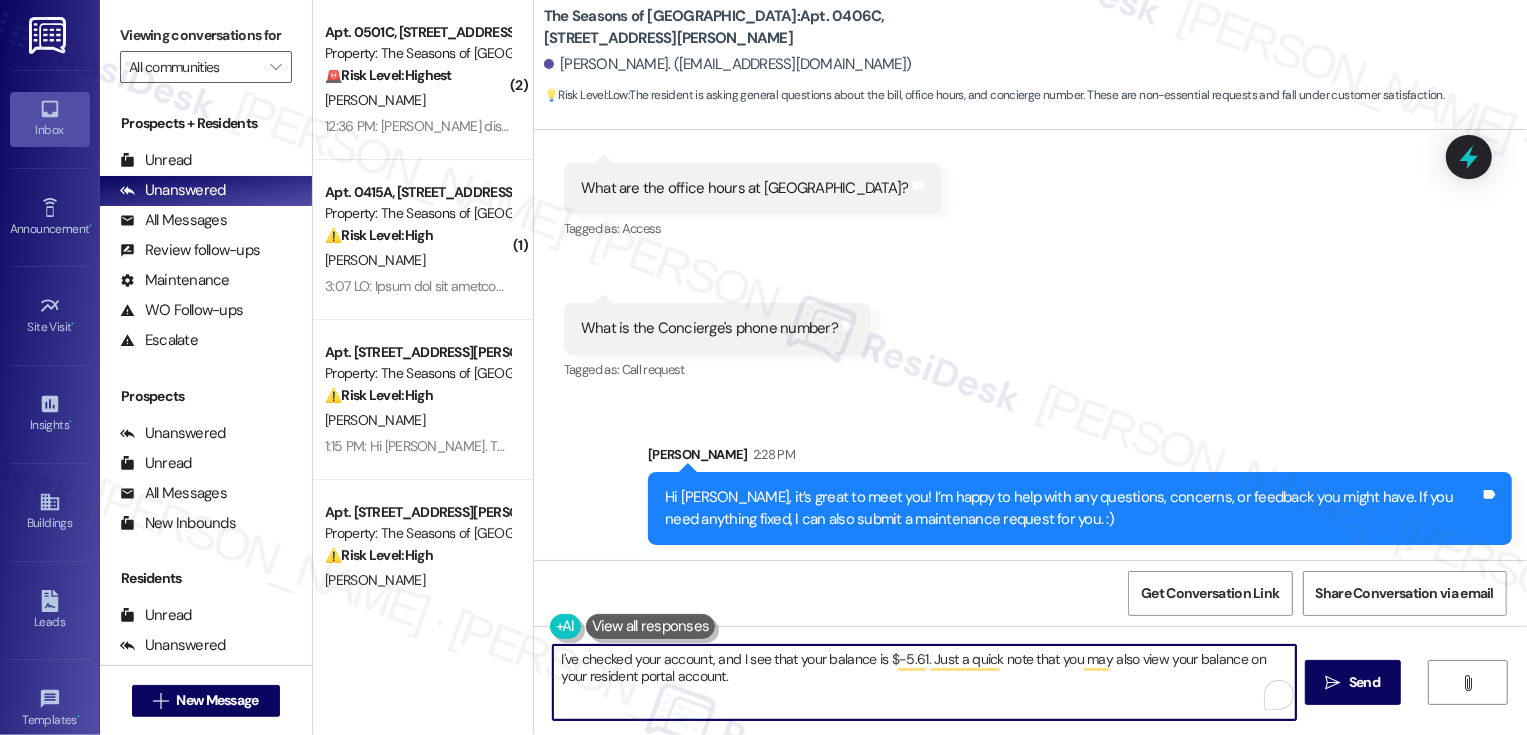 click on "I've checked your account, and I see that your balance is $-5.61. Just a quick note that you may also view your balance on your resident portal account." at bounding box center (924, 682) 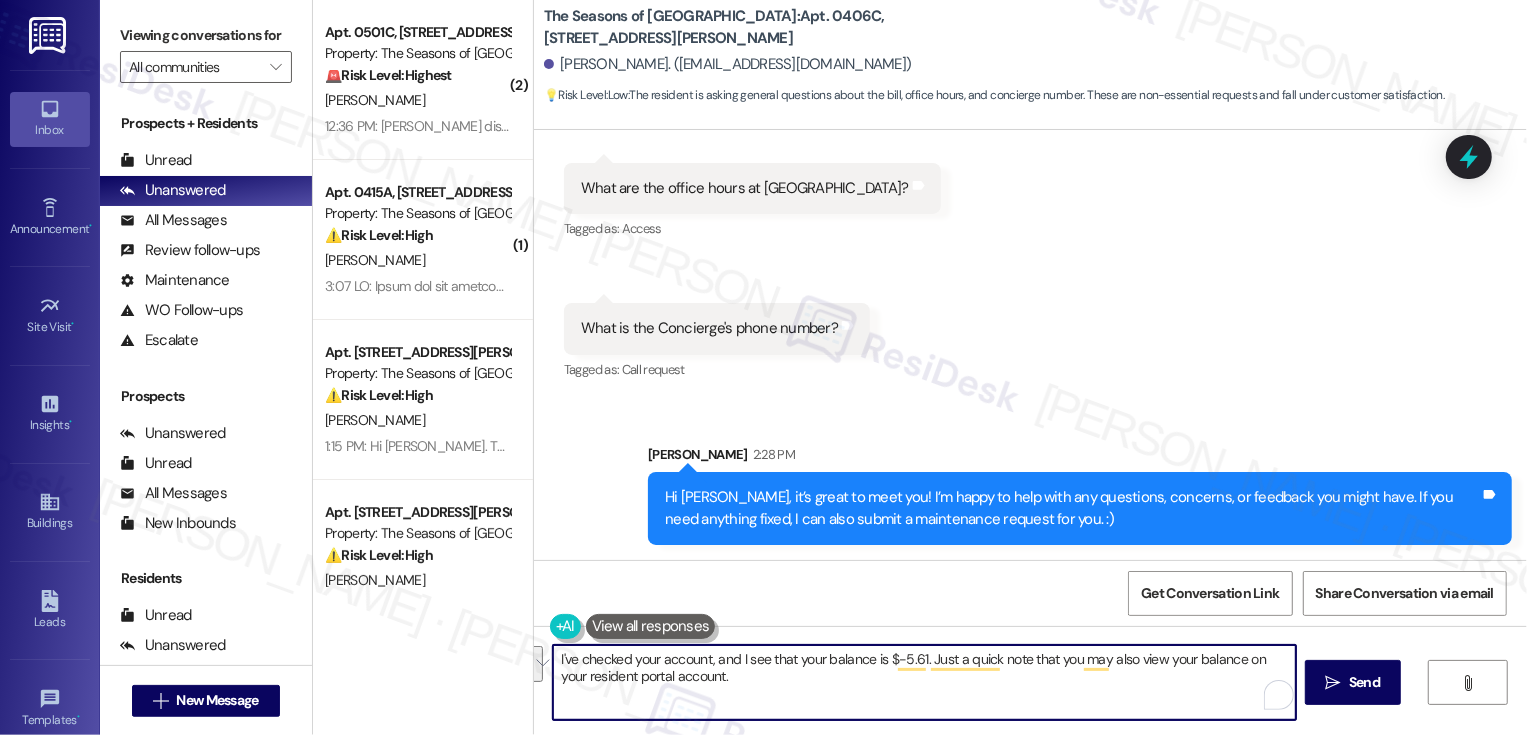 paste on "took a look at your account and see that your balance is currently -$5.61. Just a quick note—you can also check your balance anytime through your resident portal." 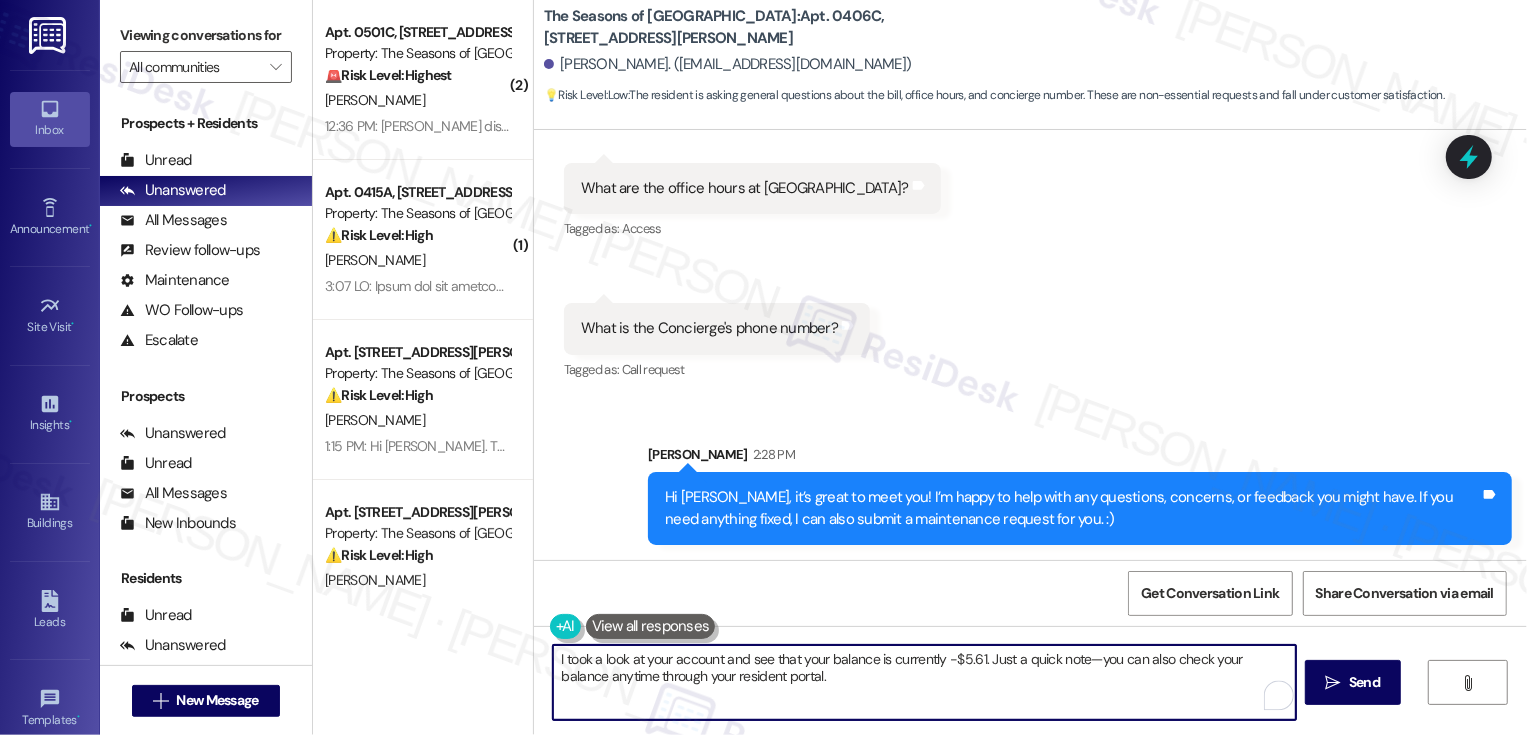click on "I took a look at your account and see that your balance is currently -$5.61. Just a quick note—you can also check your balance anytime through your resident portal." at bounding box center (924, 682) 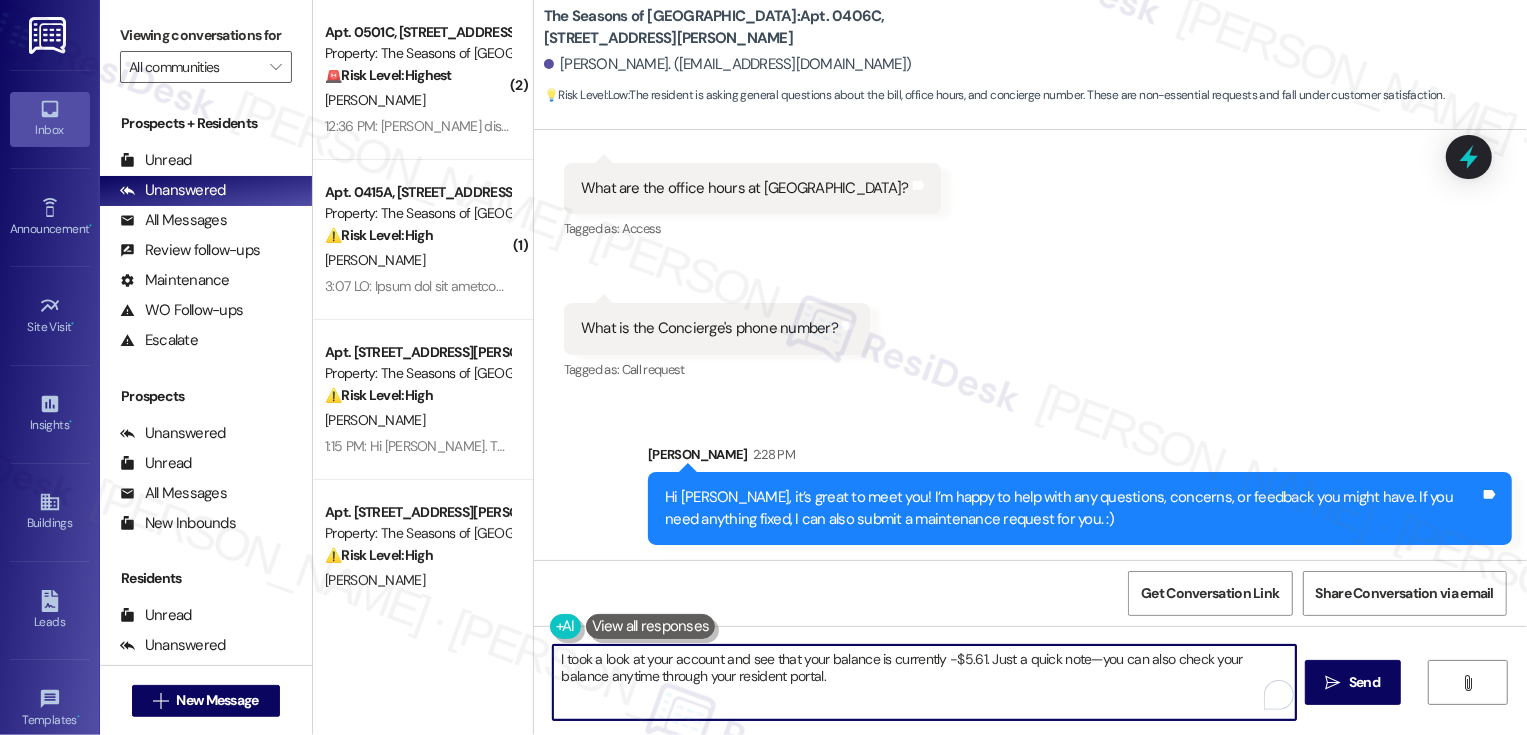 click on "I took a look at your account and see that your balance is currently -$5.61. Just a quick note—you can also check your balance anytime through your resident portal." at bounding box center (924, 682) 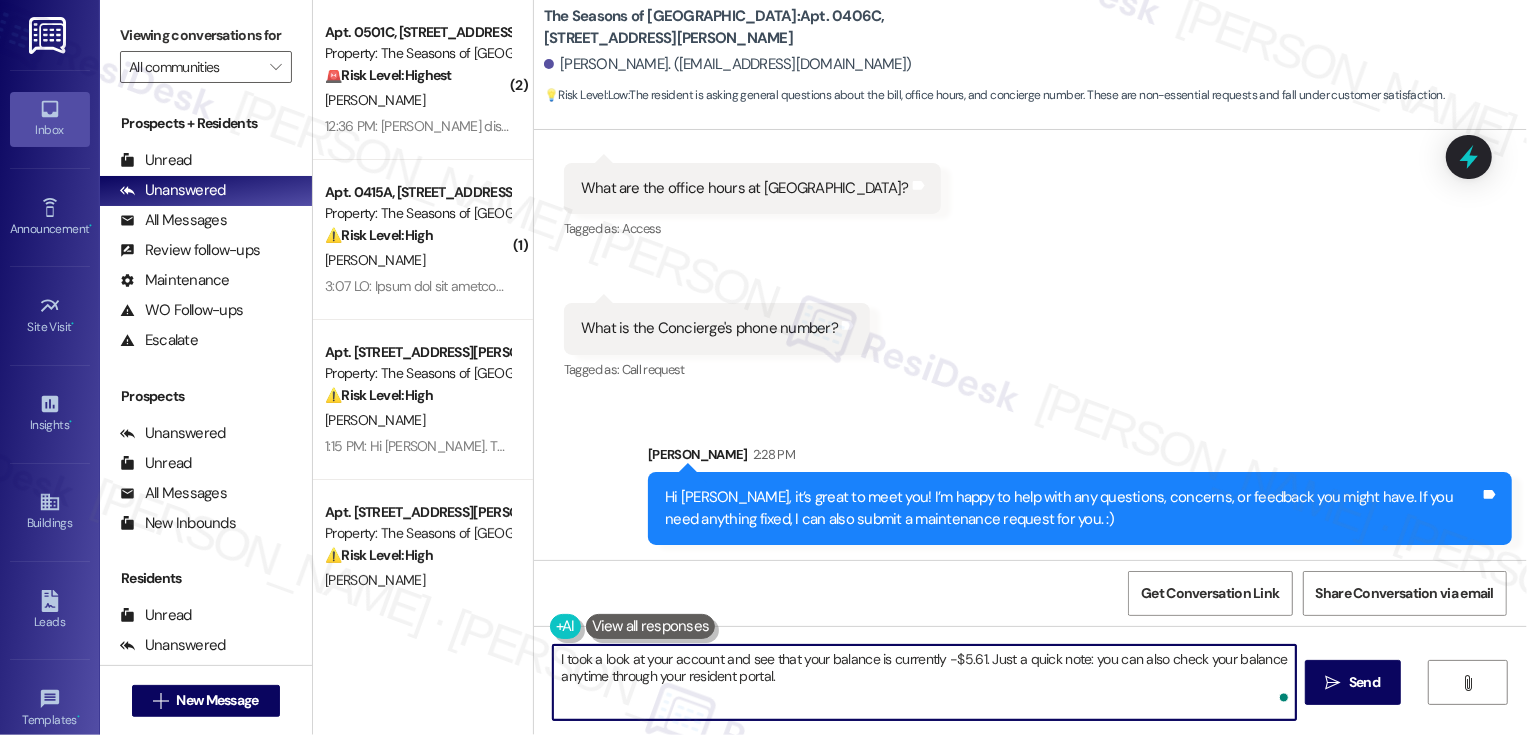 click on "I took a look at your account and see that your balance is currently -$5.61. Just a quick note: you can also check your balance anytime through your resident portal." at bounding box center [924, 682] 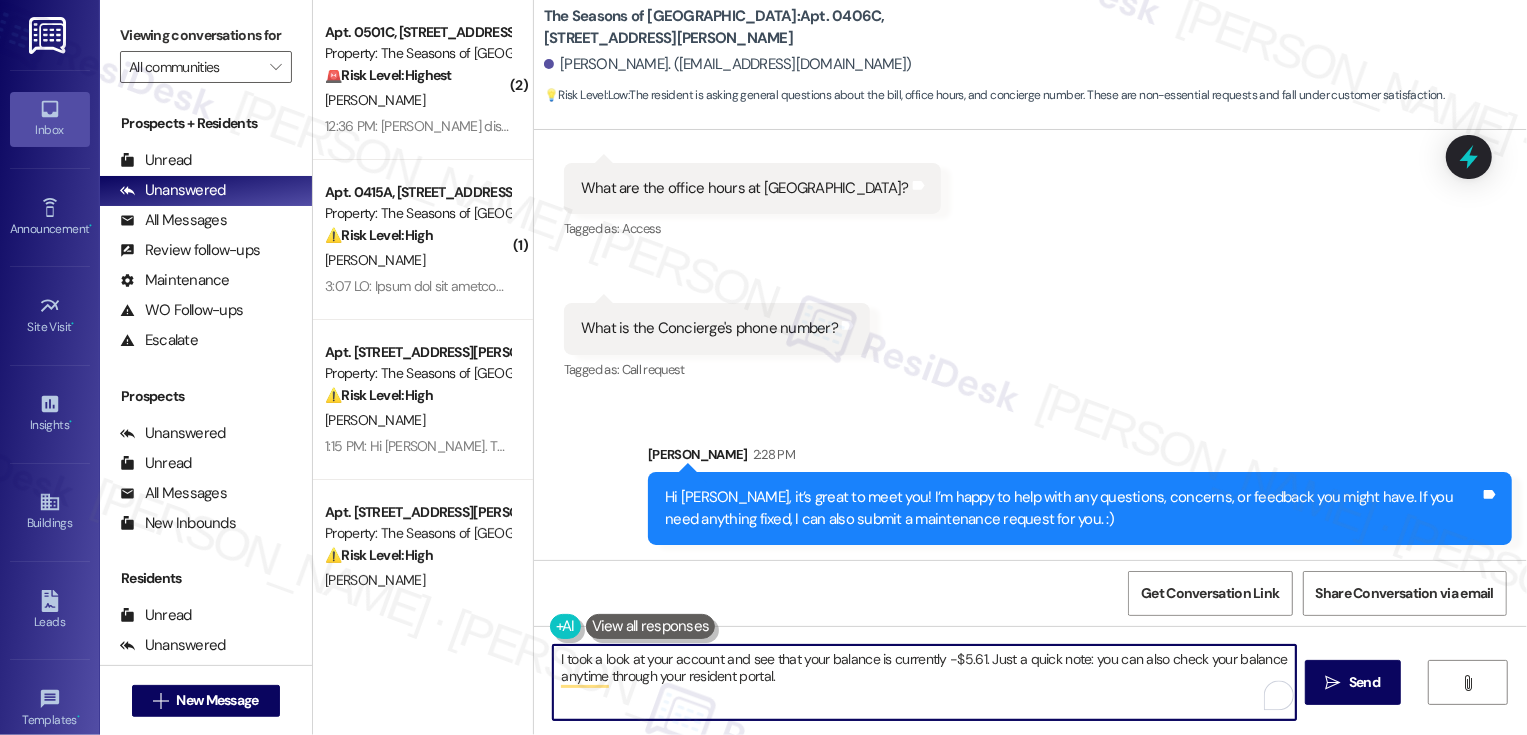click on "I took a look at your account and see that your balance is currently -$5.61. Just a quick note: you can also check your balance anytime through your resident portal." at bounding box center [924, 682] 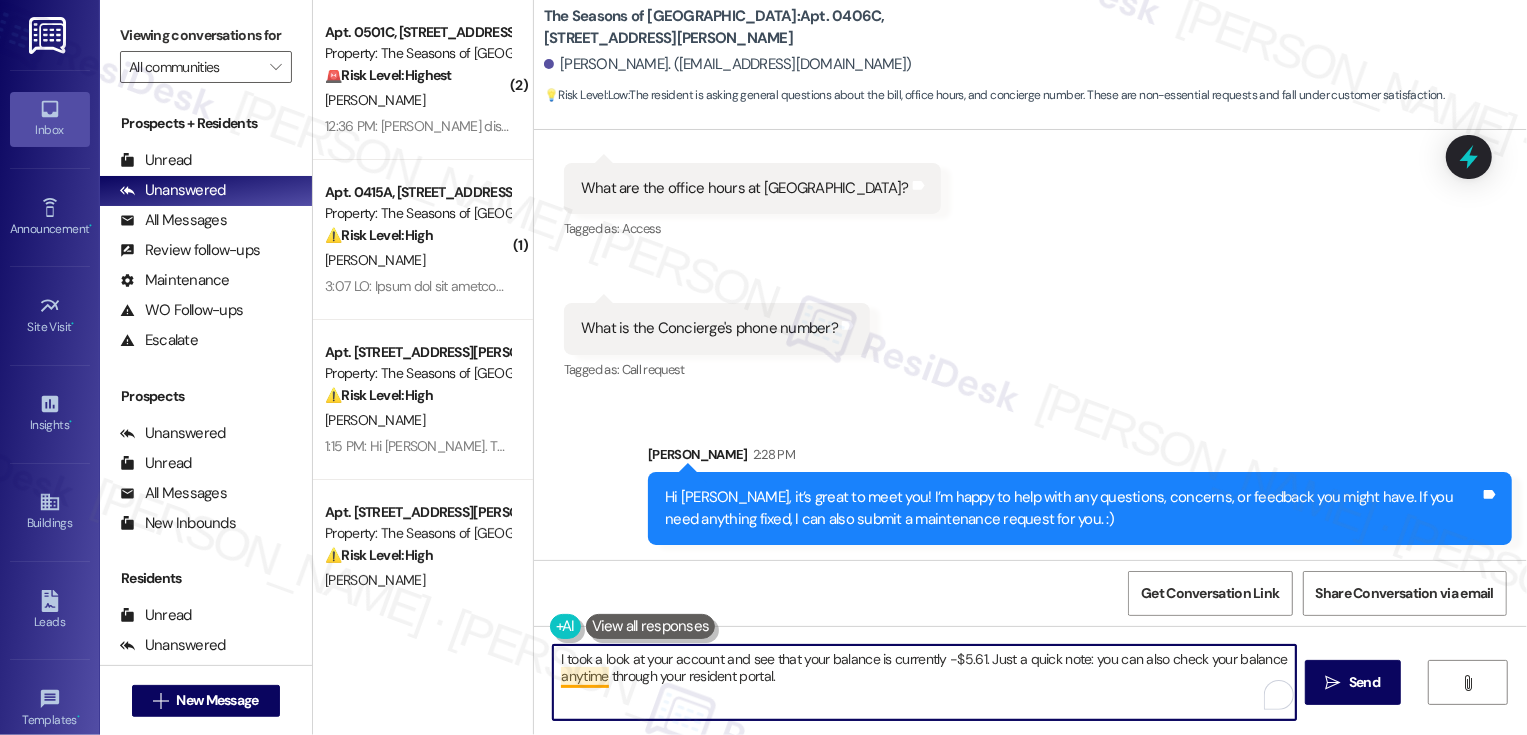 click on "I took a look at your account and see that your balance is currently -$5.61. Just a quick note: you can also check your balance anytime through your resident portal." at bounding box center (924, 682) 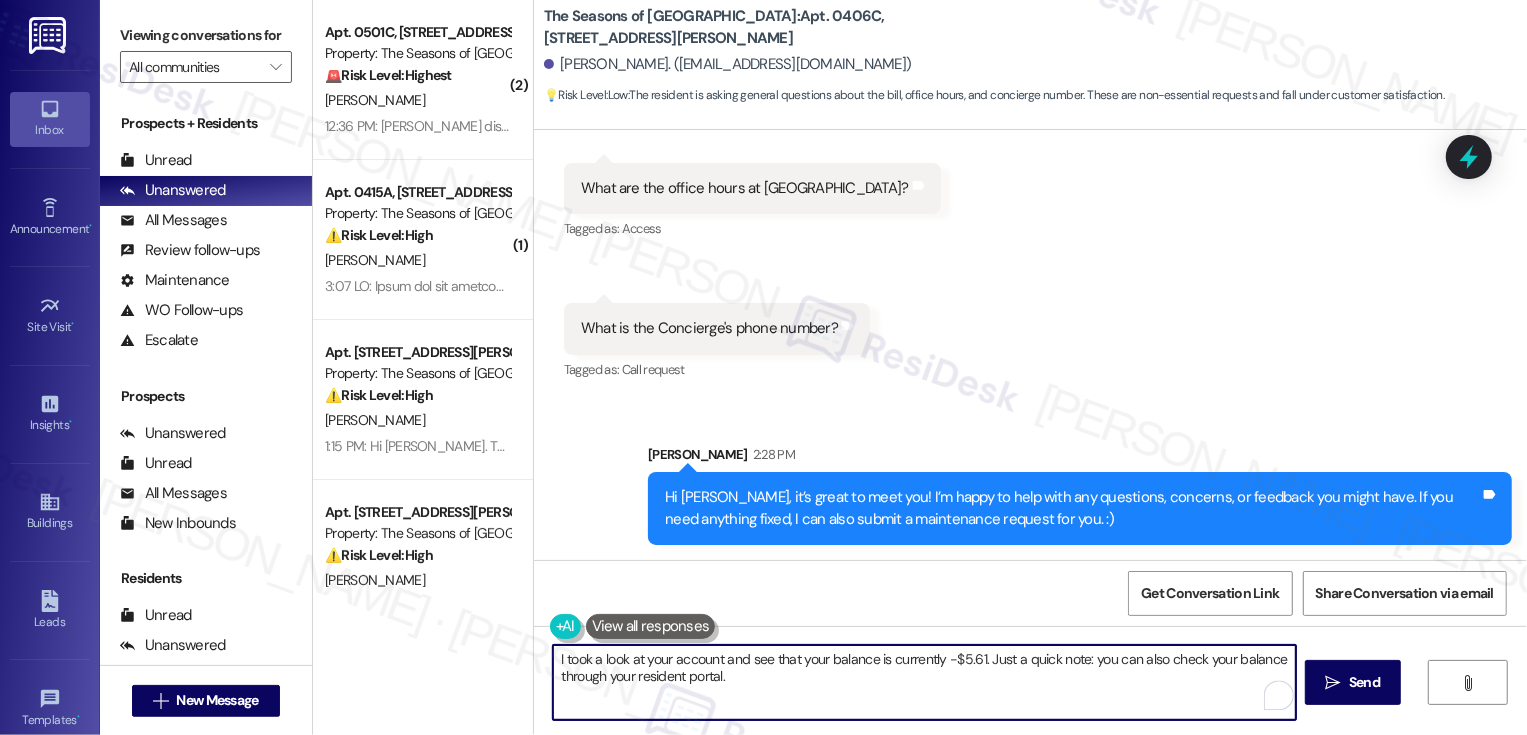 click on "I took a look at your account and see that your balance is currently -$5.61. Just a quick note: you can also check your balance through your resident portal." at bounding box center [924, 682] 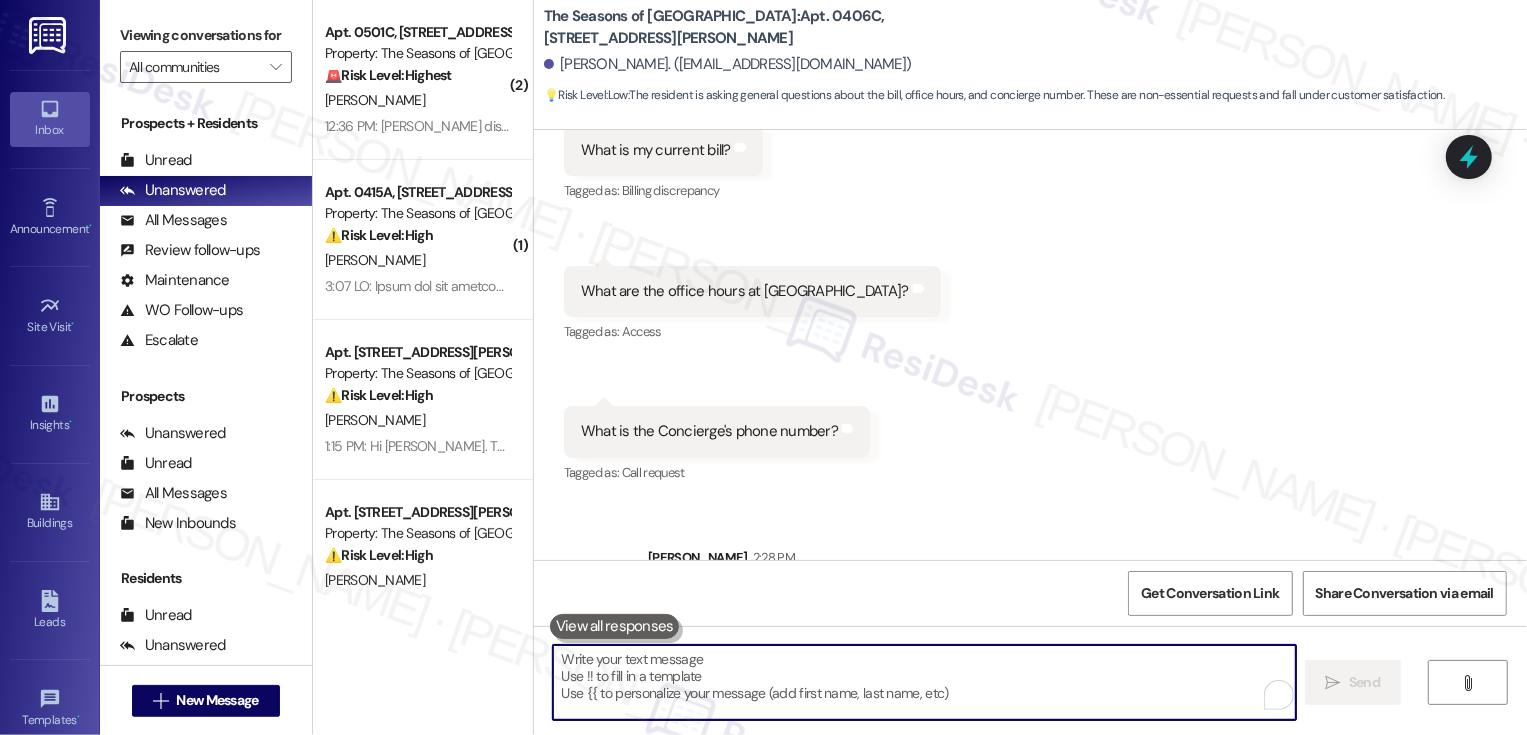 scroll, scrollTop: 854, scrollLeft: 0, axis: vertical 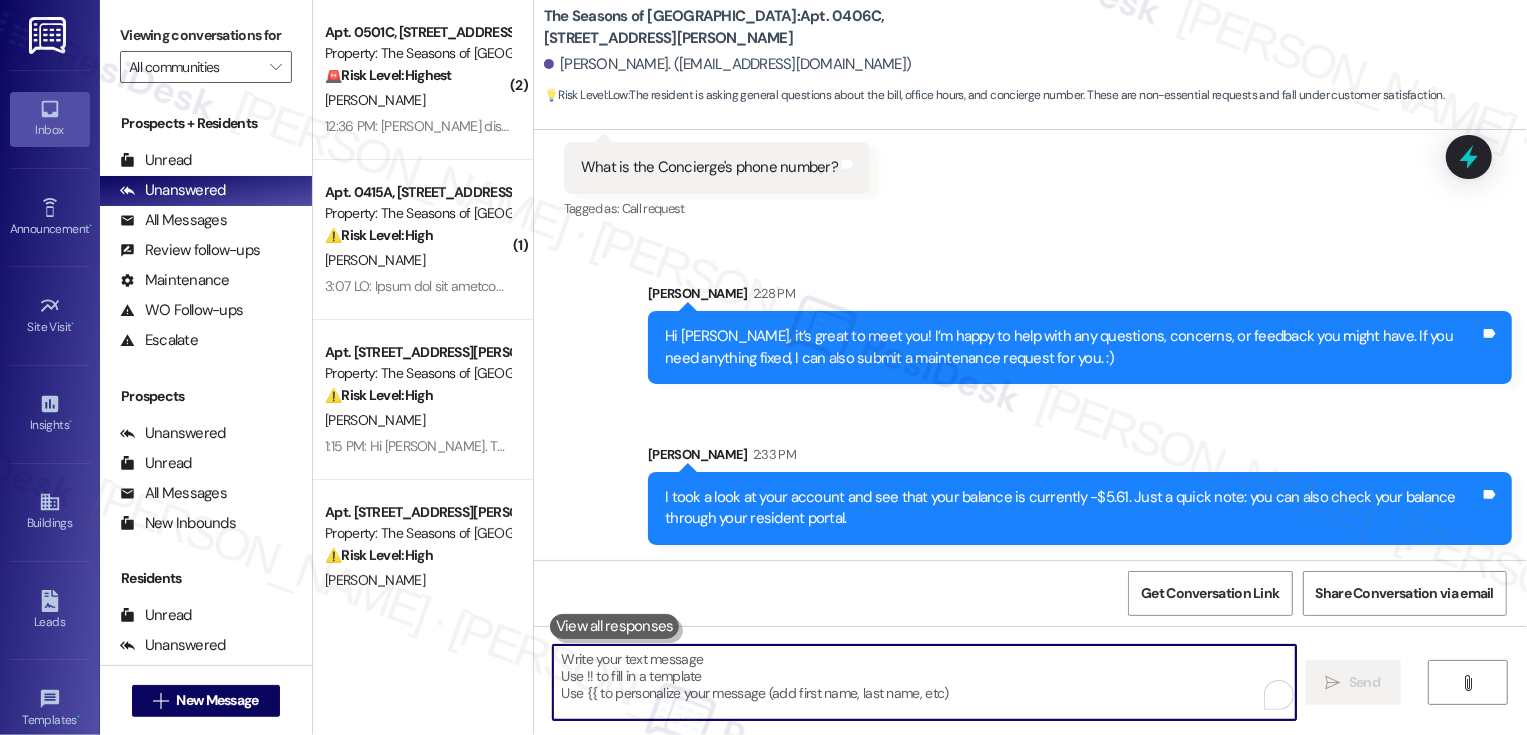 click at bounding box center (924, 682) 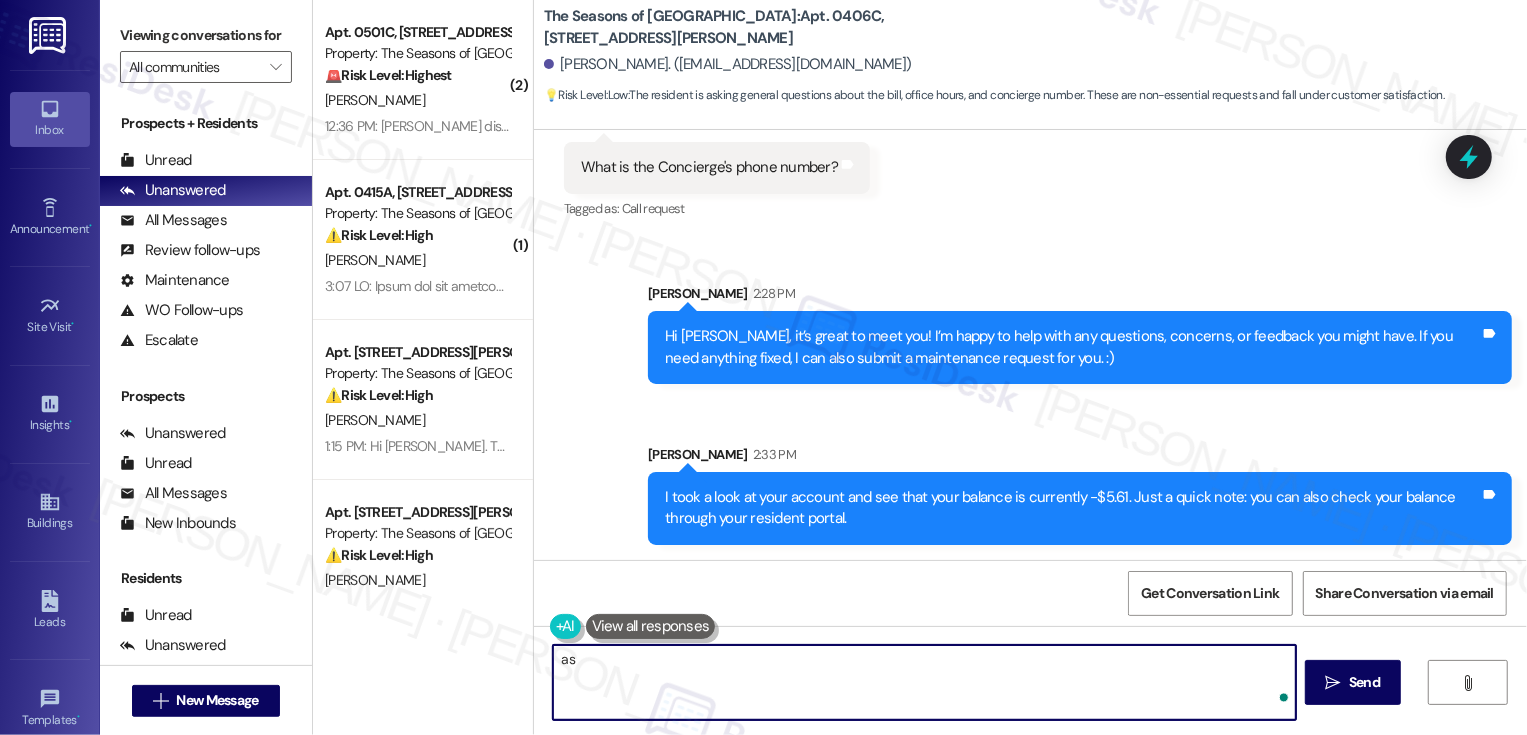 type on "a" 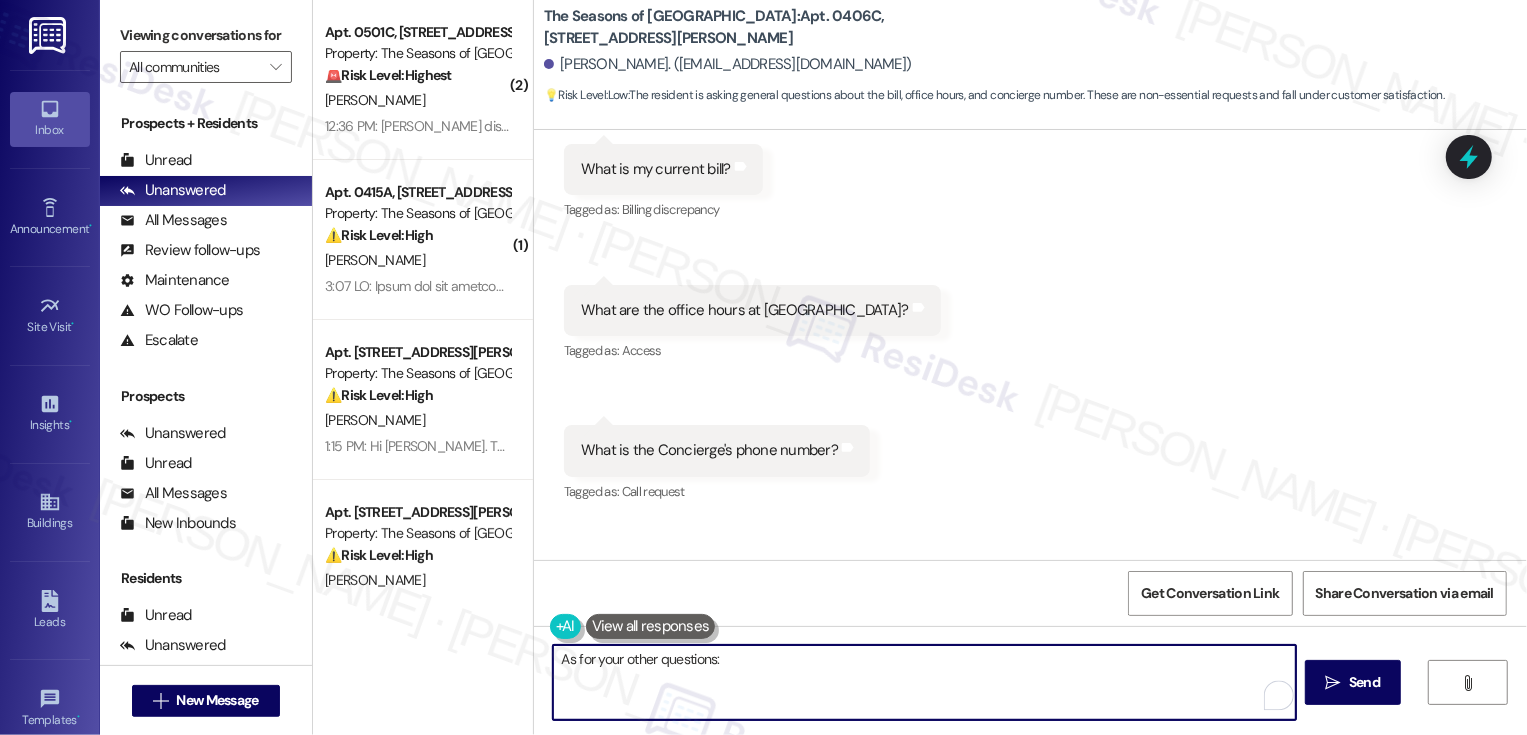 scroll, scrollTop: 601, scrollLeft: 0, axis: vertical 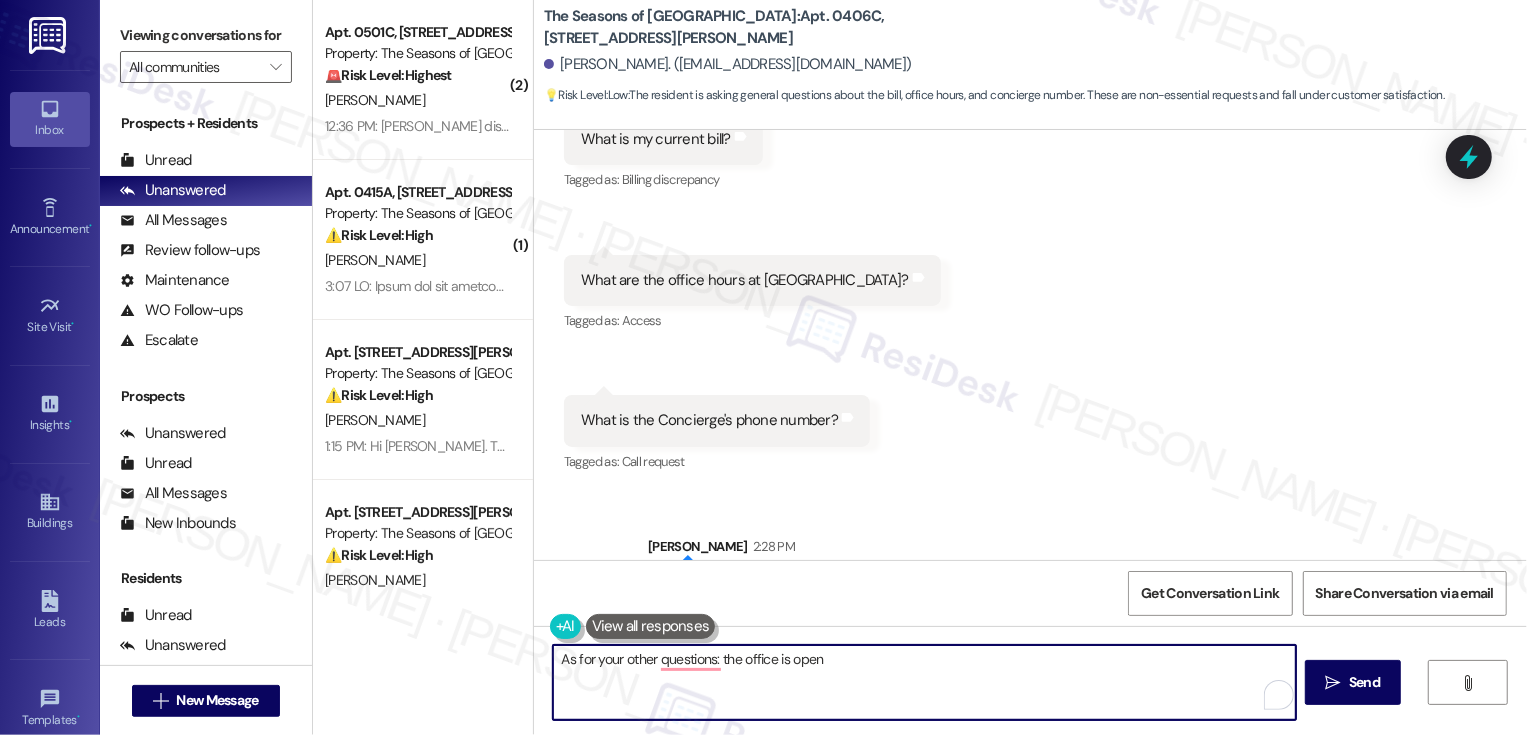 paste on "9am-6pm M-F, 9am-5pm Sat-Sun" 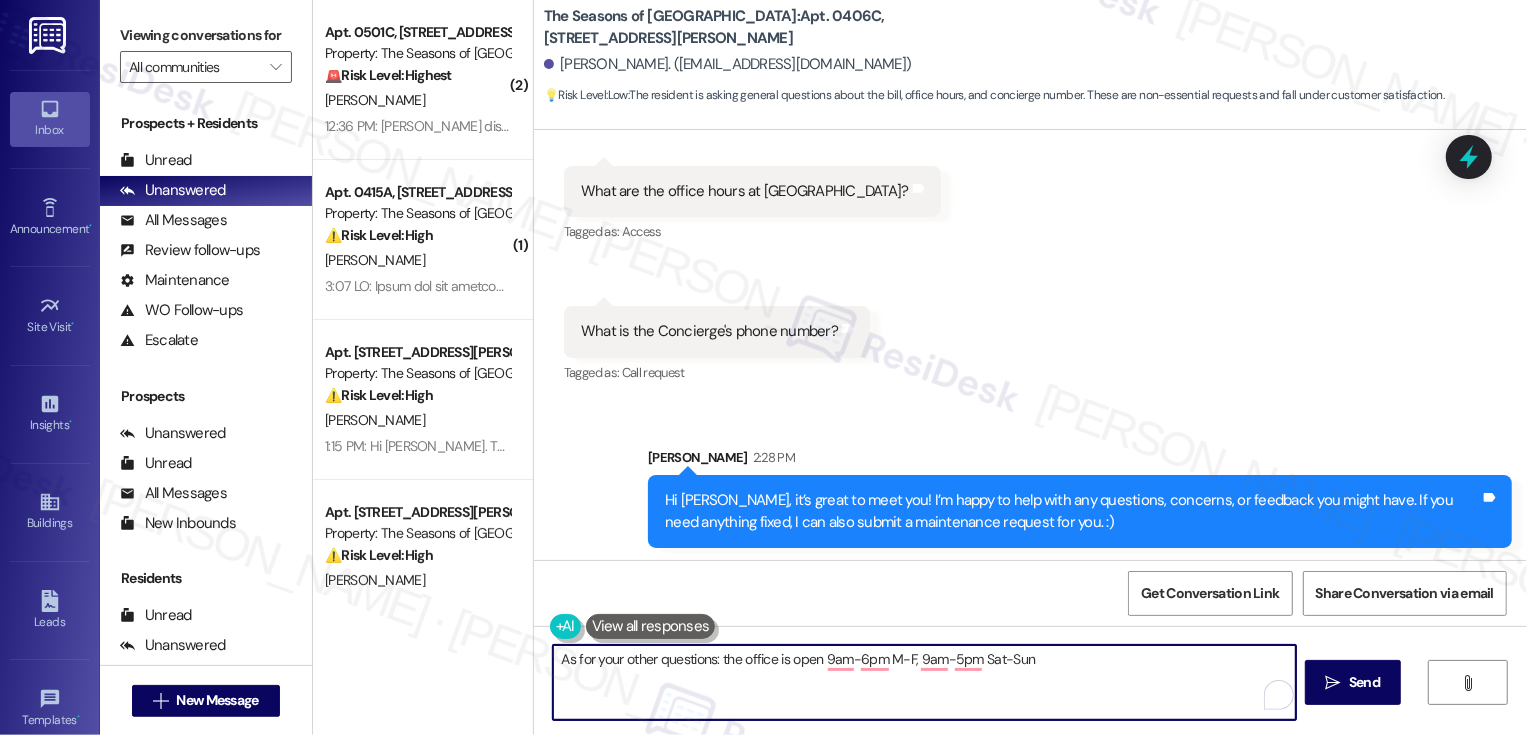 scroll, scrollTop: 696, scrollLeft: 0, axis: vertical 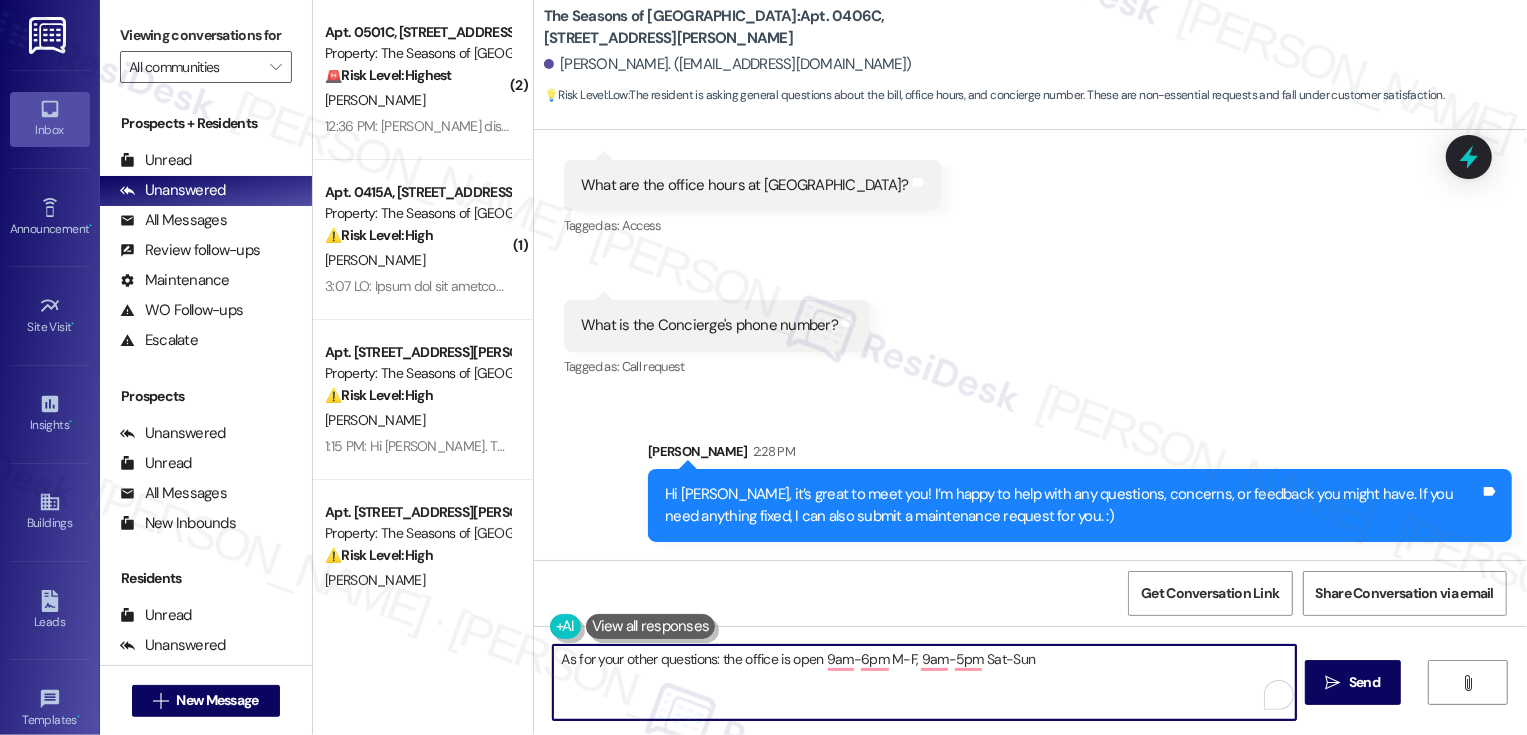 click on "As for your other questions: the office is open 9am-6pm M-F, 9am-5pm Sat-Sun" at bounding box center [924, 682] 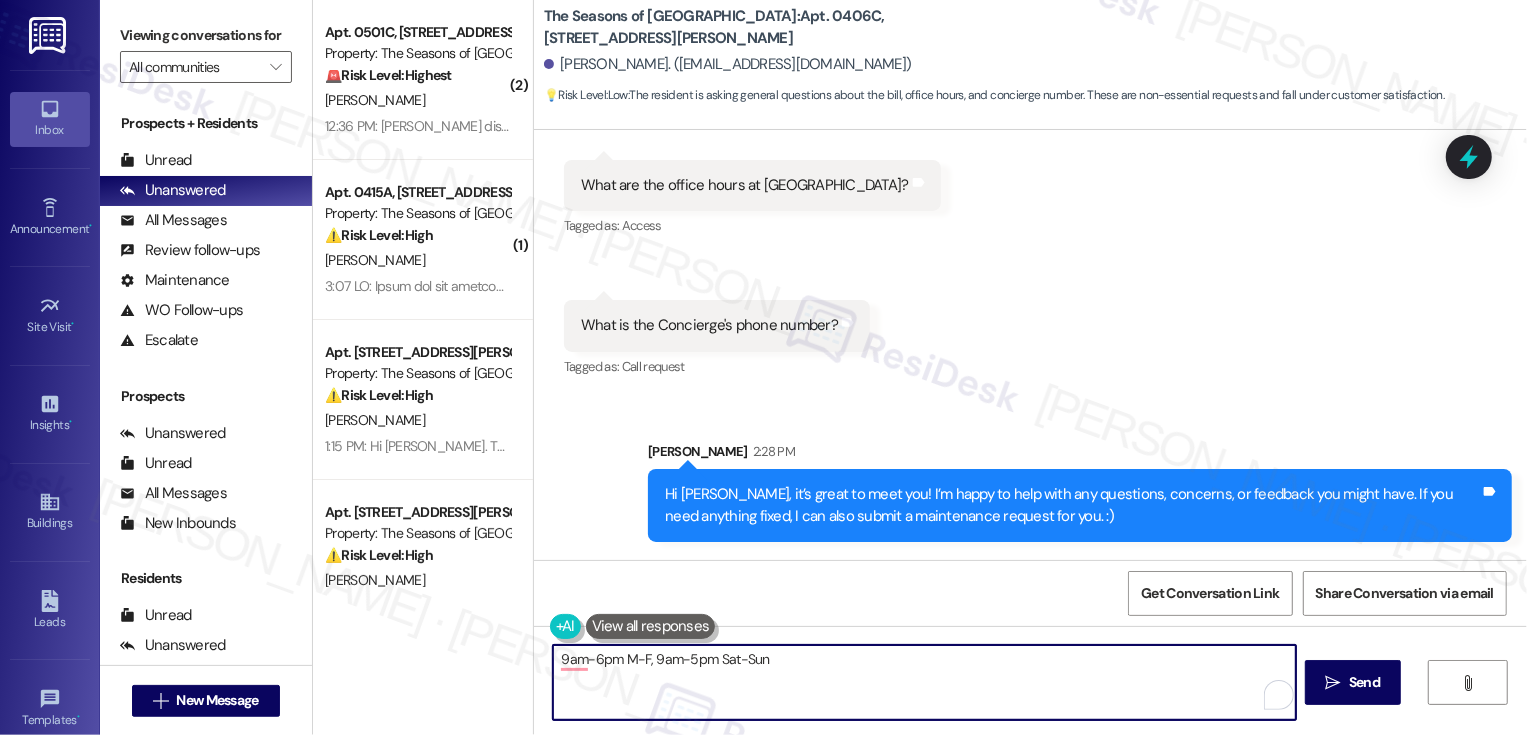 paste on "The office is open [DATE]–[DATE] from 9:00 AM to 6:00 PM, and [DATE]–[DATE] from 9:00 AM to 5:00 PM." 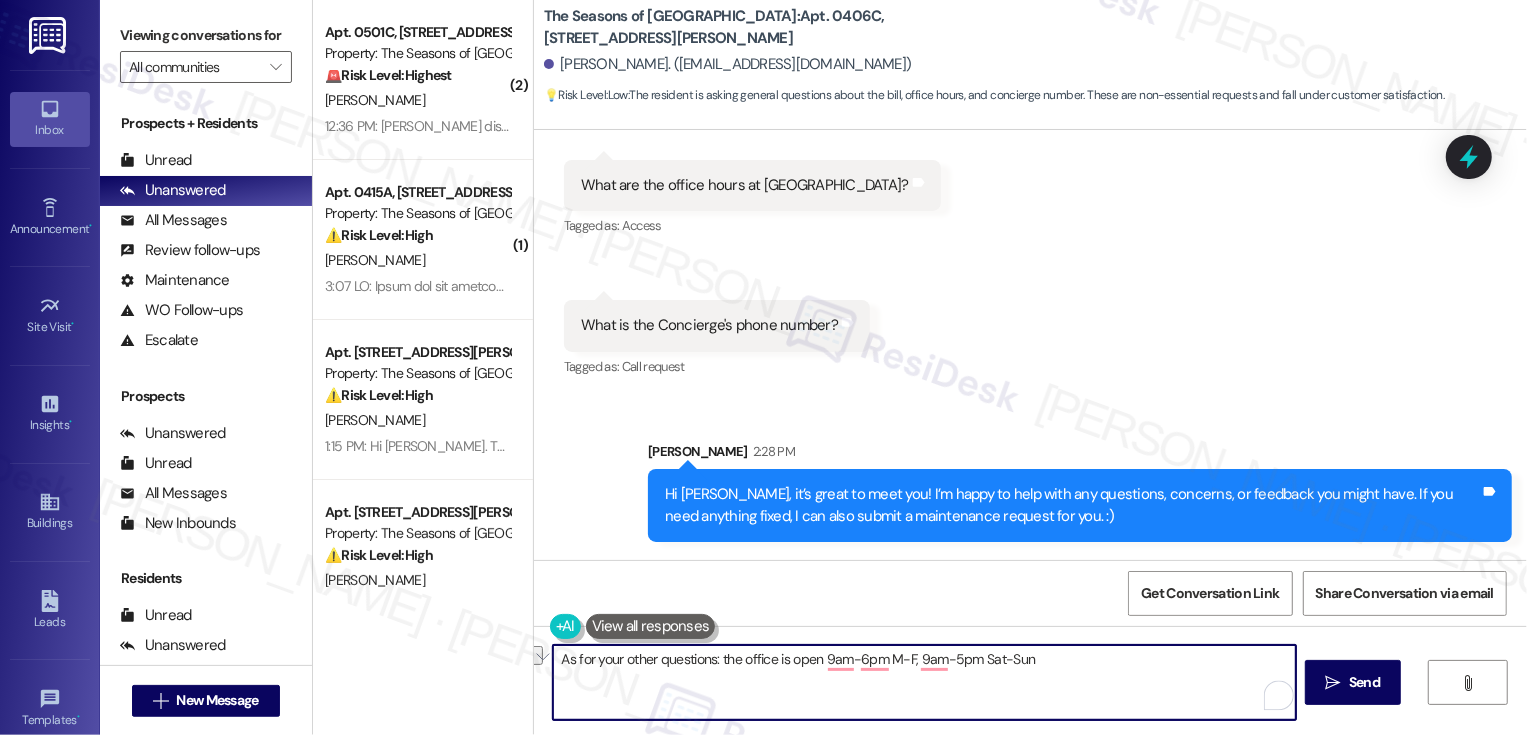 click on "As for your other questions: the office is open 9am-6pm M-F, 9am-5pm Sat-Sun" at bounding box center [924, 682] 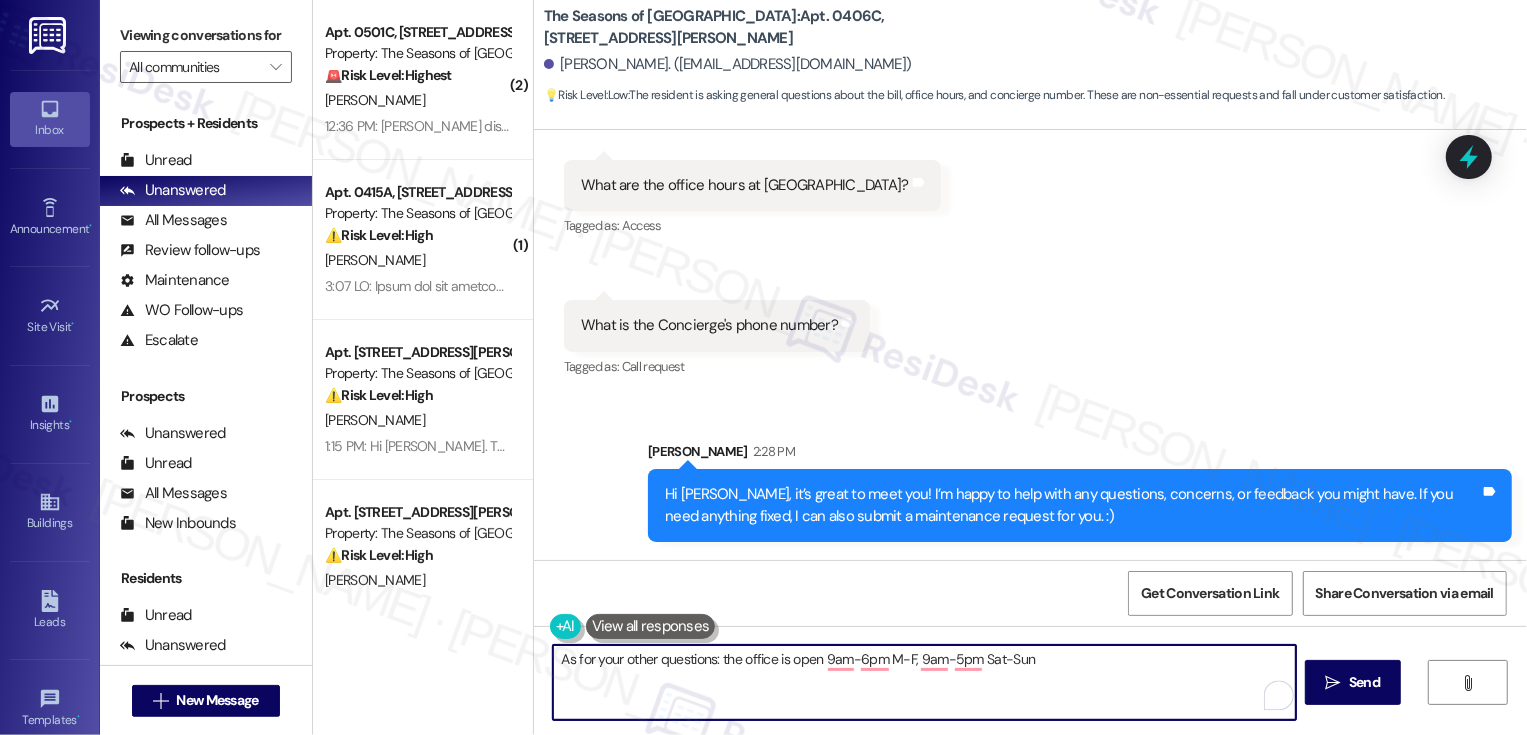 click on "As for your other questions: the office is open 9am-6pm M-F, 9am-5pm Sat-Sun" at bounding box center (924, 682) 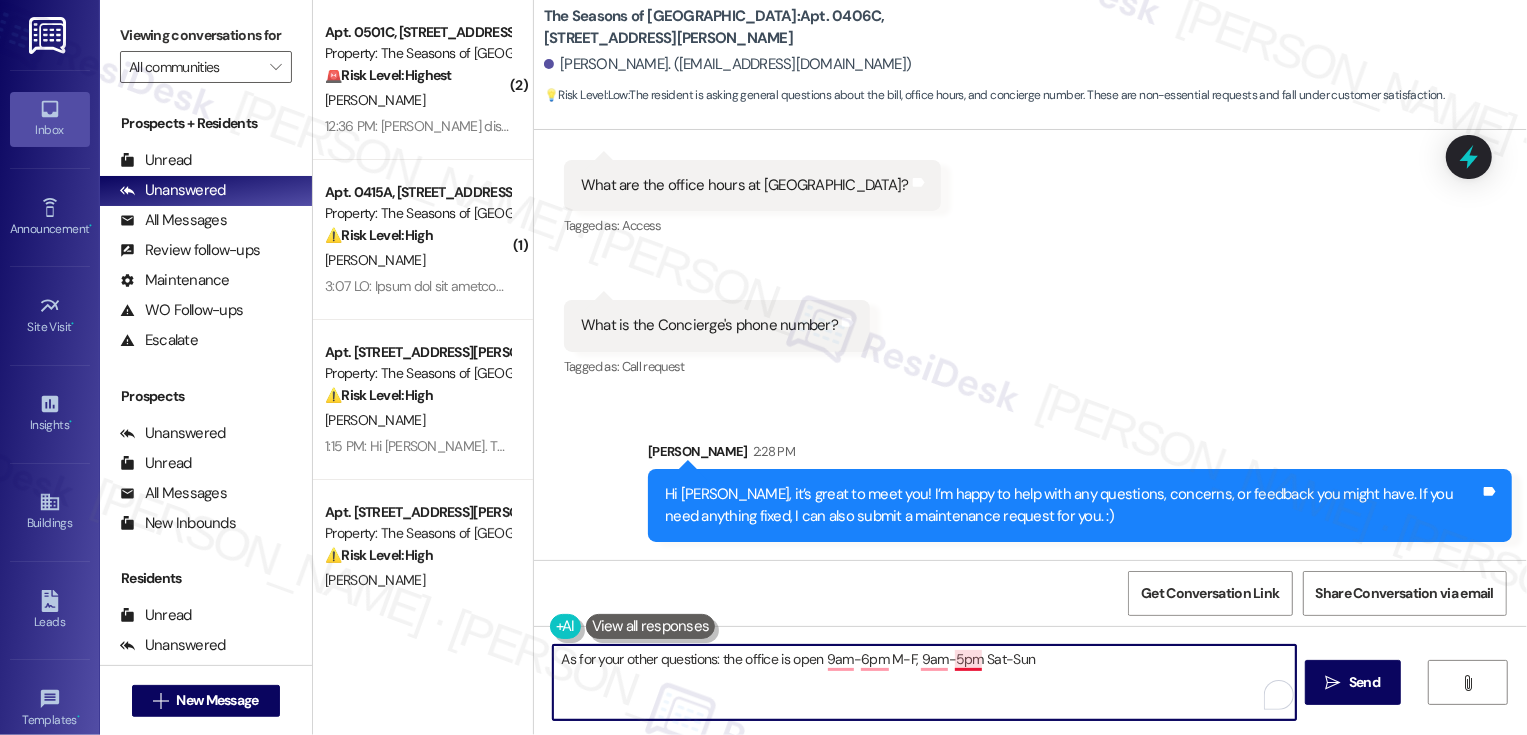 drag, startPoint x: 650, startPoint y: 661, endPoint x: 1032, endPoint y: 664, distance: 382.01178 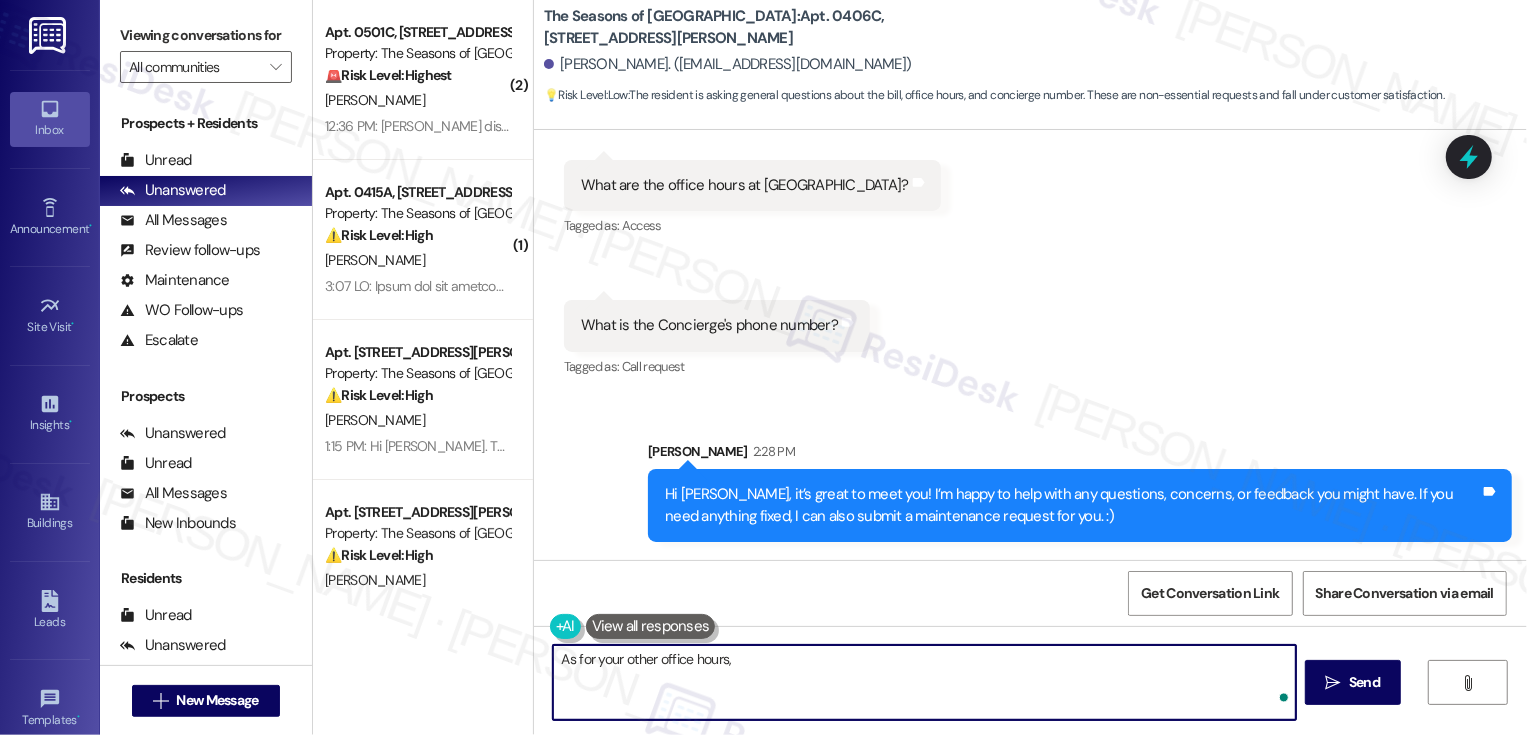 paste on "The office is open [DATE]–[DATE] from 9:00 AM to 6:00 PM, and [DATE]–[DATE] from 9:00 AM to 5:00 PM." 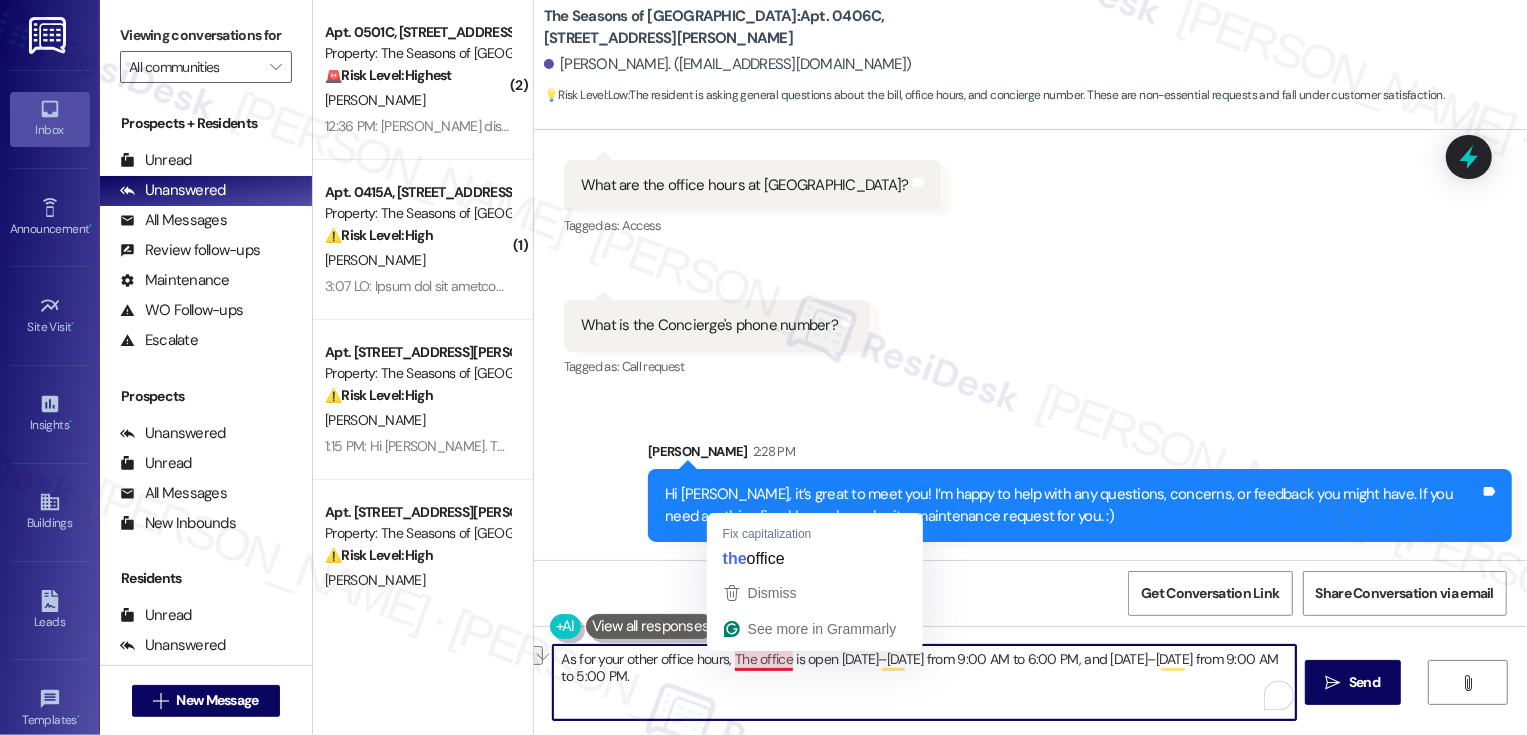 drag, startPoint x: 725, startPoint y: 657, endPoint x: 780, endPoint y: 658, distance: 55.00909 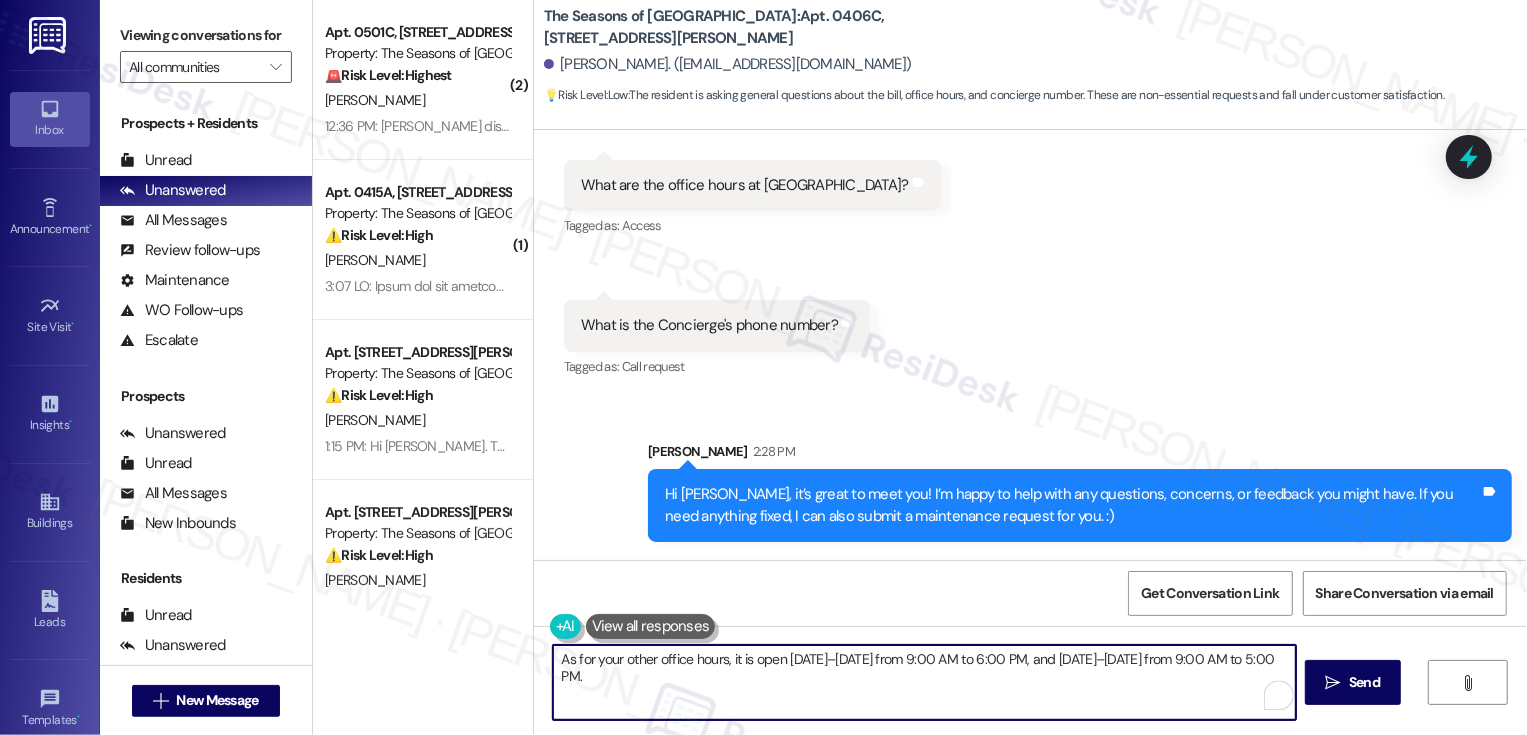 click on "As for your other office hours, it is open [DATE]–[DATE] from 9:00 AM to 6:00 PM, and [DATE]–[DATE] from 9:00 AM to 5:00 PM." at bounding box center (924, 682) 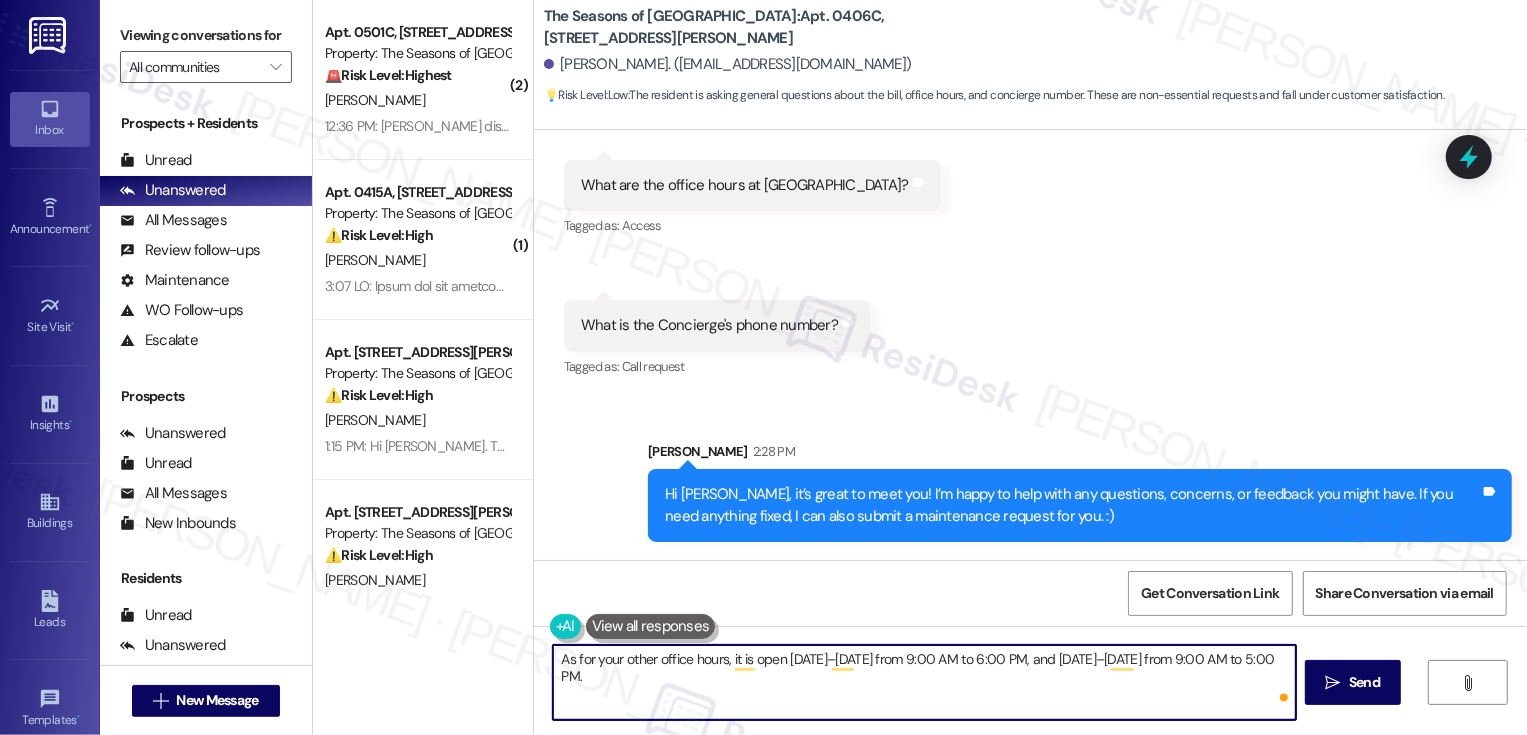 scroll, scrollTop: 854, scrollLeft: 0, axis: vertical 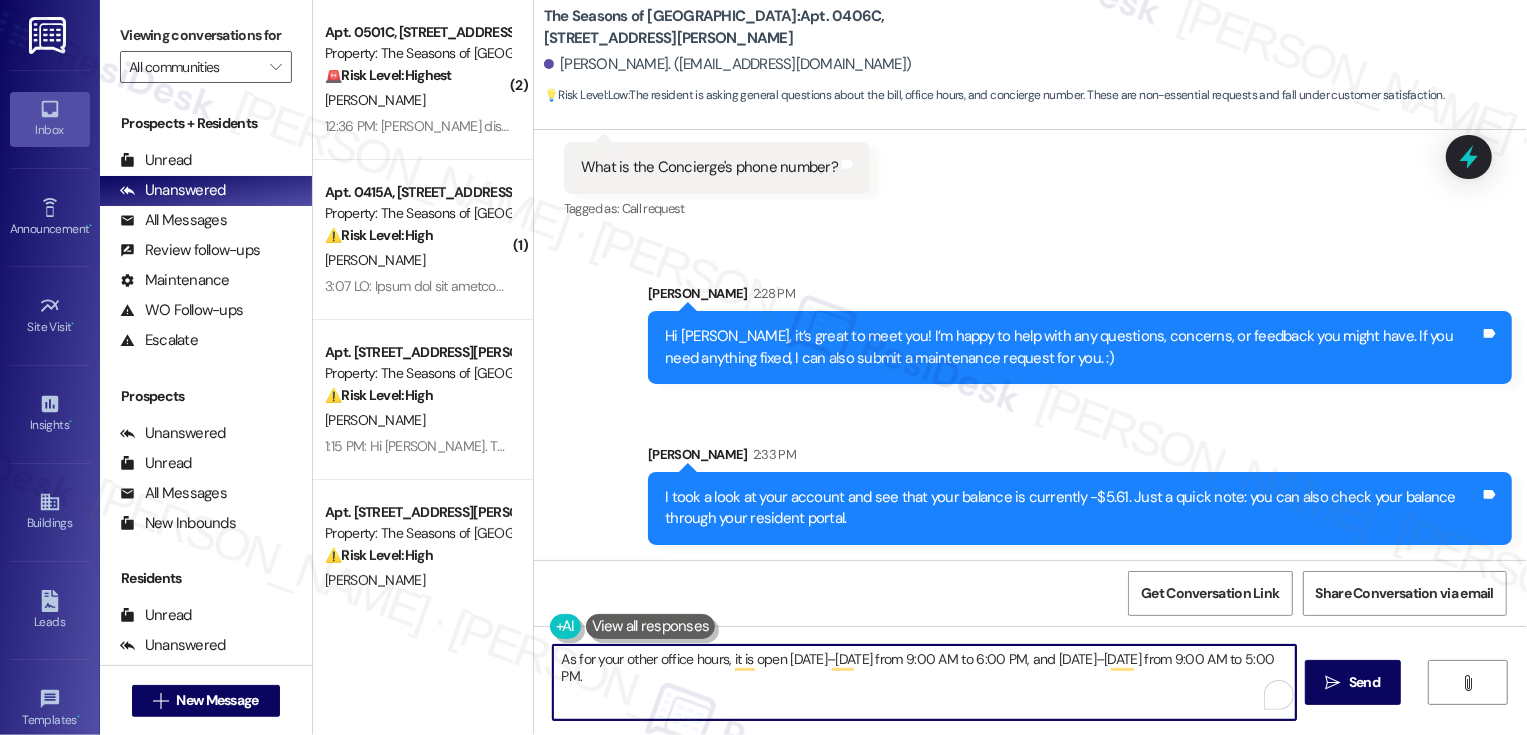 click on "As for your other office hours, it is open [DATE]–[DATE] from 9:00 AM to 6:00 PM, and [DATE]–[DATE] from 9:00 AM to 5:00 PM." at bounding box center [924, 682] 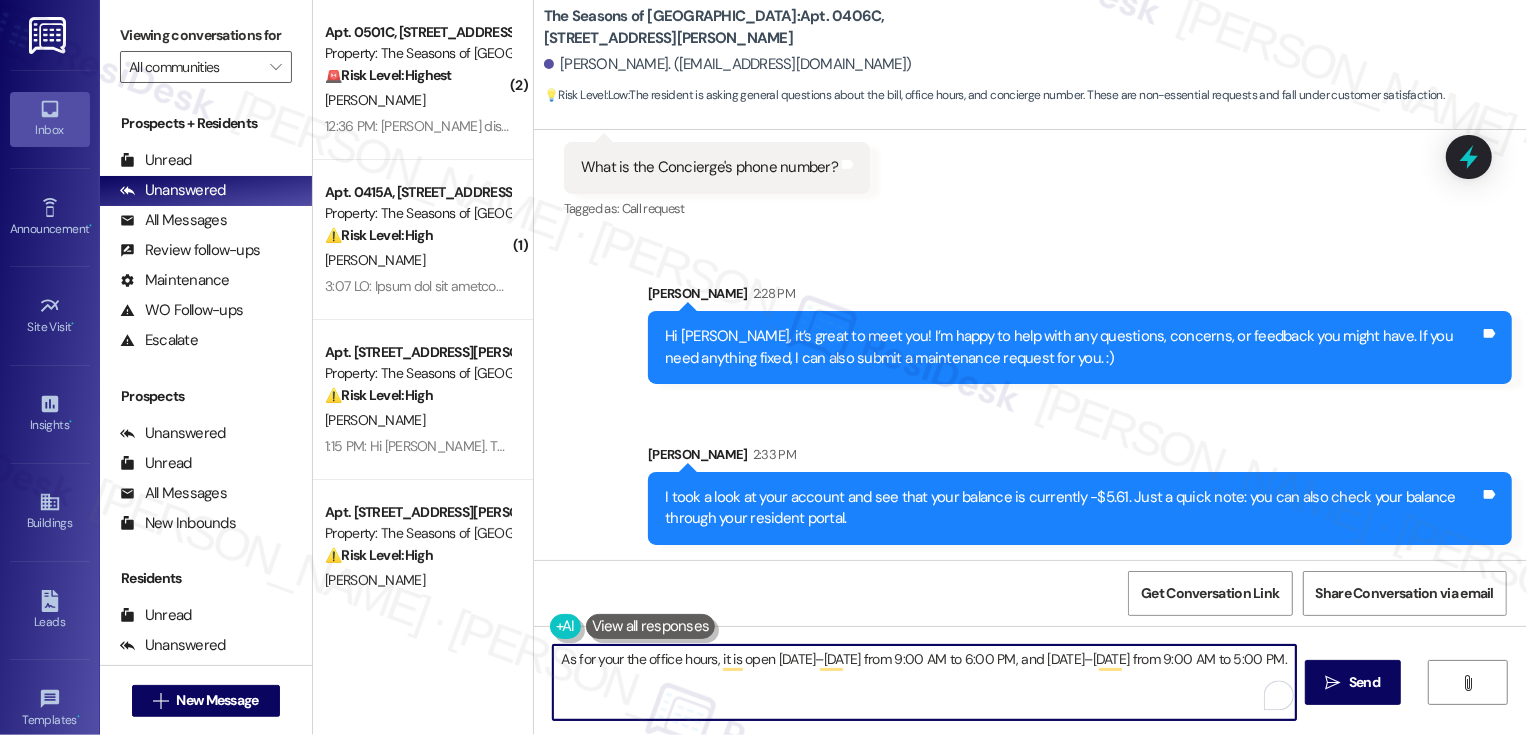 click on "As for your the office hours, it is open [DATE]–[DATE] from 9:00 AM to 6:00 PM, and [DATE]–[DATE] from 9:00 AM to 5:00 PM." at bounding box center (924, 682) 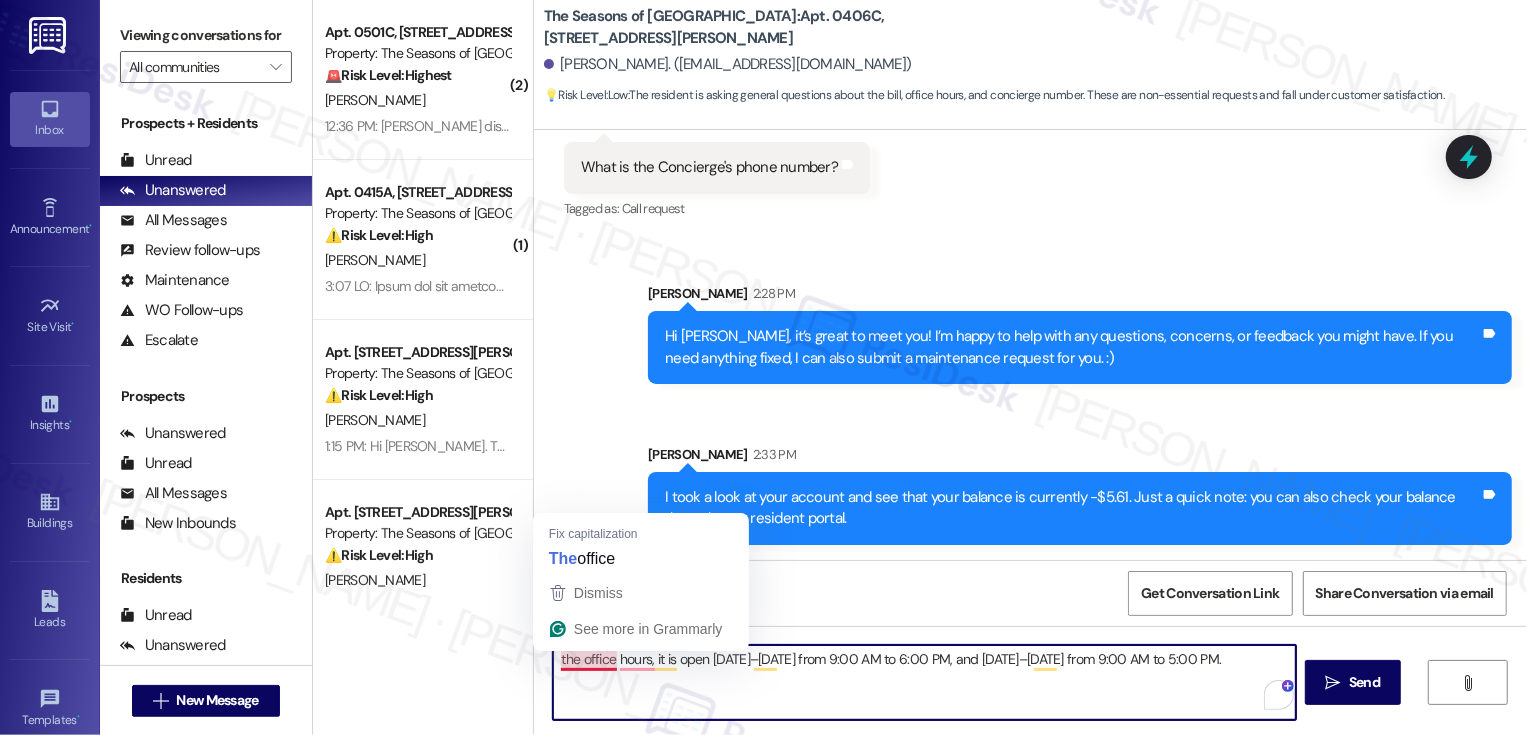 click on "the office hours, it is open [DATE]–[DATE] from 9:00 AM to 6:00 PM, and [DATE]–[DATE] from 9:00 AM to 5:00 PM." at bounding box center (924, 682) 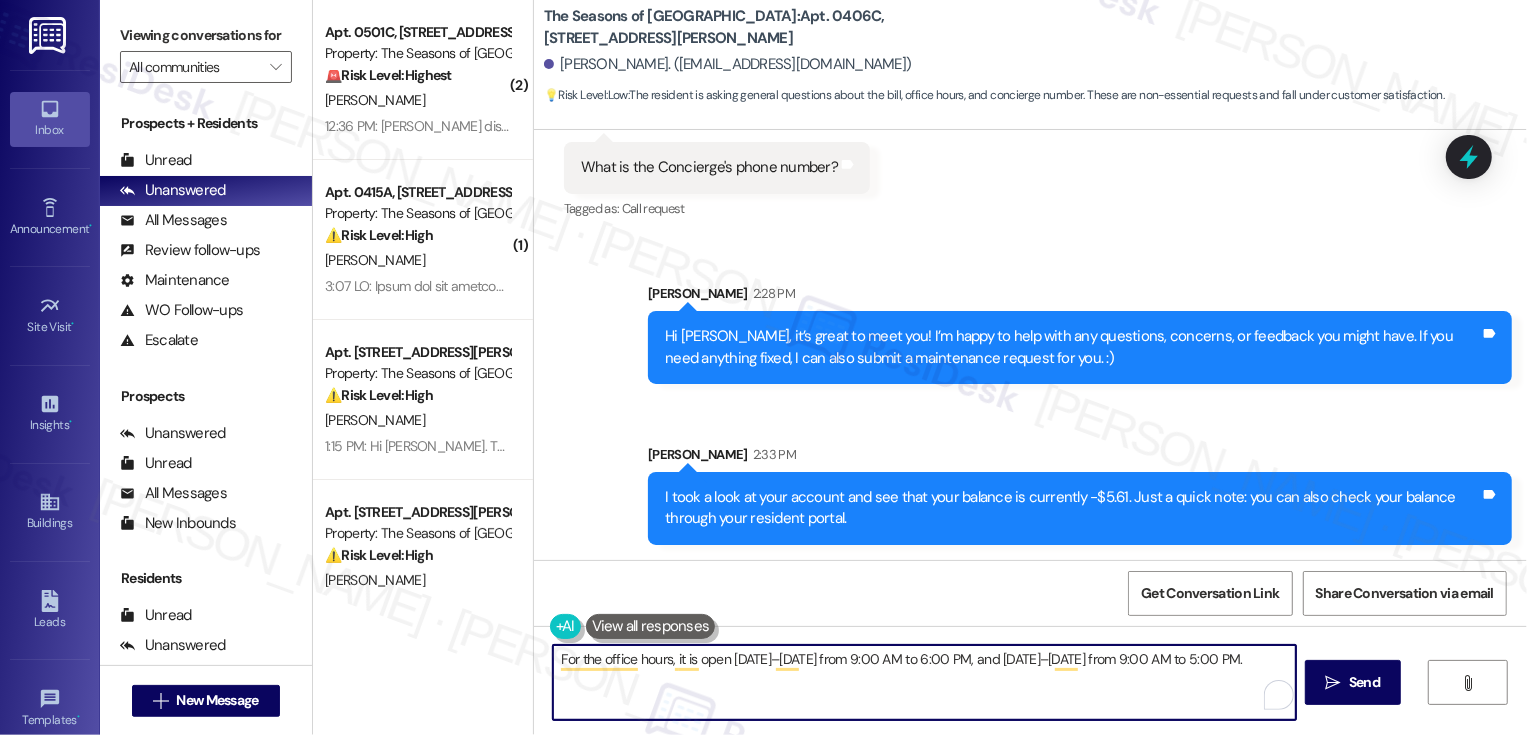 click on "For the office hours, it is open [DATE]–[DATE] from 9:00 AM to 6:00 PM, and [DATE]–[DATE] from 9:00 AM to 5:00 PM." at bounding box center (924, 682) 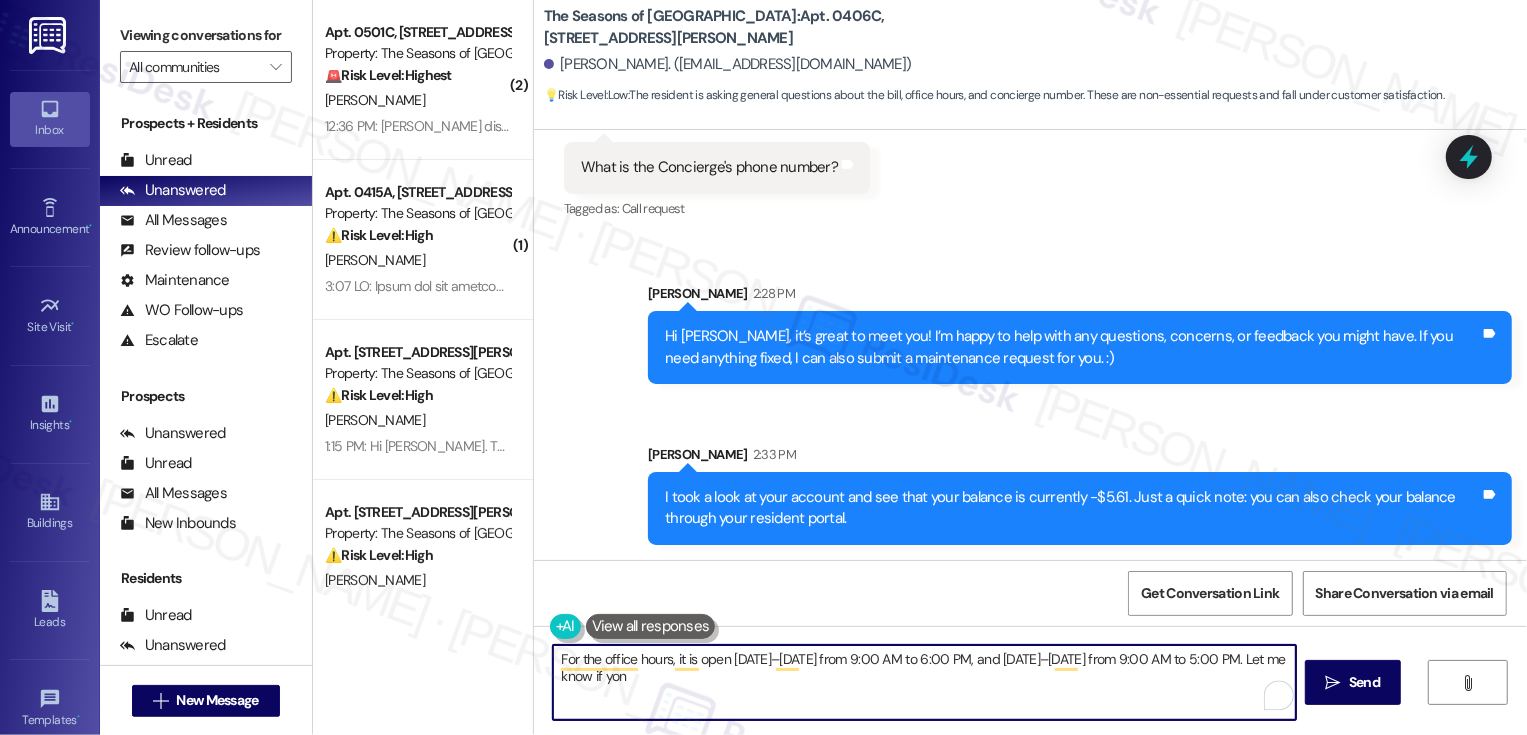 drag, startPoint x: 1259, startPoint y: 658, endPoint x: 1271, endPoint y: 671, distance: 17.691807 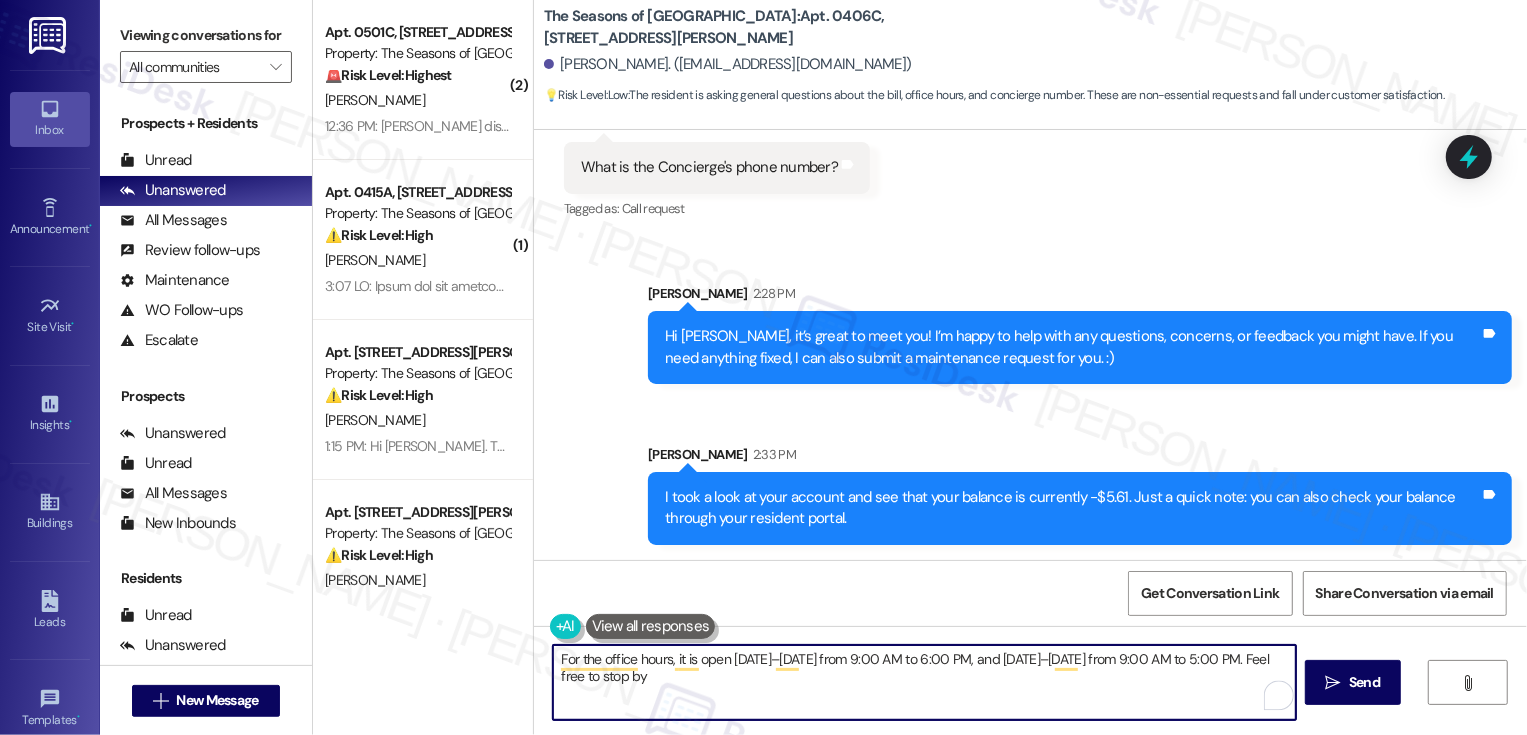 type on "For the office hours, it is open [DATE]–[DATE] from 9:00 AM to 6:00 PM, and [DATE]–[DATE] from 9:00 AM to 5:00 PM. Feel free to stop by!" 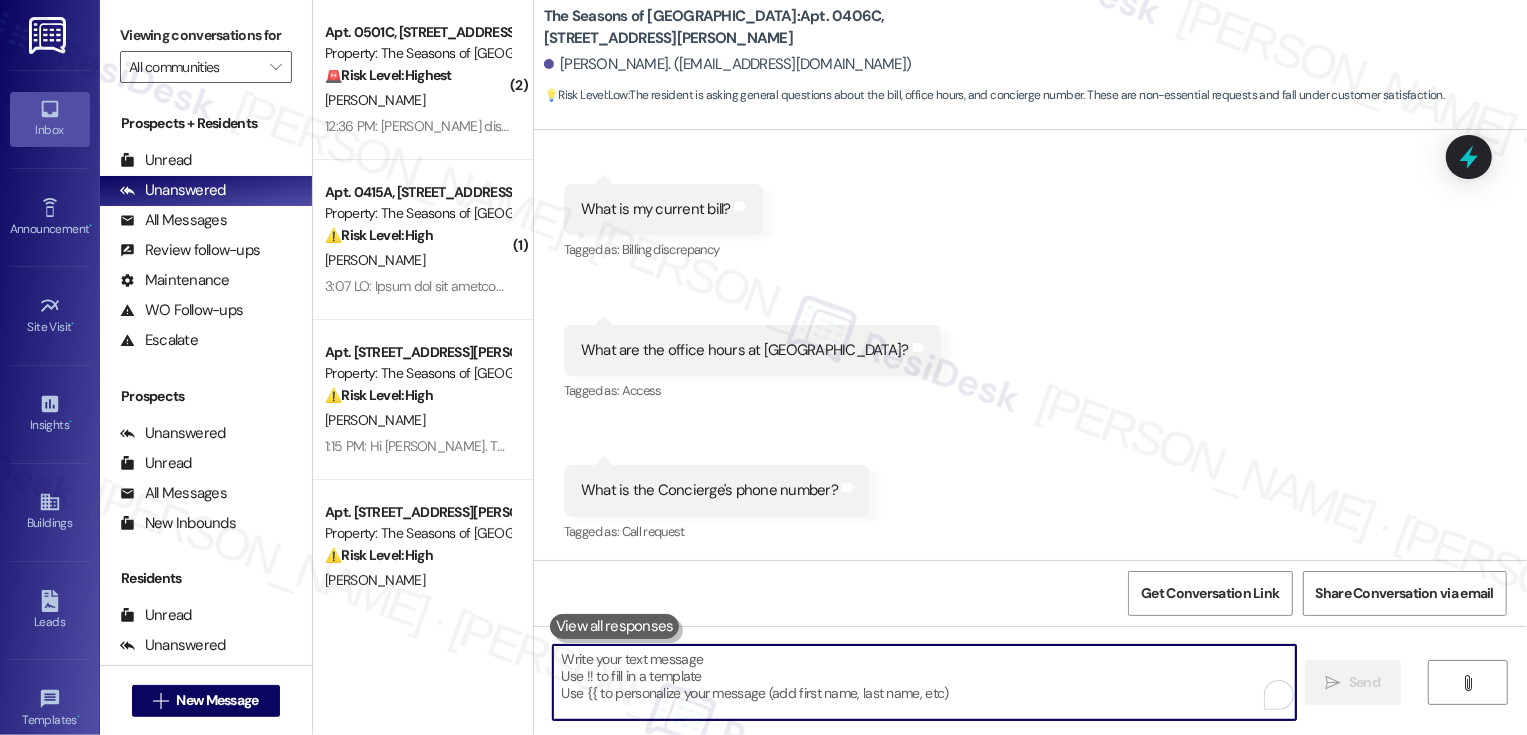 scroll, scrollTop: 1015, scrollLeft: 0, axis: vertical 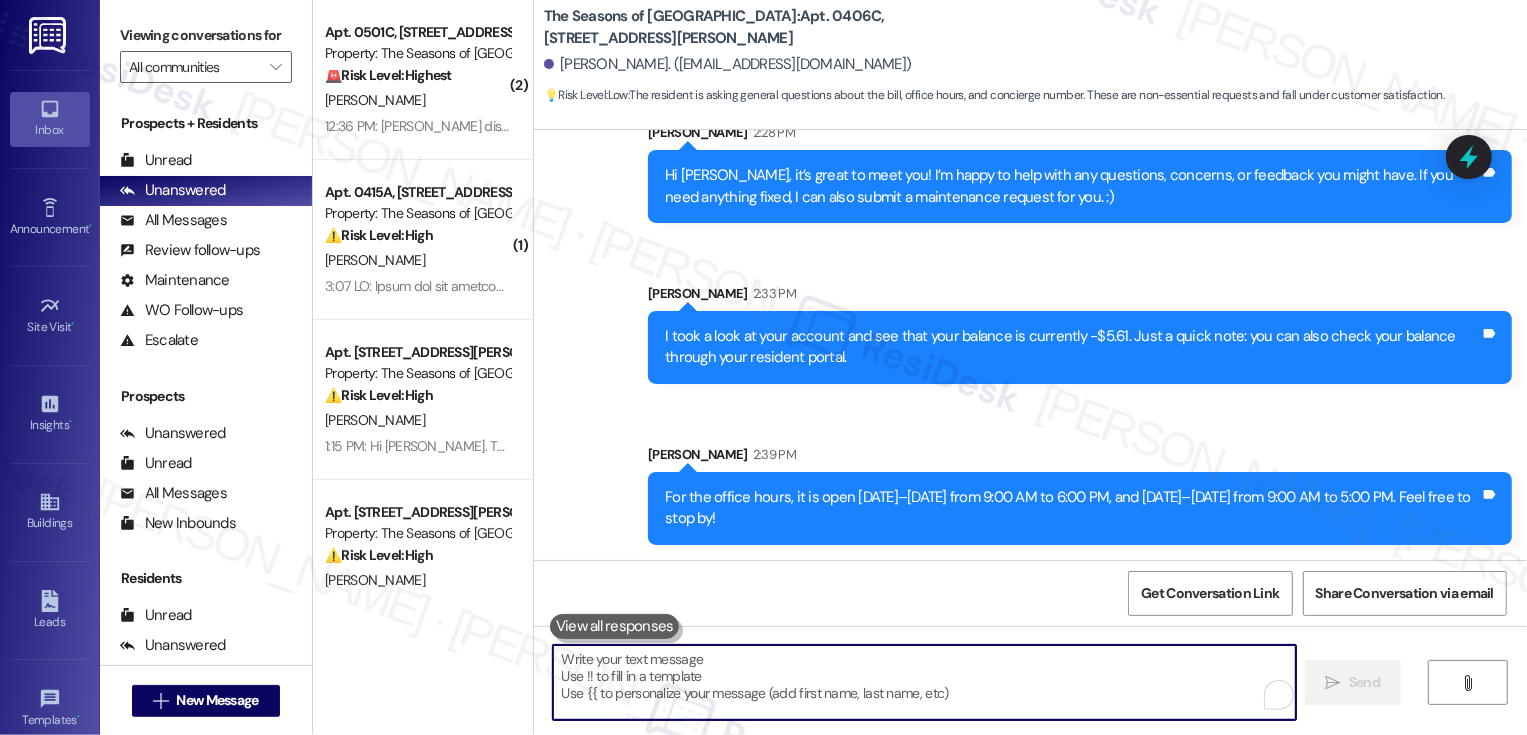 type 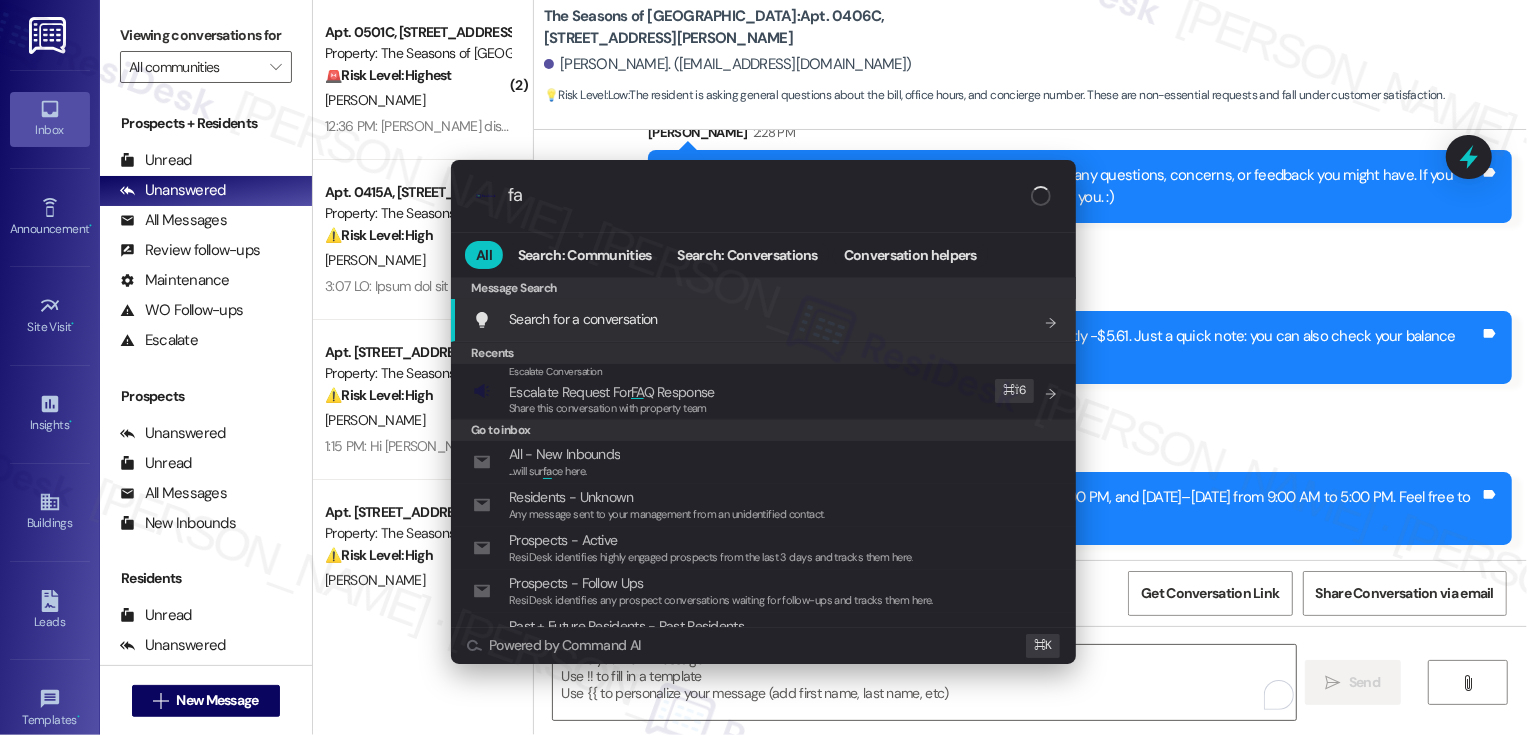 type on "faq" 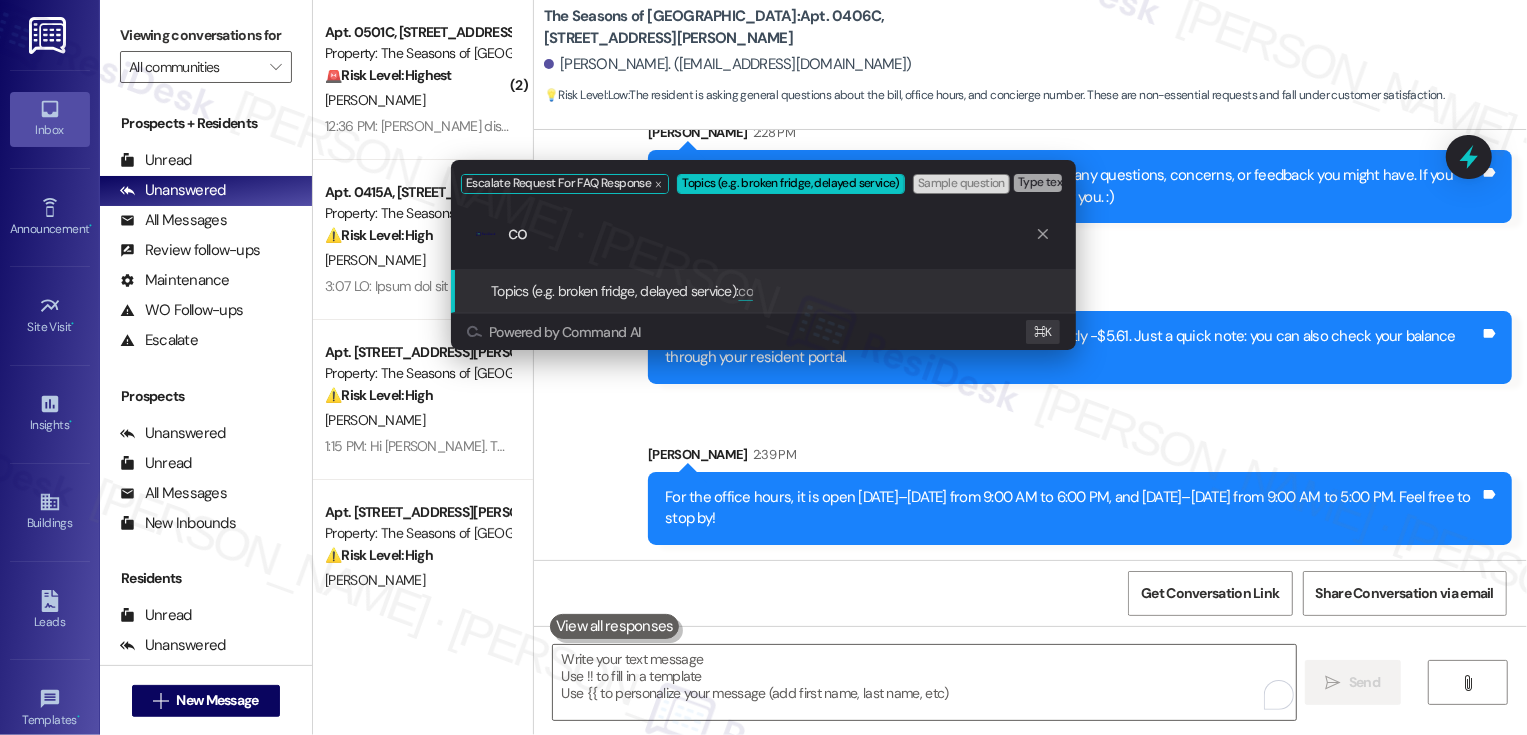 type on "c" 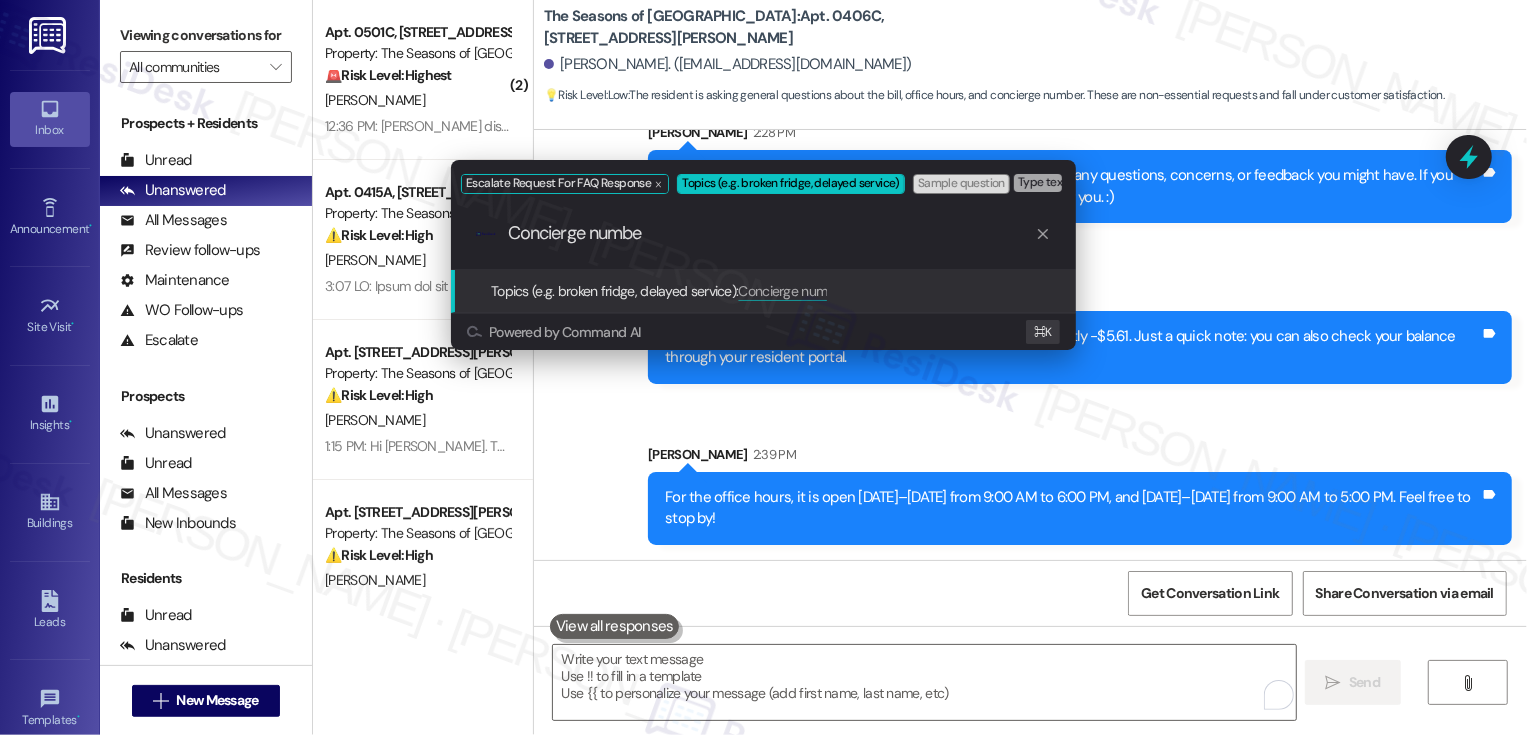 type on "Concierge number" 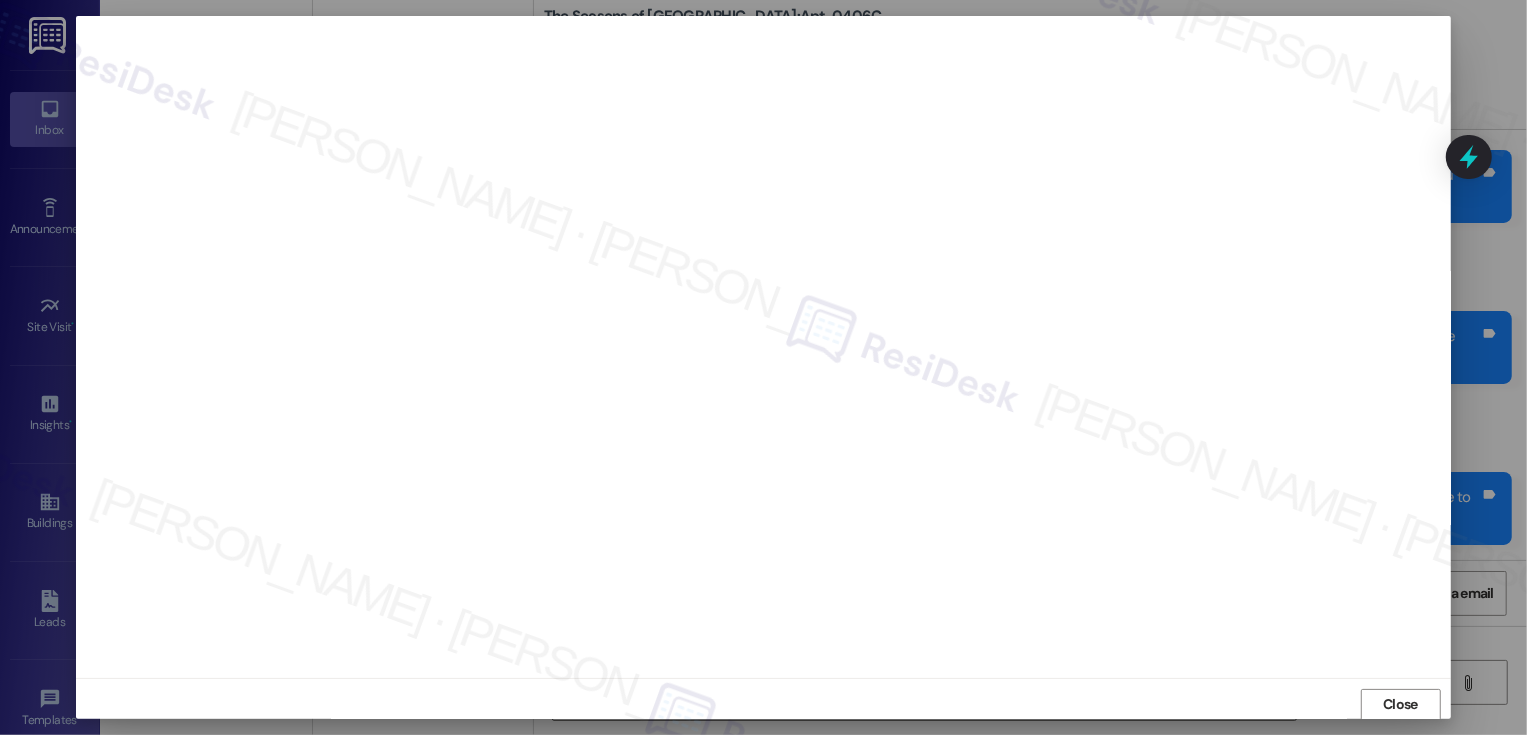 scroll, scrollTop: 1, scrollLeft: 0, axis: vertical 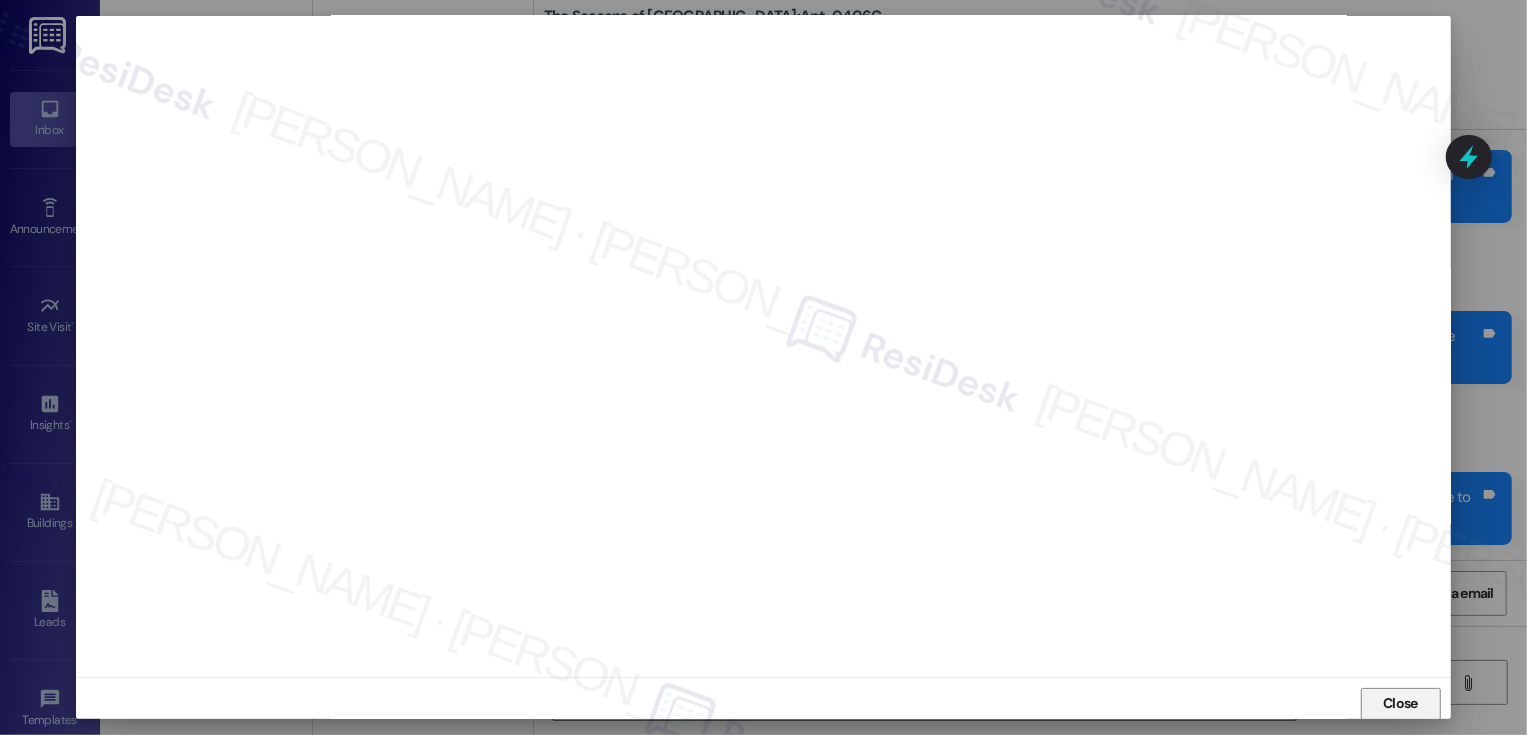 click on "Close" at bounding box center (1401, 704) 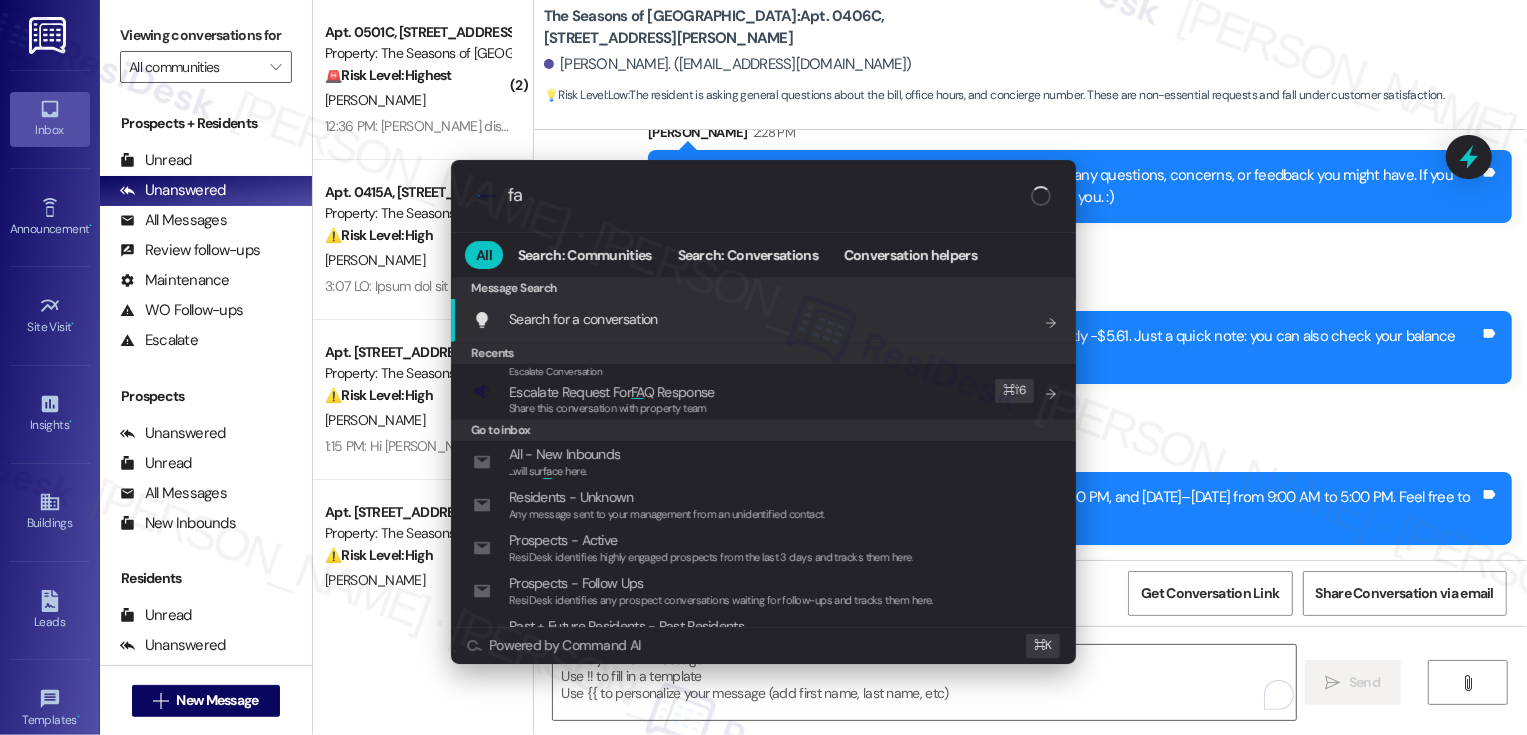 type on "faq" 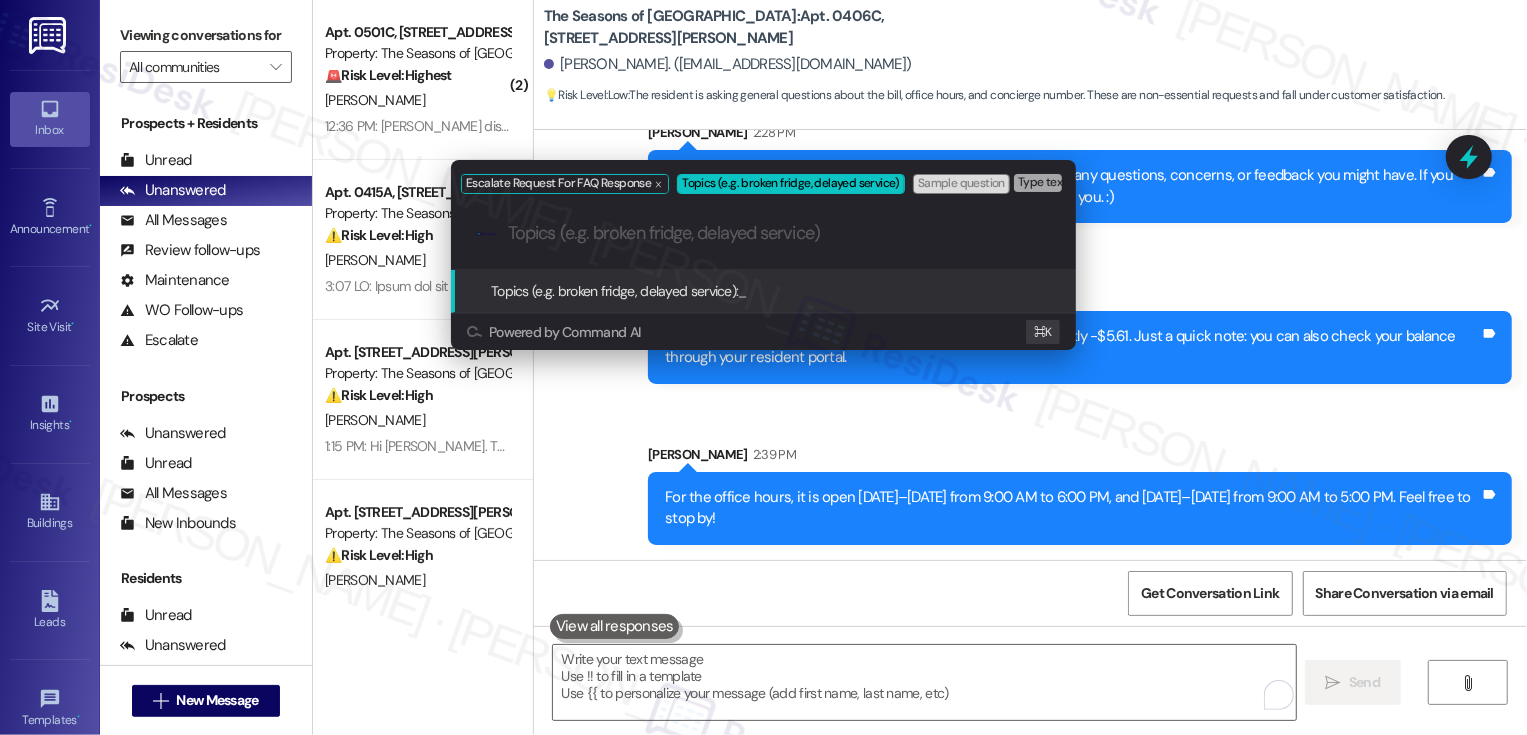 paste on "The office is open [DATE]–[DATE] from 9:00 AM to 6:00 PM, and [DATE]–[DATE] from 9:00 AM to 5:00 PM." 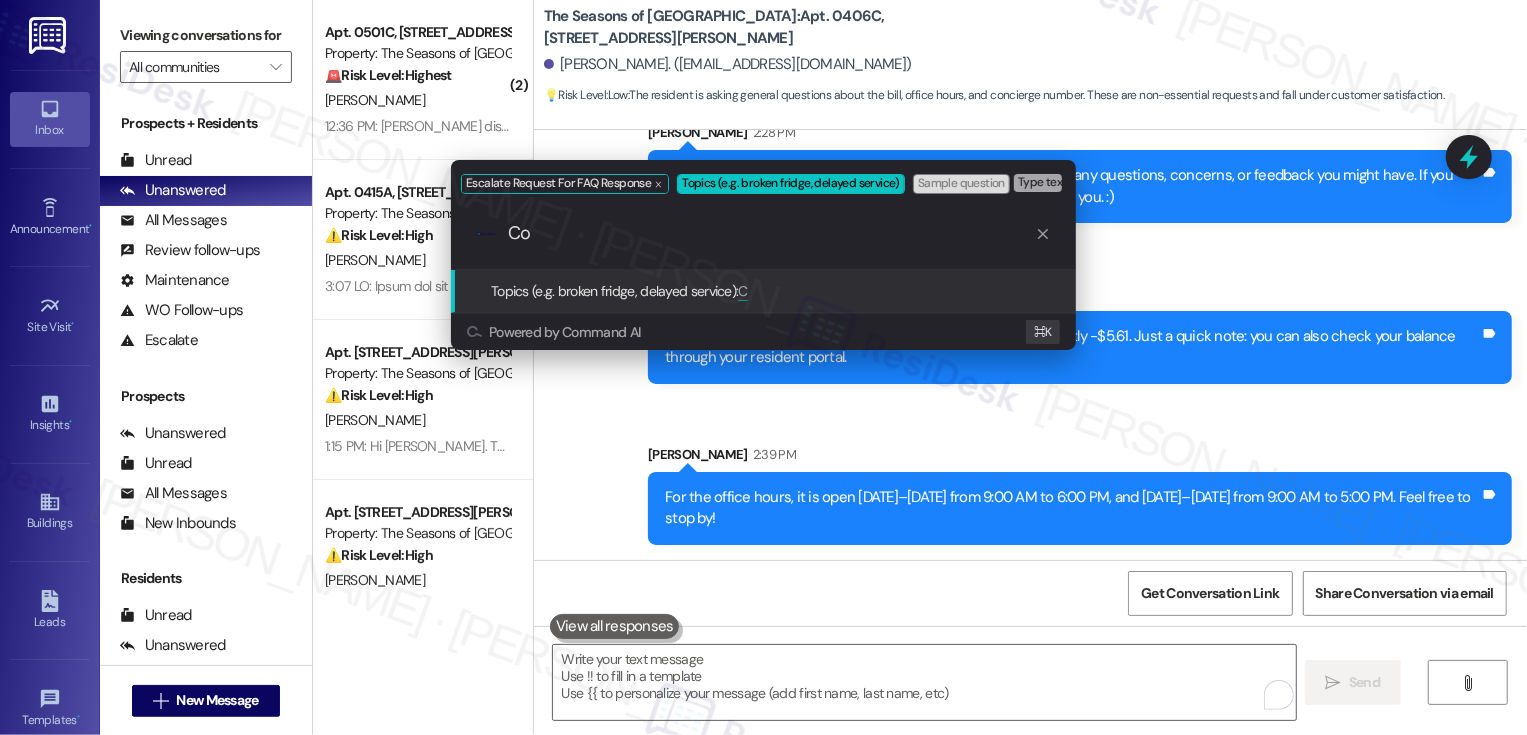 scroll, scrollTop: 0, scrollLeft: 0, axis: both 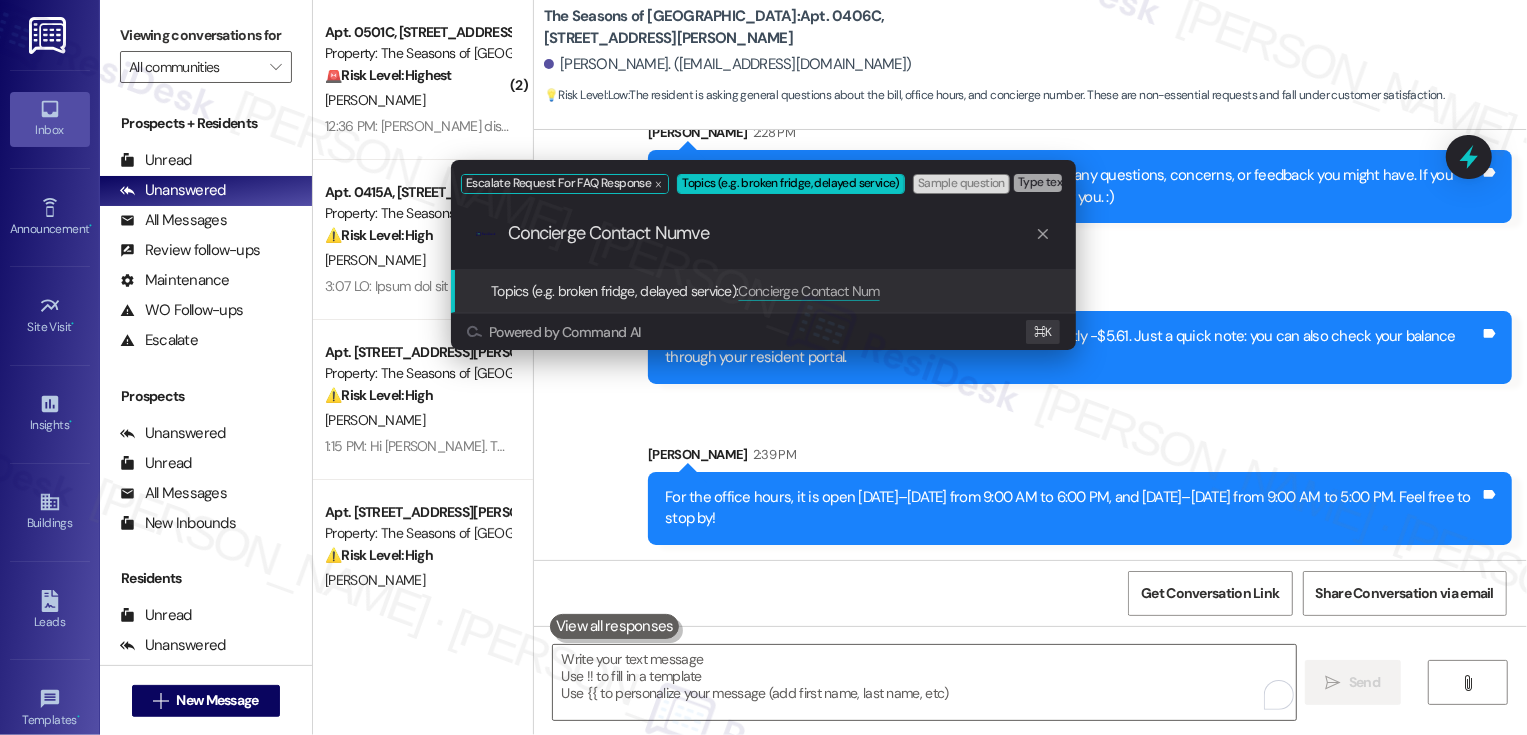 type on "Concierge Contact Numver" 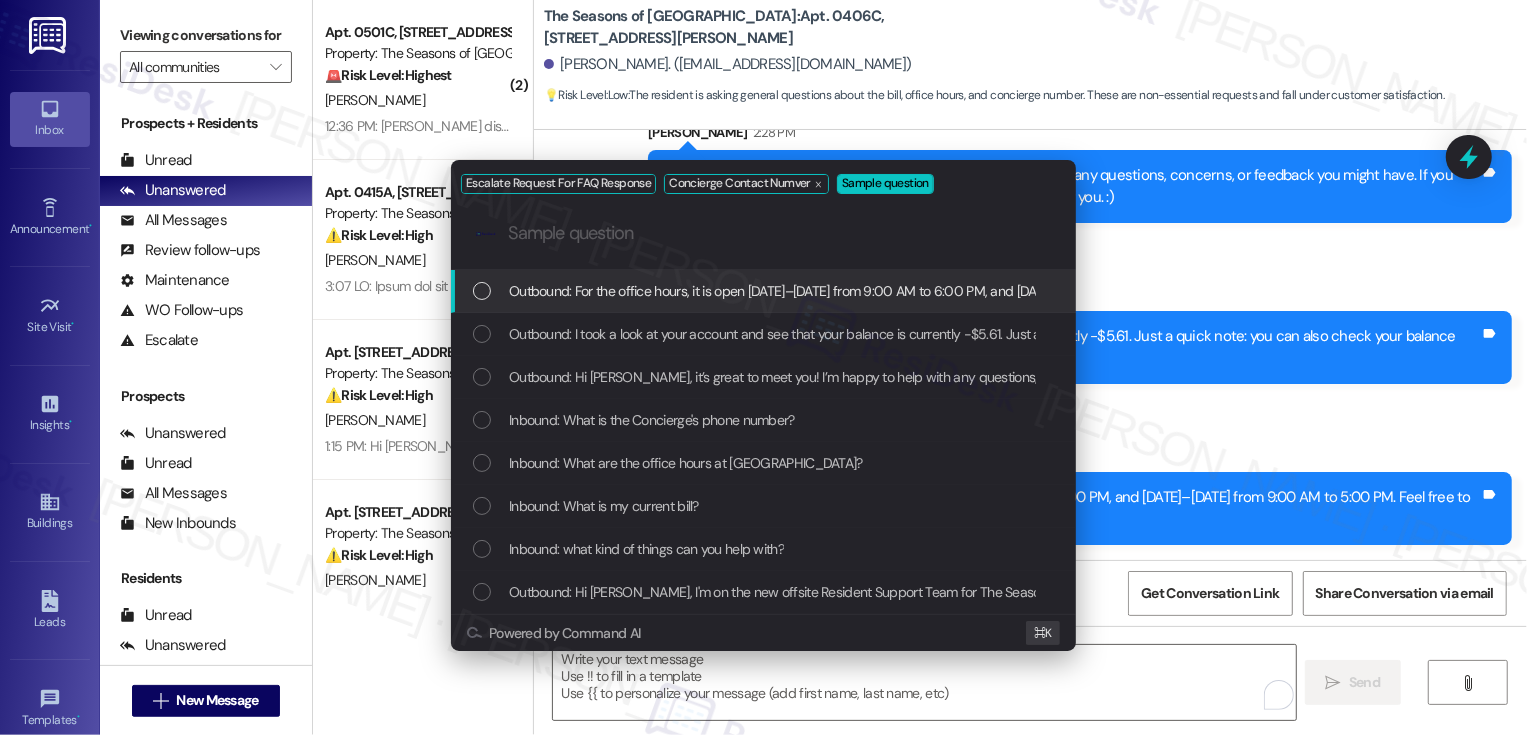 click on "Escalate Request For FAQ Response Concierge Contact Numver Sample question .cls-1{fill:#0a055f;}.cls-2{fill:#0cc4c4;} resideskLogoBlueOrange Outbound: For the office hours, it is open [DATE]–[DATE] from 9:00 AM to 6:00 PM, and [DATE]–[DATE] from 9:00 AM to 5:00 PM. Feel free to stop by! Outbound: I took a look at your account and see that your balance is currently -$5.61. Just a quick note: you can also check your balance through your resident portal. Outbound: Hi [PERSON_NAME], it’s great to meet you! I’m happy to help with any questions, concerns, or feedback you might have. If you need anything fixed, I can also submit a maintenance request for you. :) Inbound: What is the Concierge's phone number? Inbound: What are the office hours at [GEOGRAPHIC_DATA]? Inbound: What is my current bill? Inbound: what kind of things can you help with? Powered by Command AI ⌘ K" at bounding box center (763, 367) 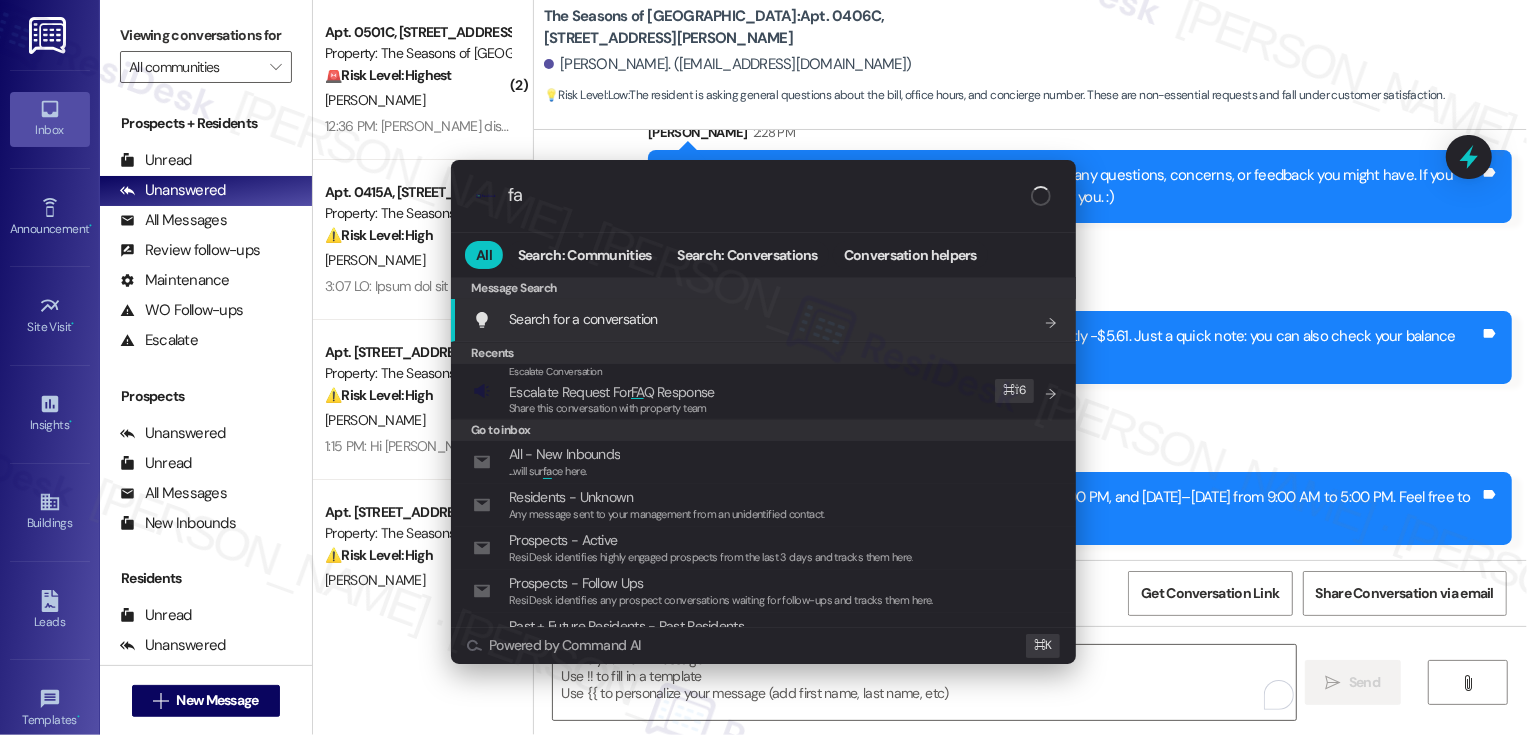 type on "faq" 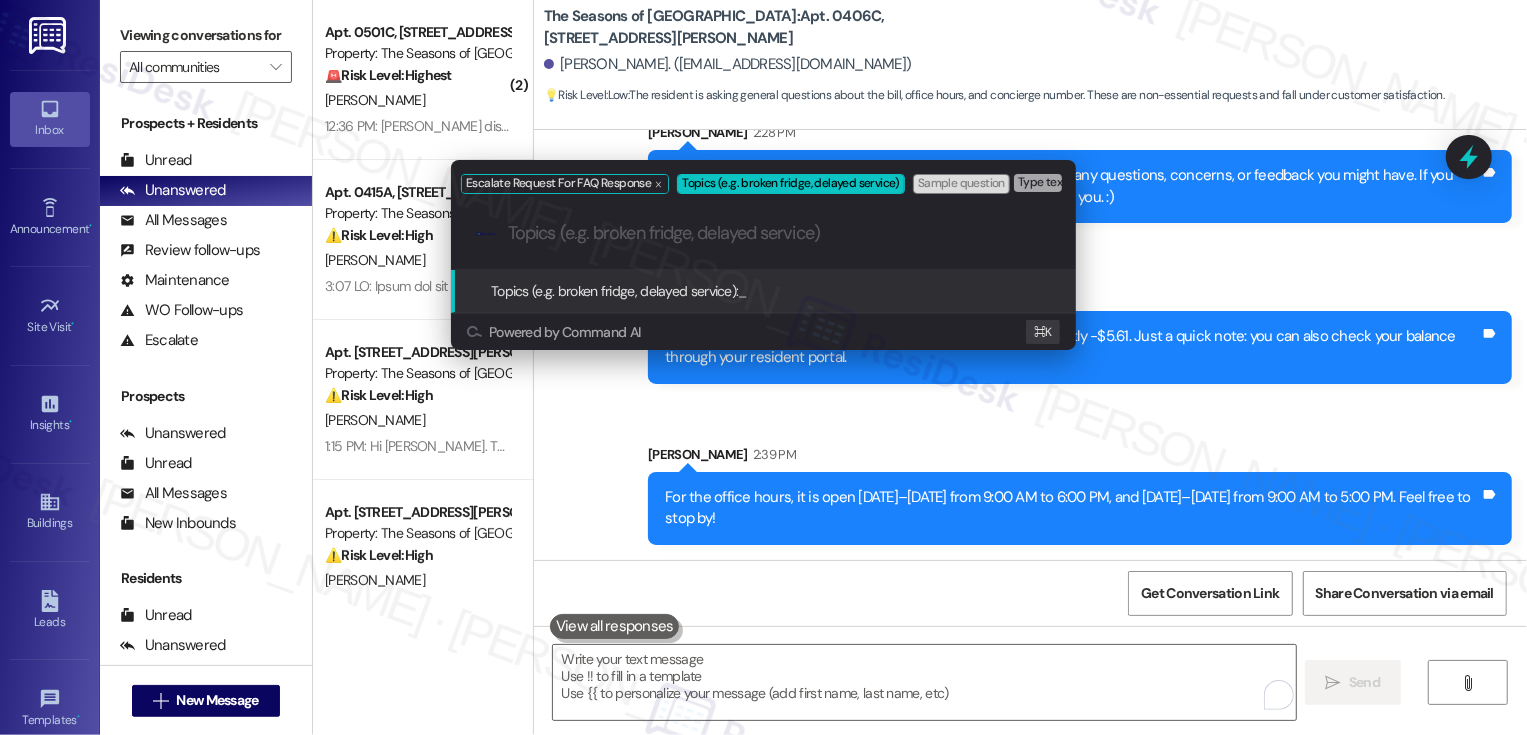 type on "C" 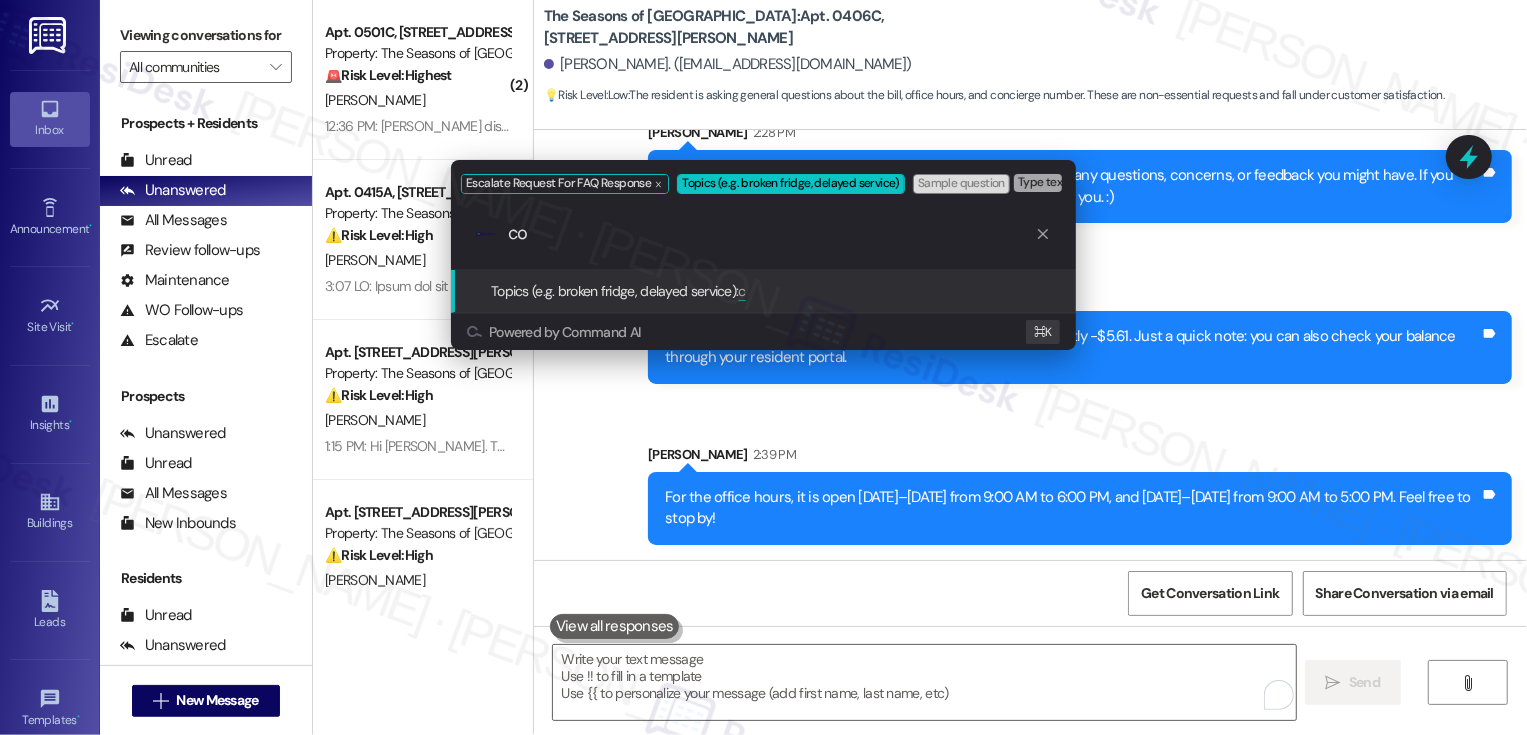 scroll, scrollTop: 0, scrollLeft: 0, axis: both 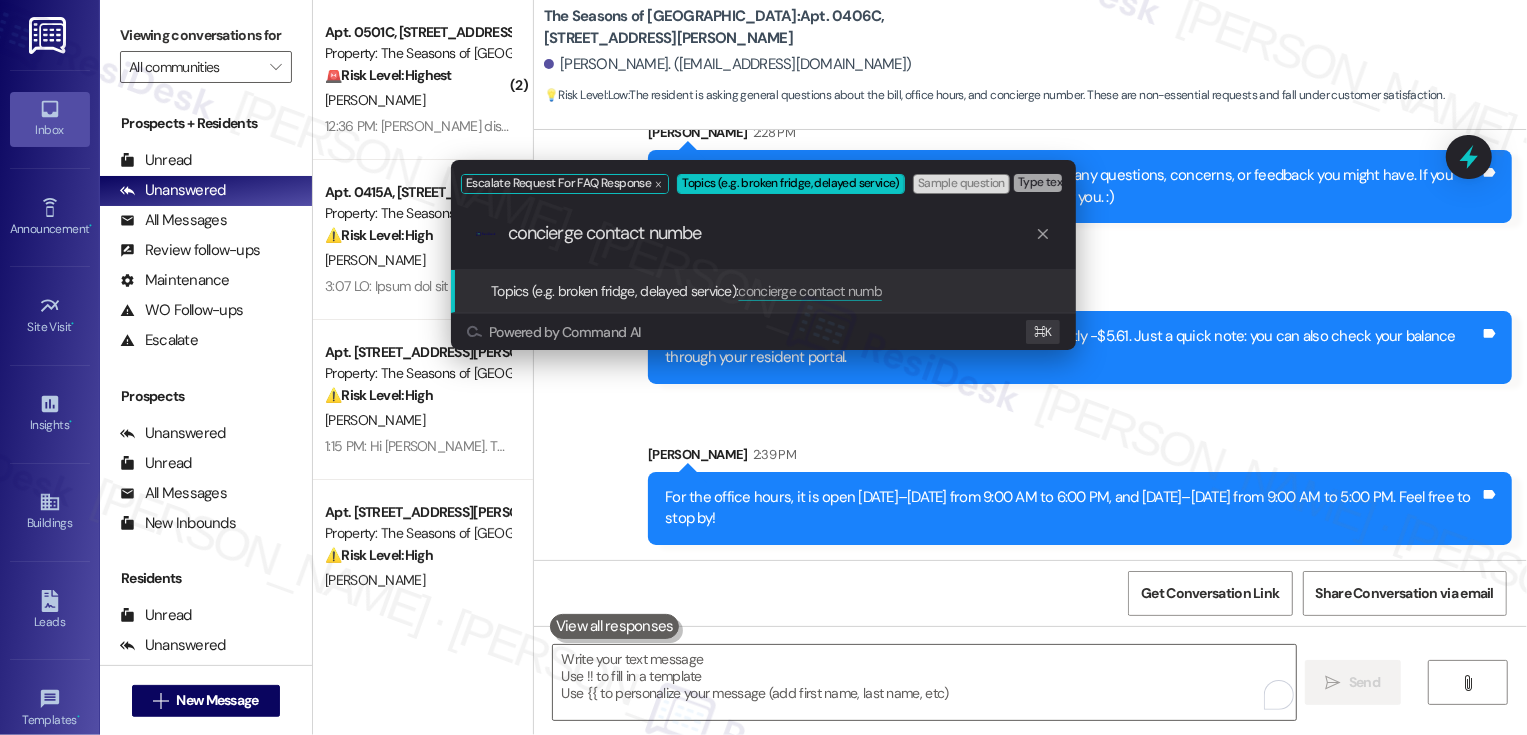 type on "concierge contact number" 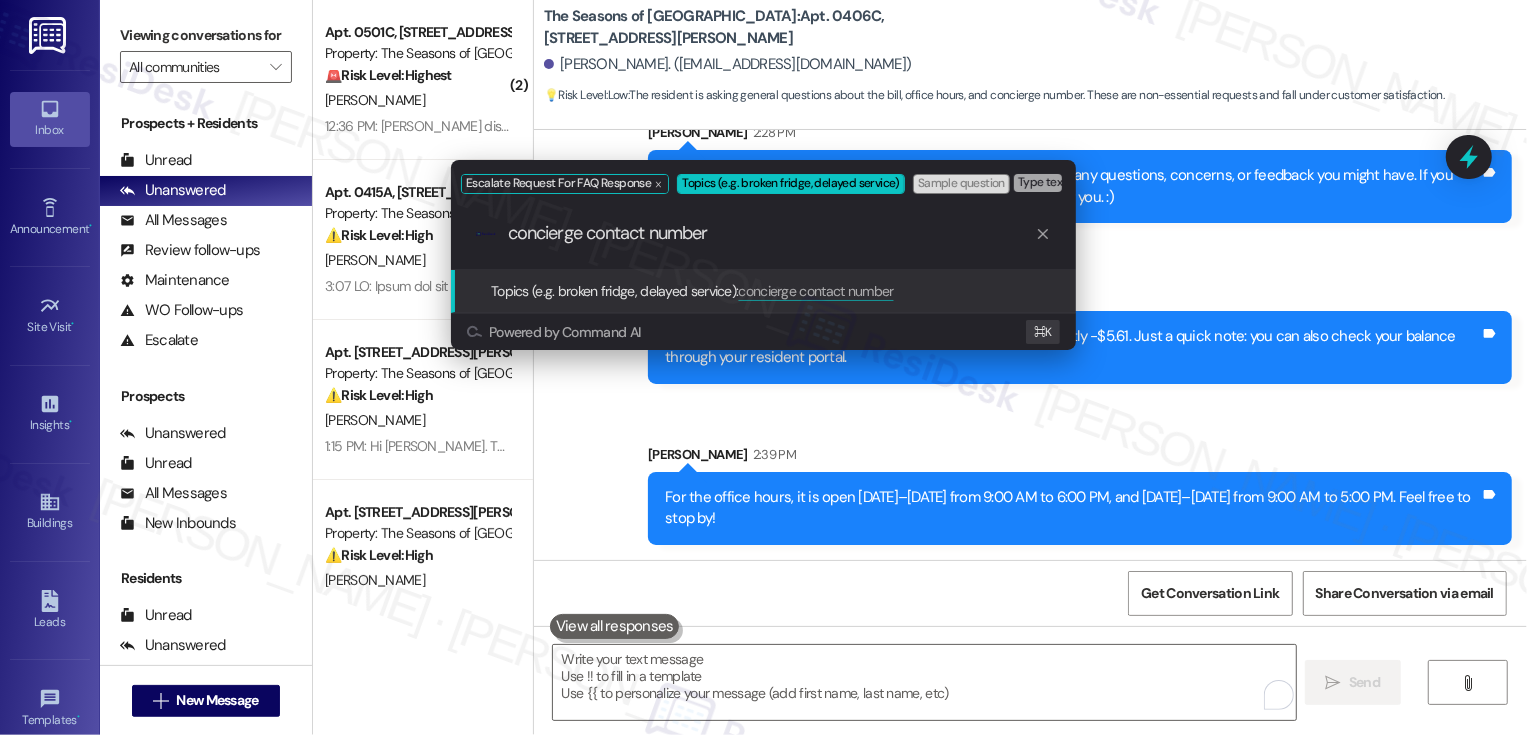 type 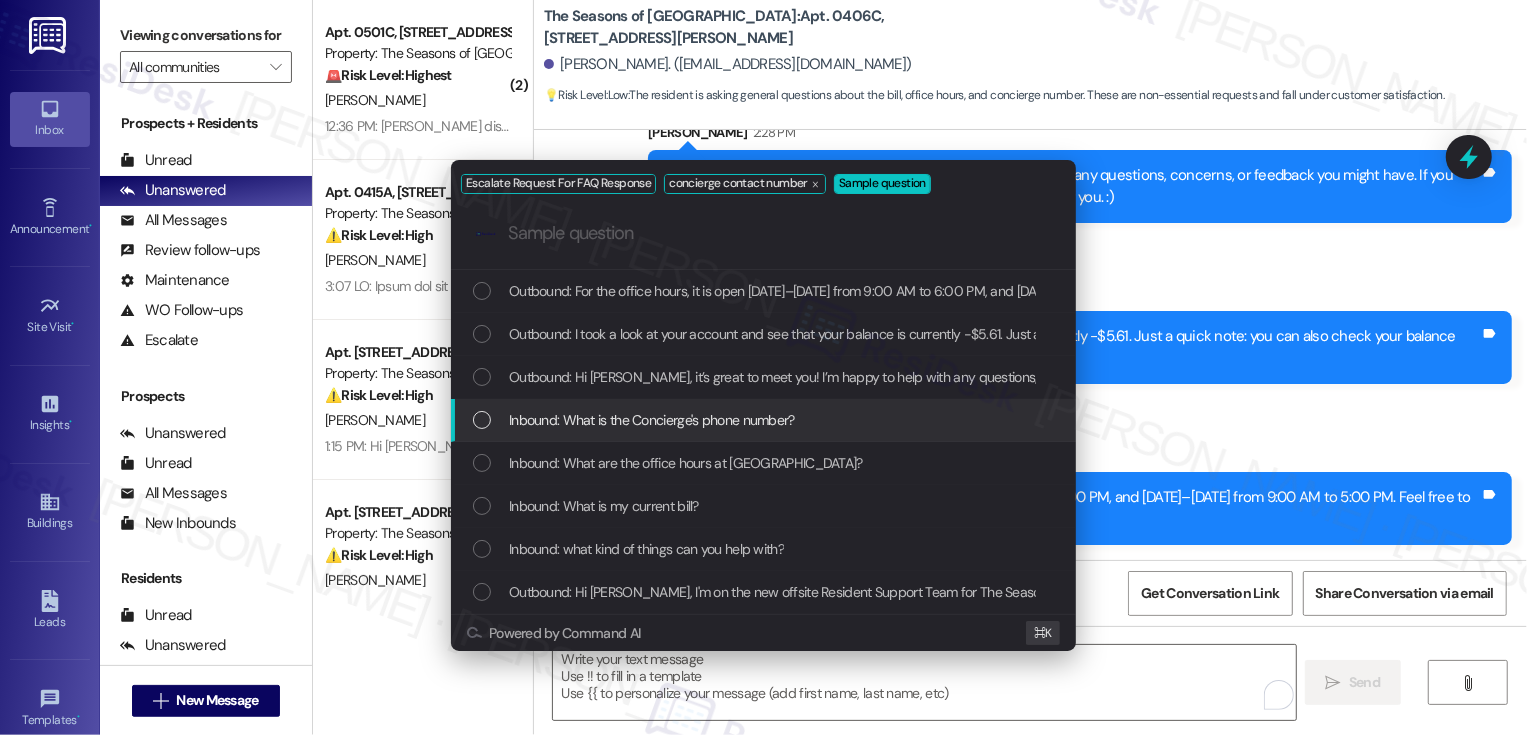 click on "Inbound: What is the Concierge's phone number?" at bounding box center (765, 420) 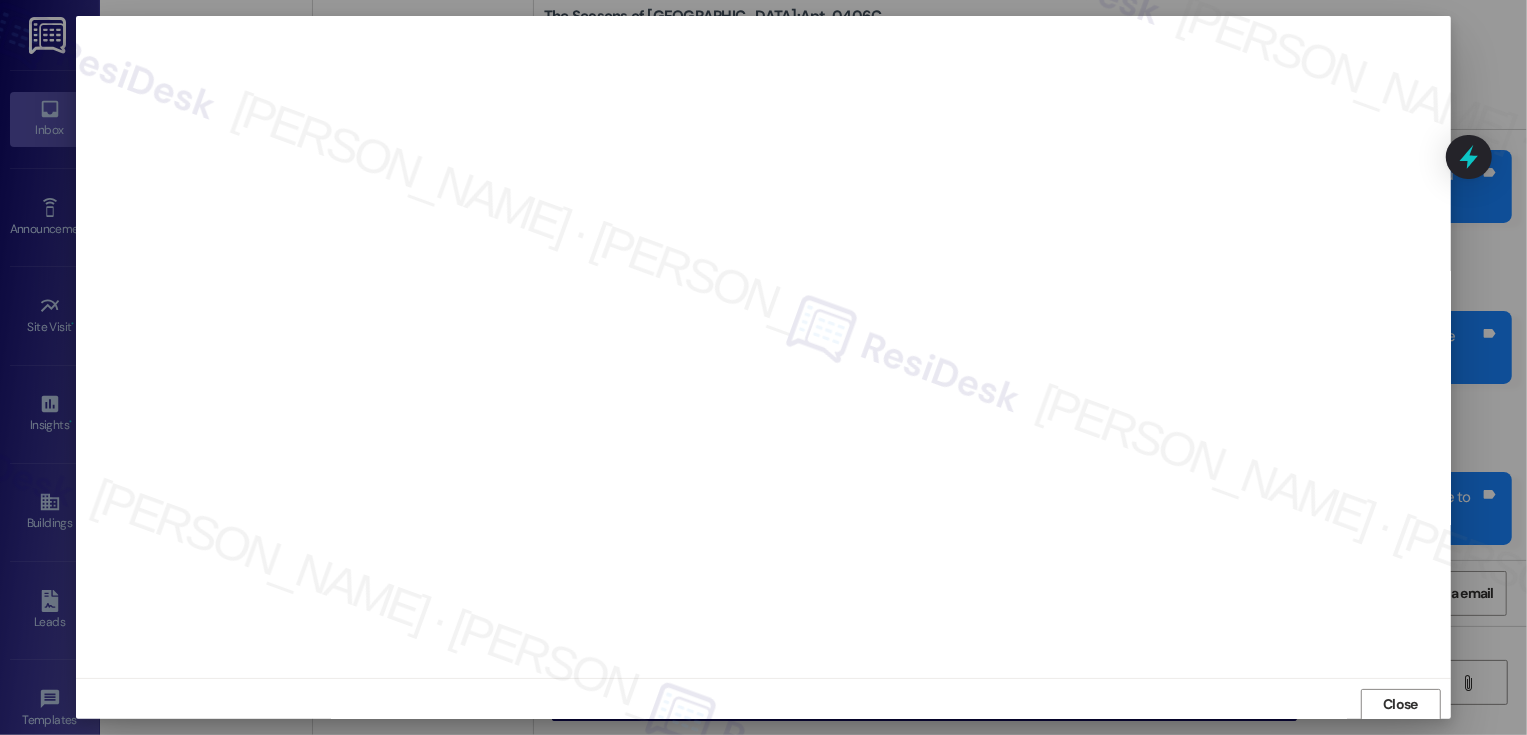 scroll, scrollTop: 1, scrollLeft: 0, axis: vertical 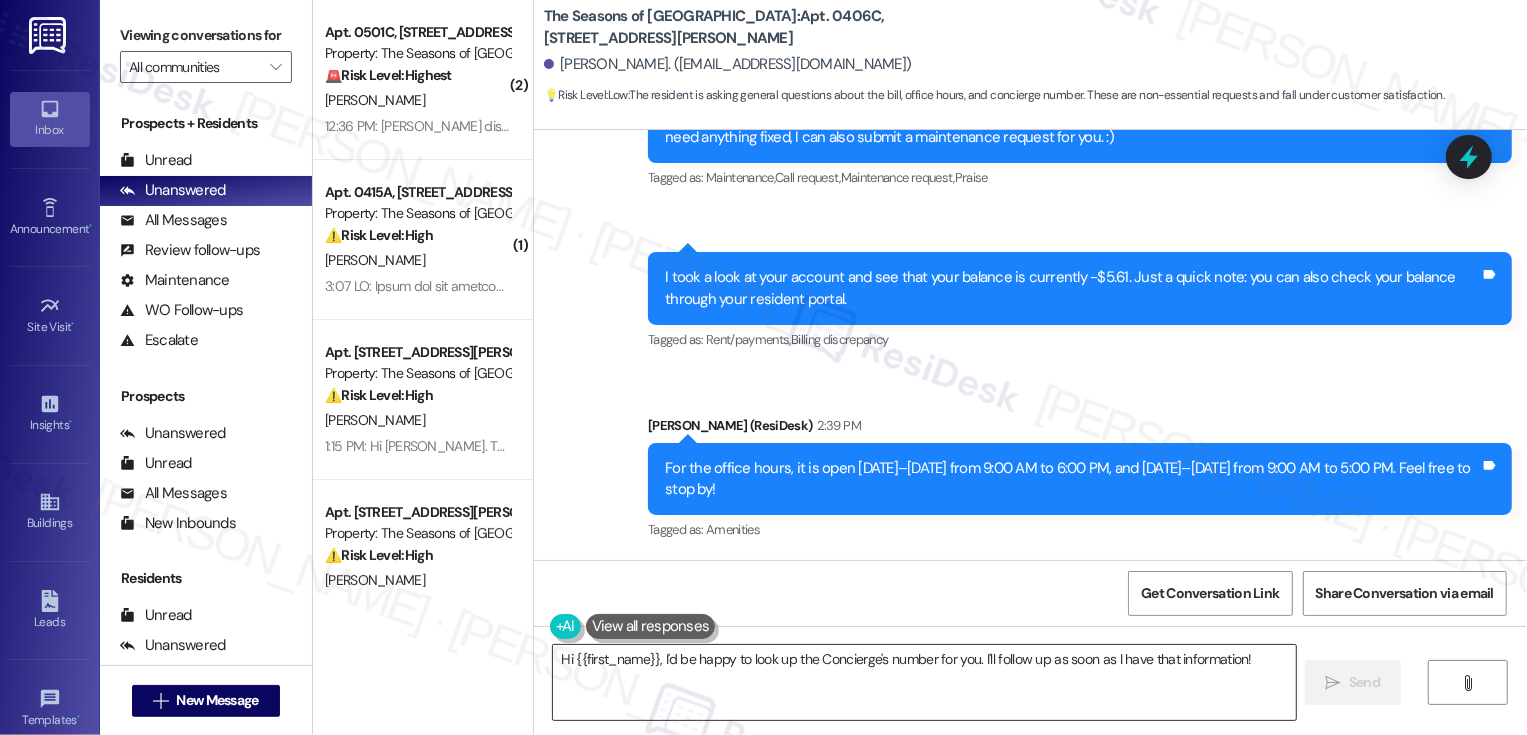 click on "Hi {{first_name}}, I'd be happy to look up the Concierge's number for you. I'll follow up as soon as I have that information!" at bounding box center (924, 682) 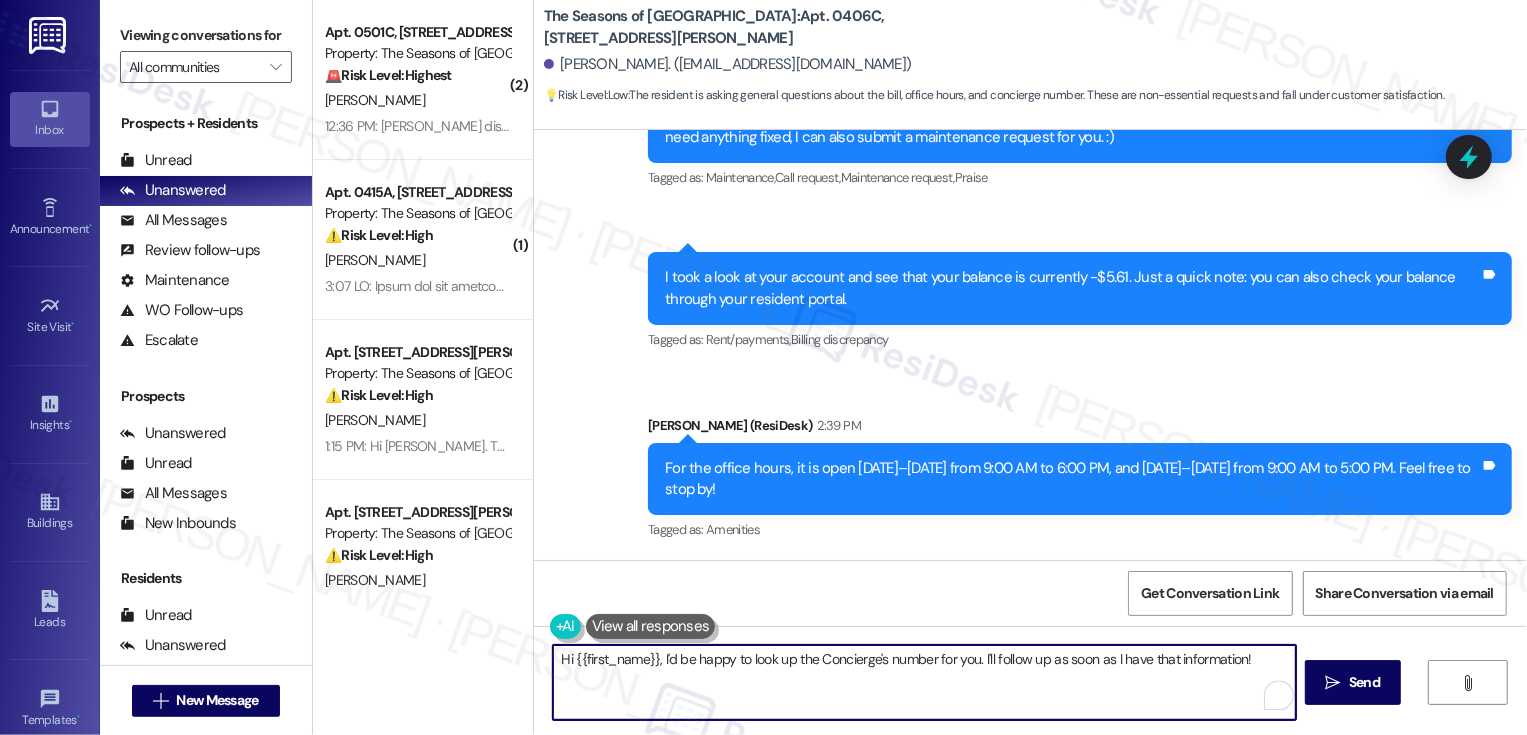 drag, startPoint x: 808, startPoint y: 662, endPoint x: 567, endPoint y: 639, distance: 242.09502 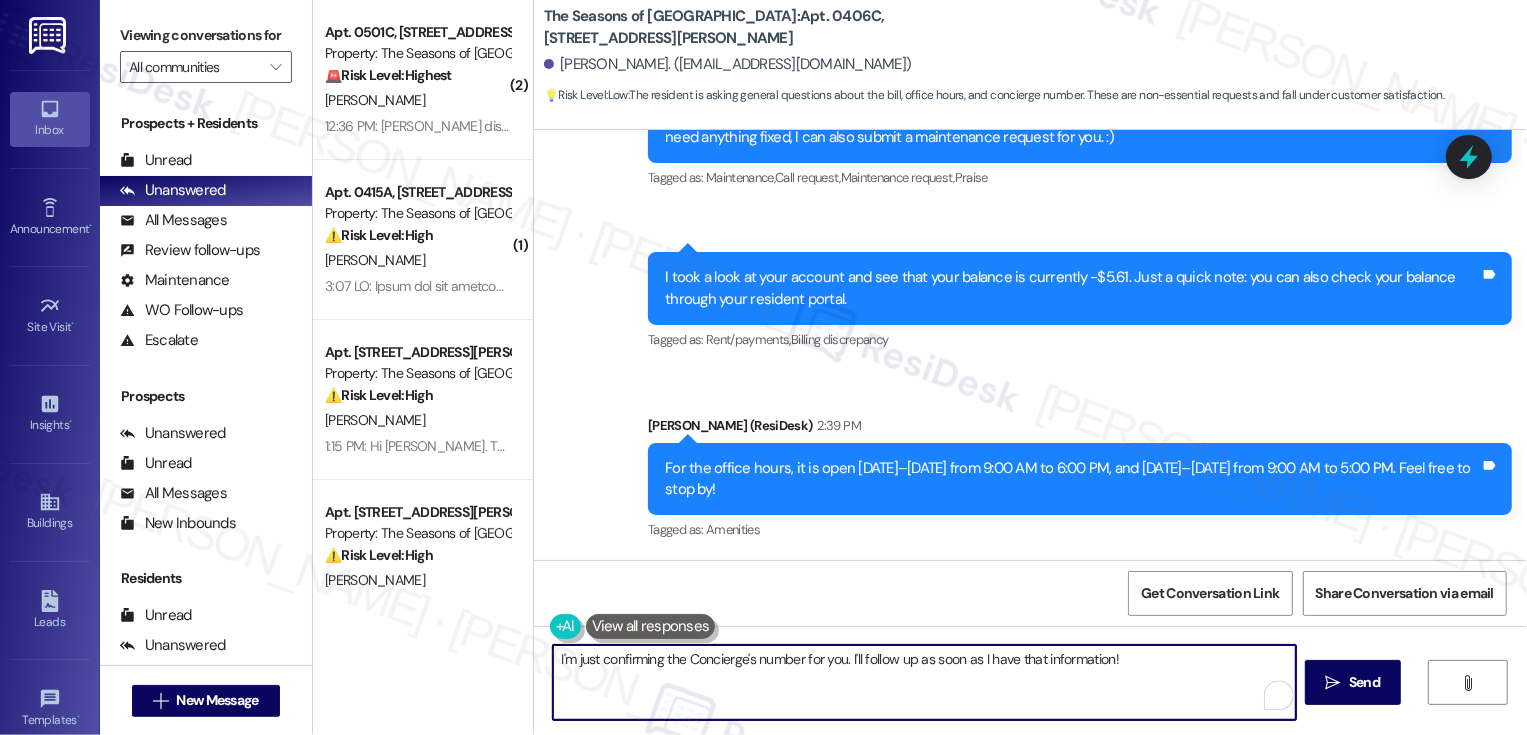 click on "I'm just confirming the Concierge's number for you. I'll follow up as soon as I have that information!" at bounding box center (924, 682) 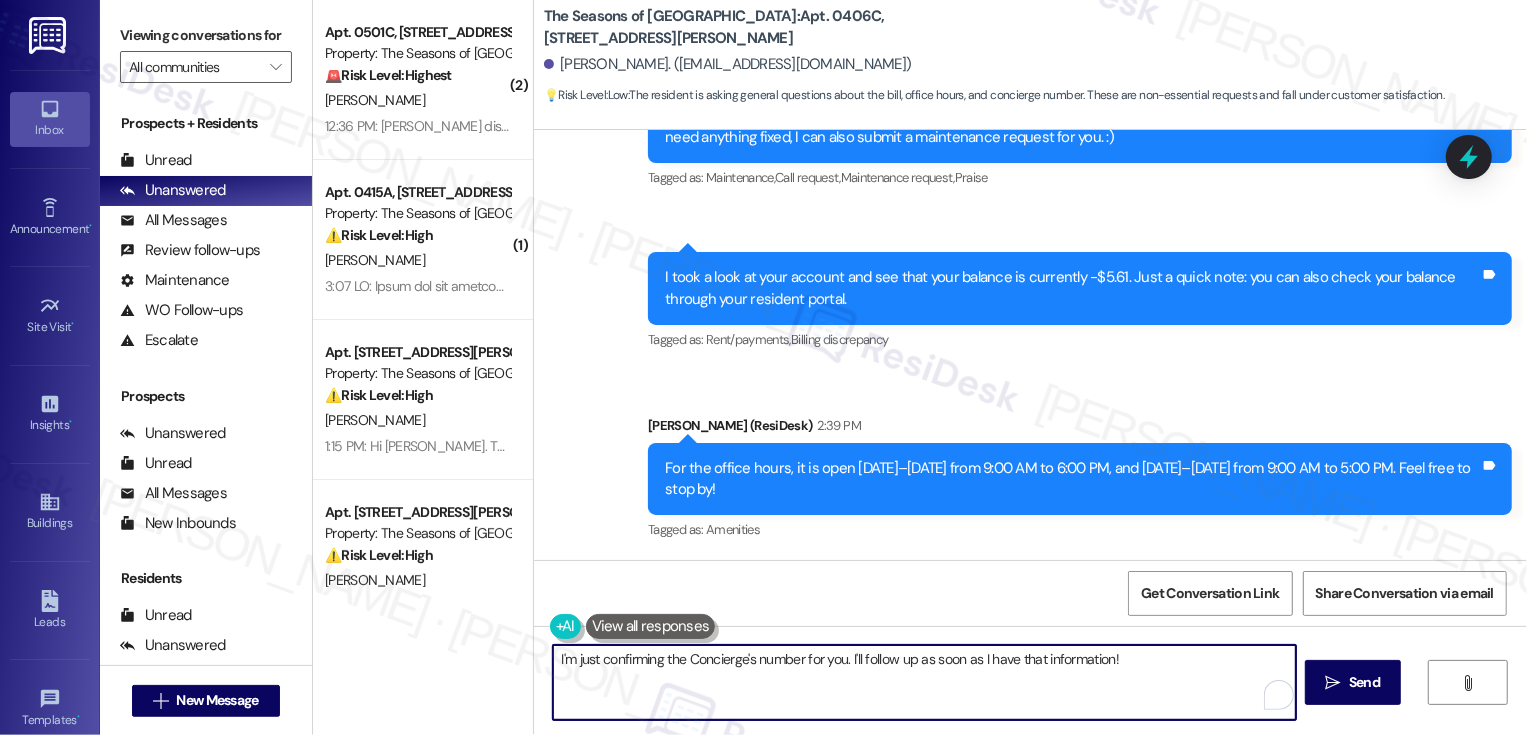 click on "I'm just confirming the Concierge's number for you. I'll follow up as soon as I have that information!" at bounding box center (924, 682) 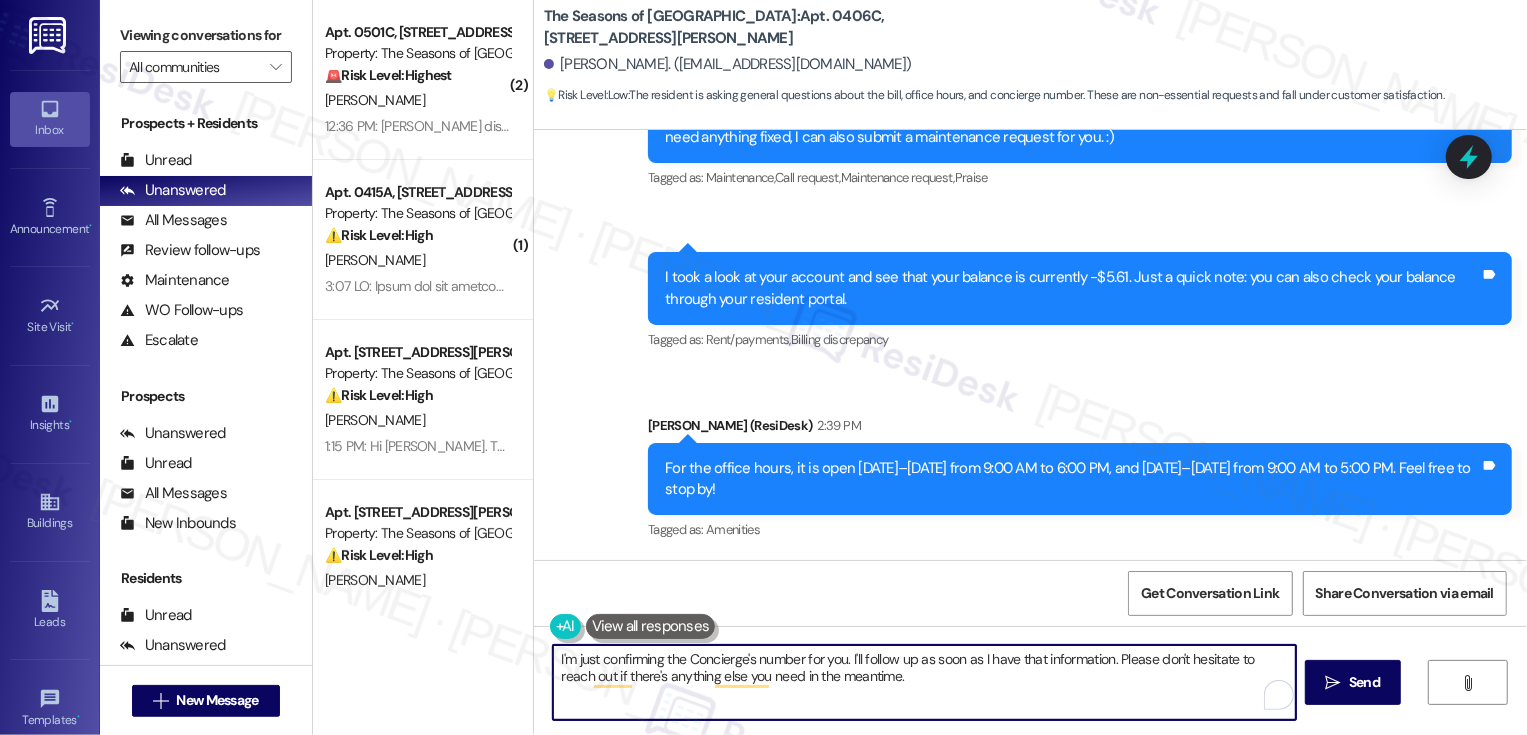 paste on "🙂" 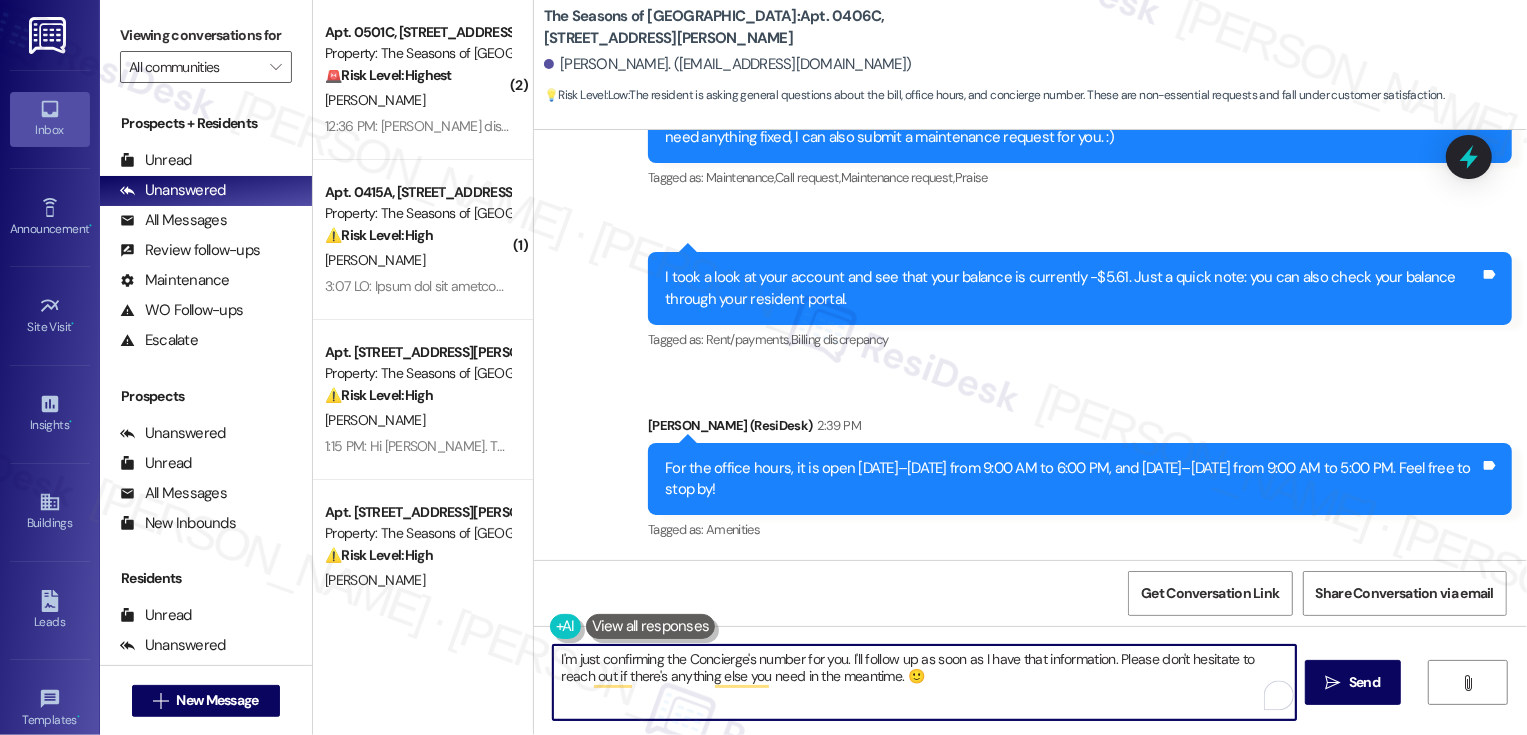 click on "I'm just confirming the Concierge's number for you. I'll follow up as soon as I have that information. Please don't hesitate to reach out if there's anything else you need in the meantime. 🙂" at bounding box center (924, 682) 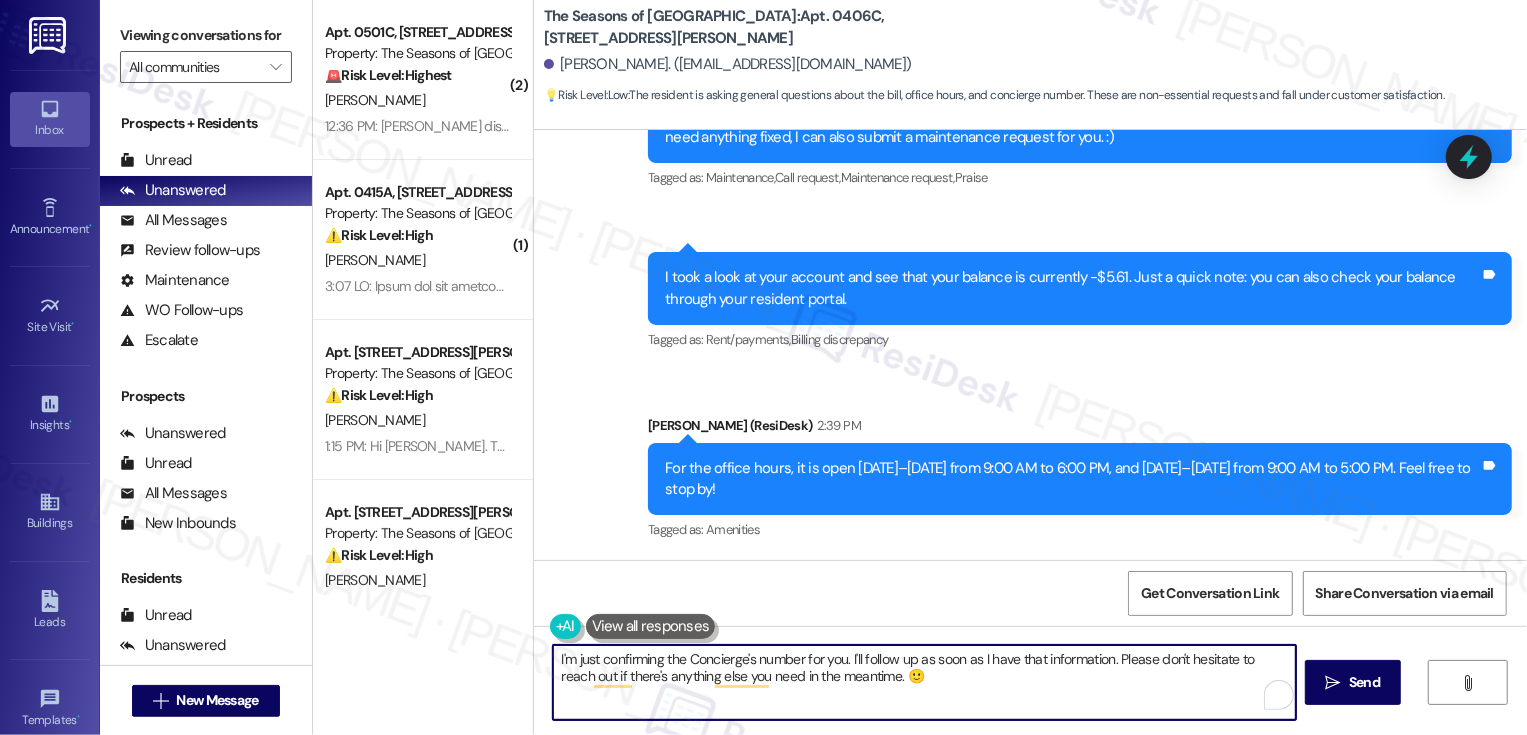 click on "I'm just confirming the Concierge's number for you. I'll follow up as soon as I have that information. Please don't hesitate to reach out if there's anything else you need in the meantime. 🙂" at bounding box center (924, 682) 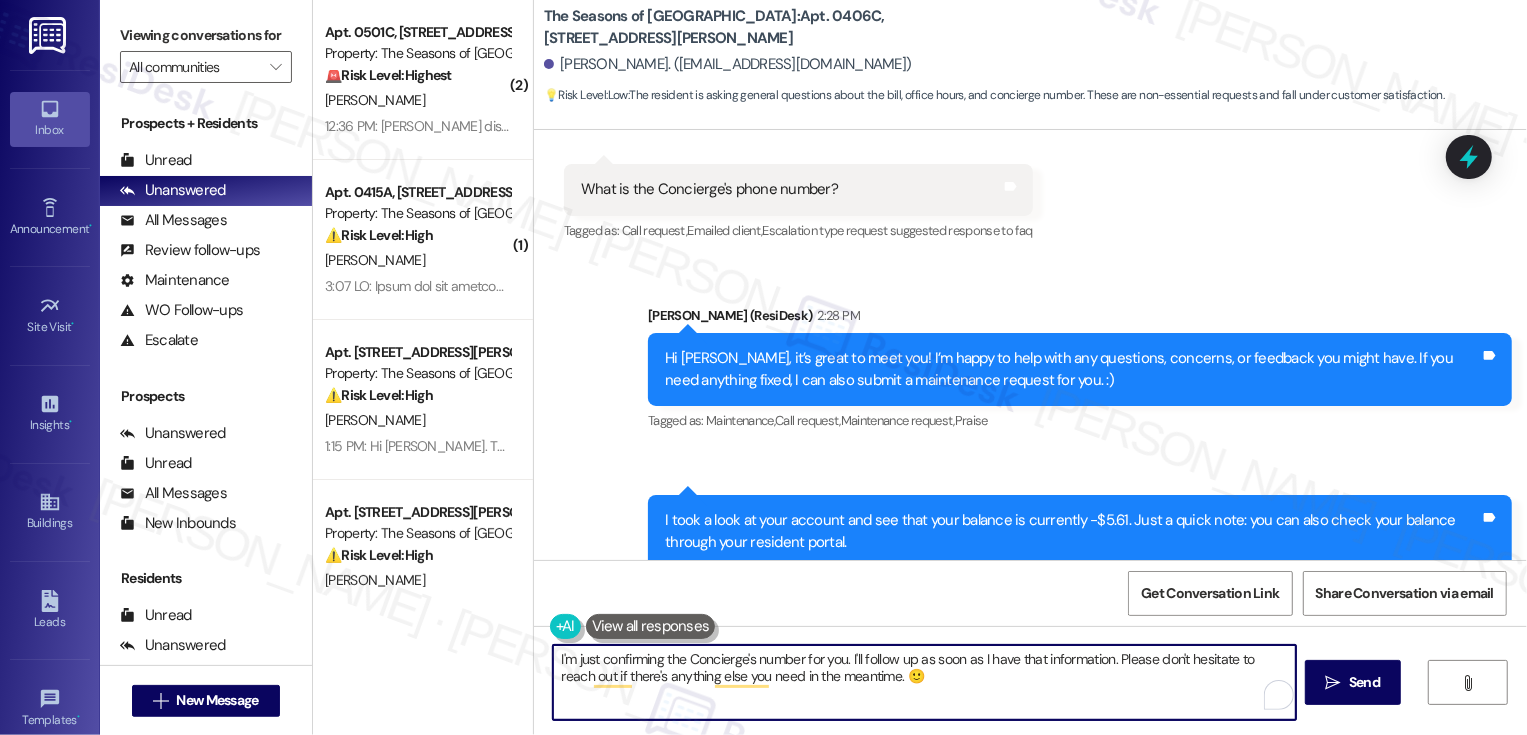 scroll, scrollTop: 1075, scrollLeft: 0, axis: vertical 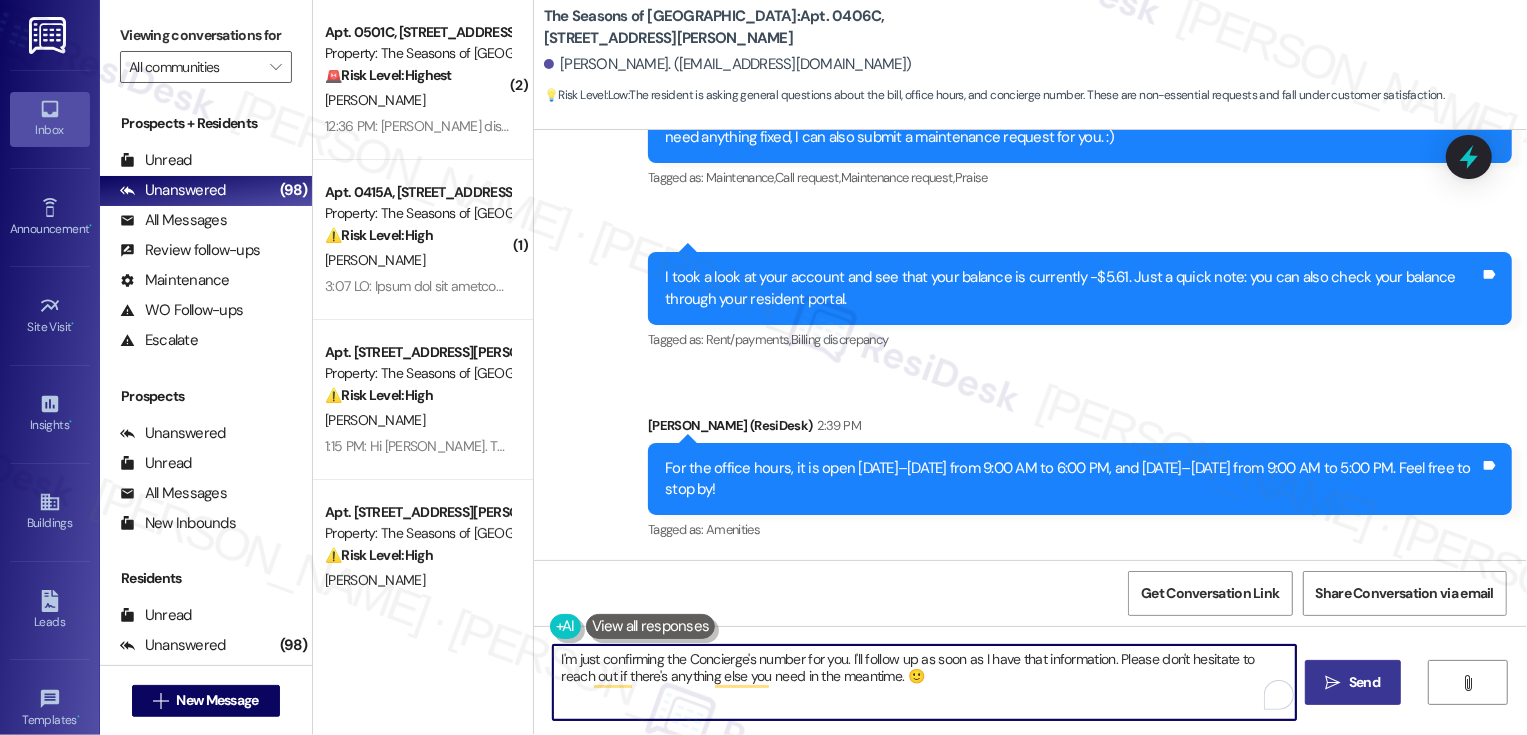 click on "" at bounding box center (1333, 683) 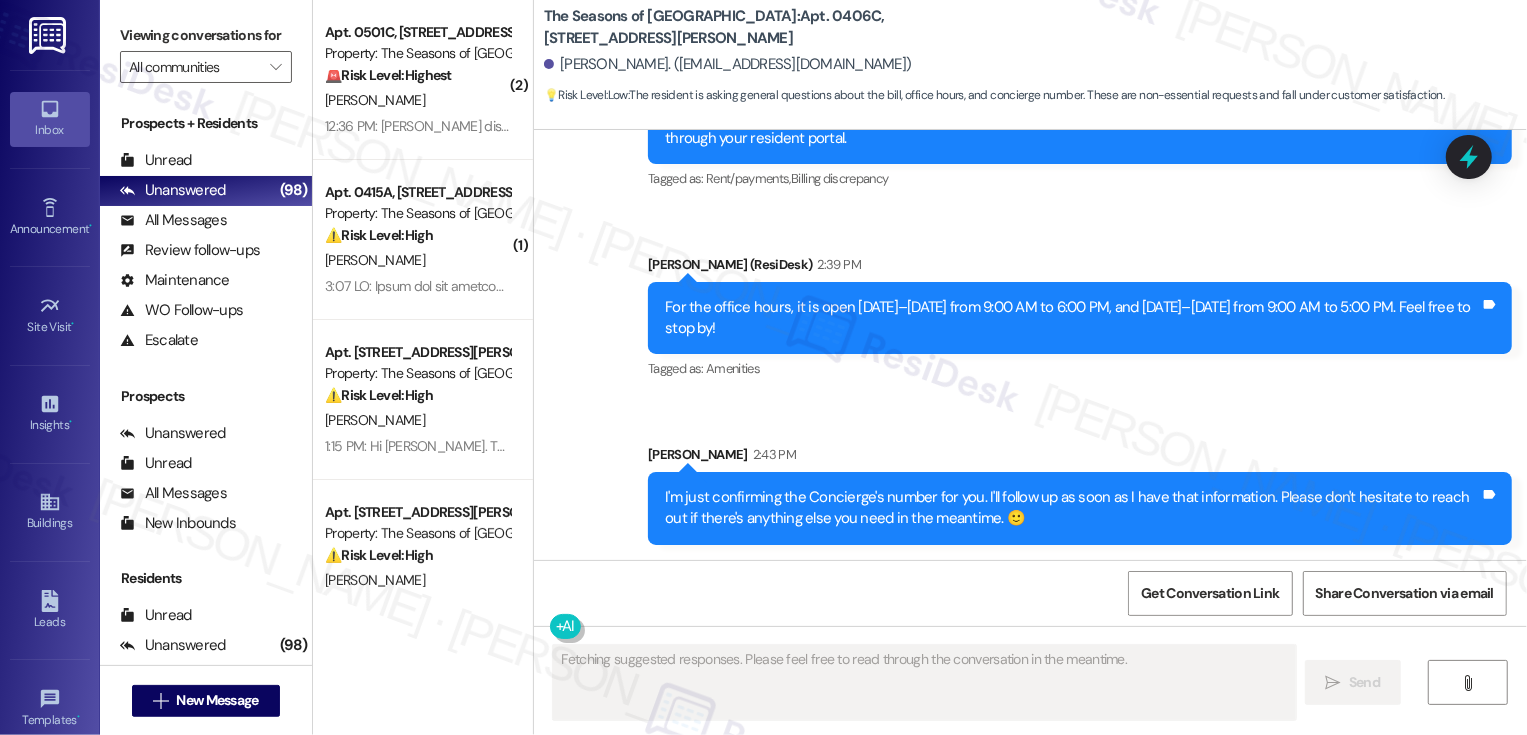 scroll, scrollTop: 1225, scrollLeft: 0, axis: vertical 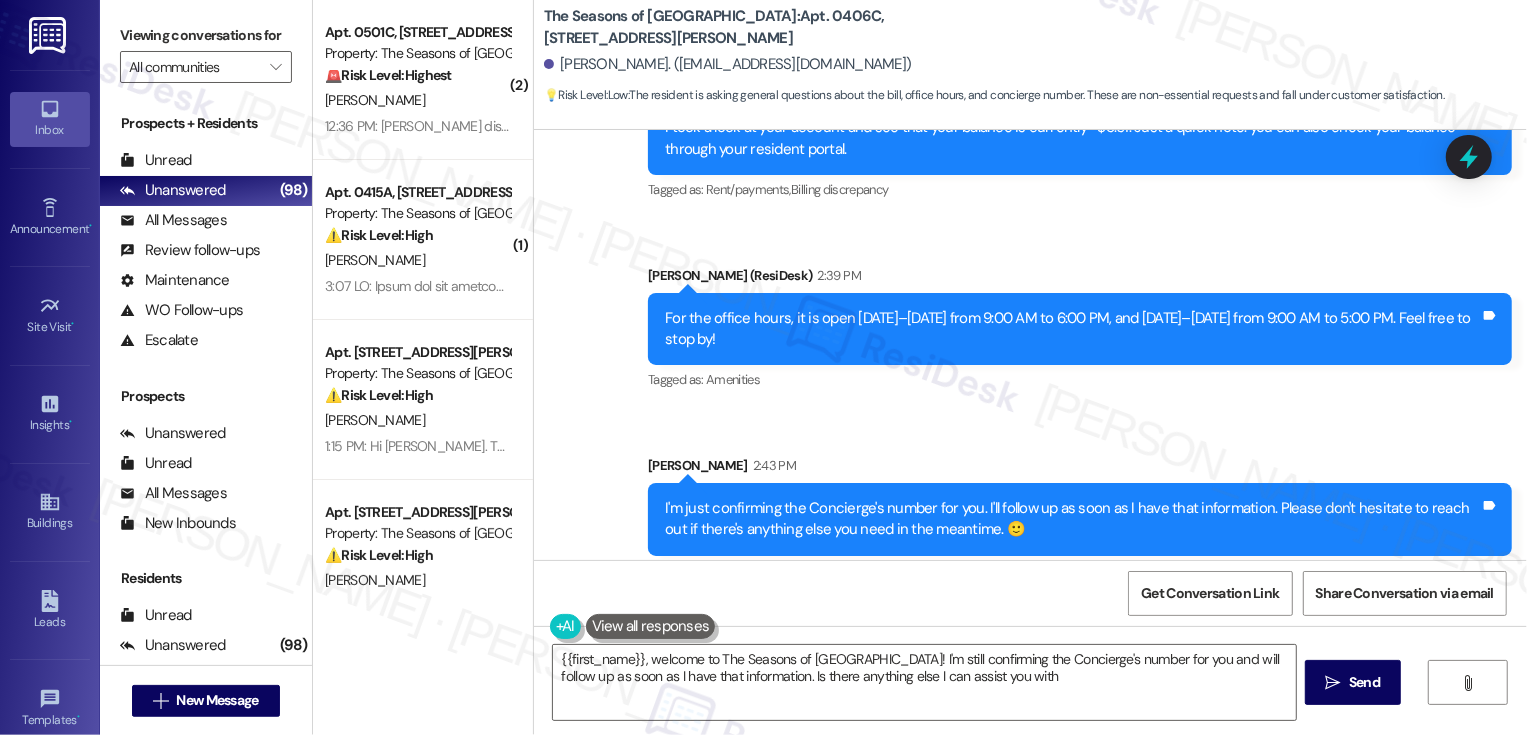 type on "{{first_name}}, welcome to The Seasons of [GEOGRAPHIC_DATA]! I'm still confirming the Concierge's number for you and will follow up as soon as I have that information. Is there anything else I can assist you with?" 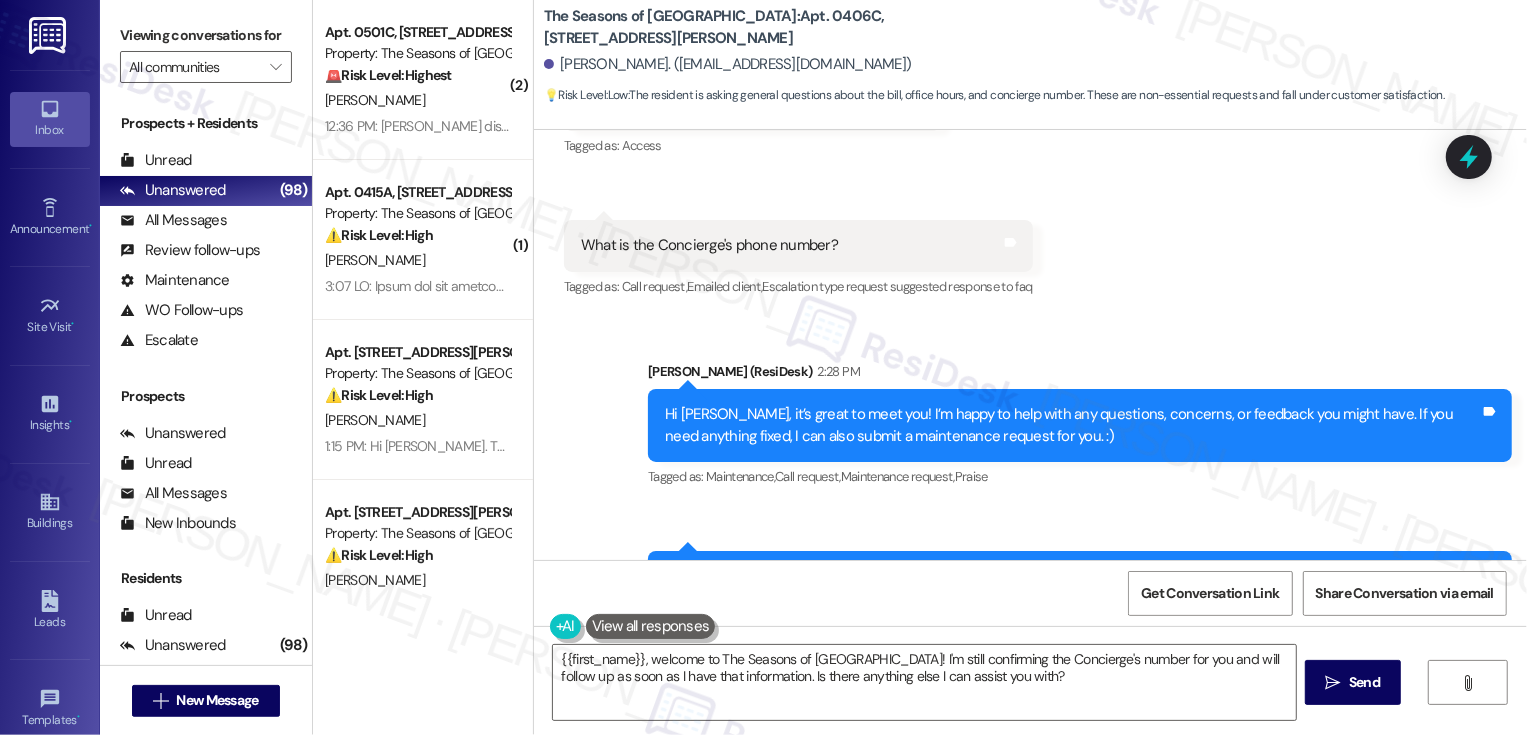 scroll, scrollTop: 1236, scrollLeft: 0, axis: vertical 